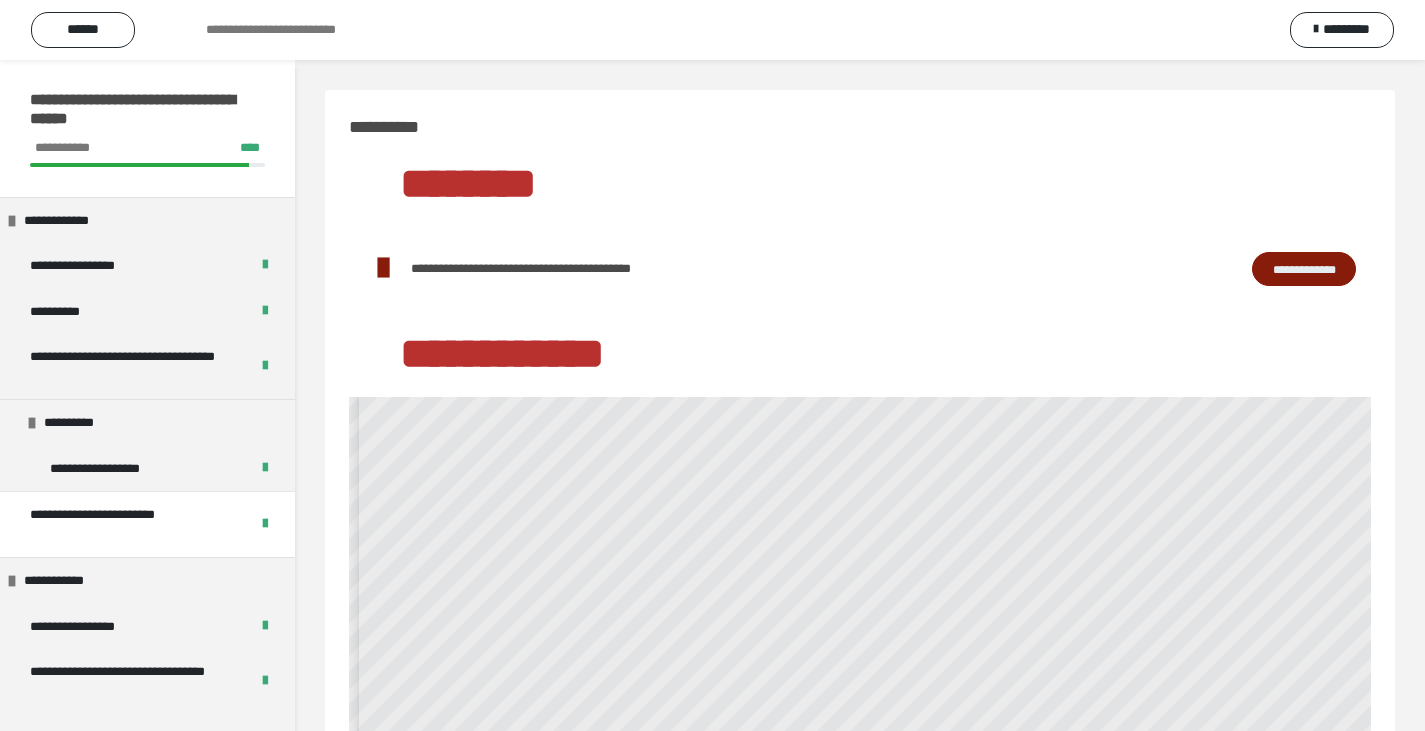 scroll, scrollTop: 259, scrollLeft: 0, axis: vertical 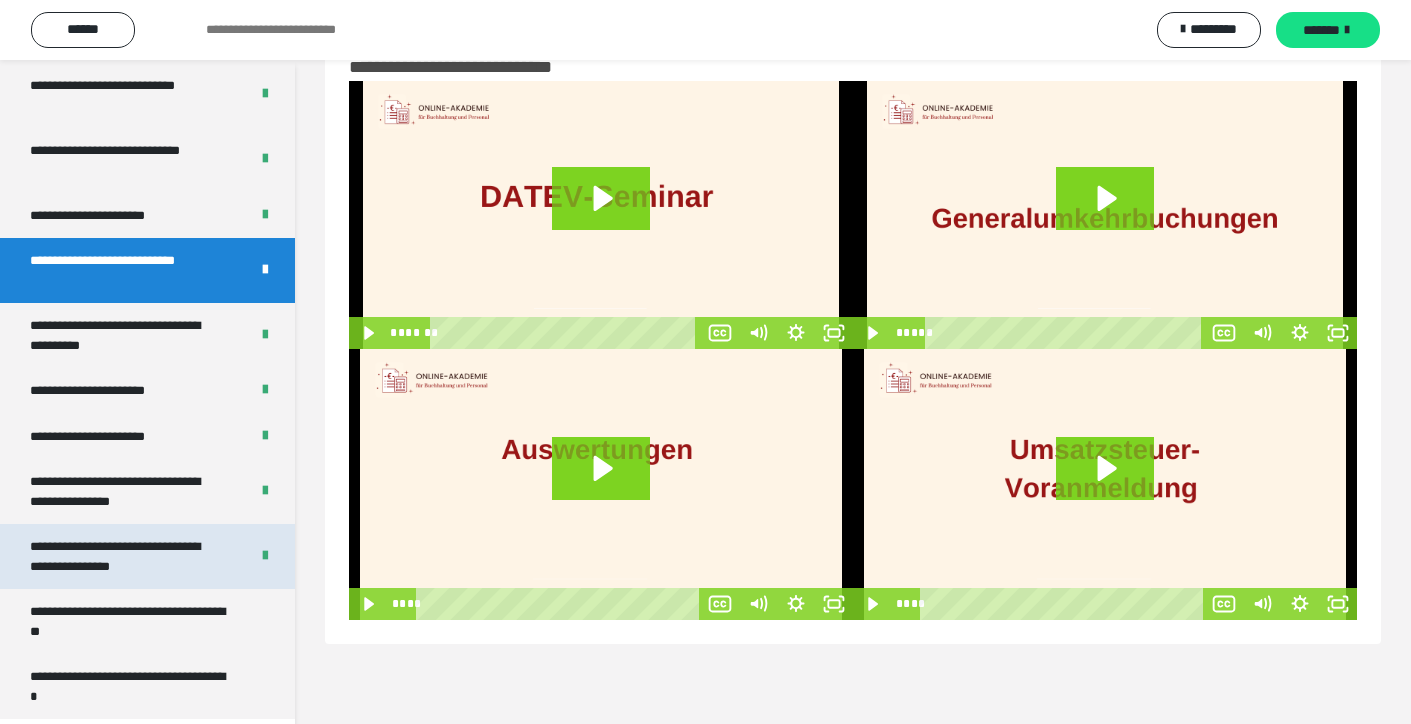 click on "**********" at bounding box center [124, 556] 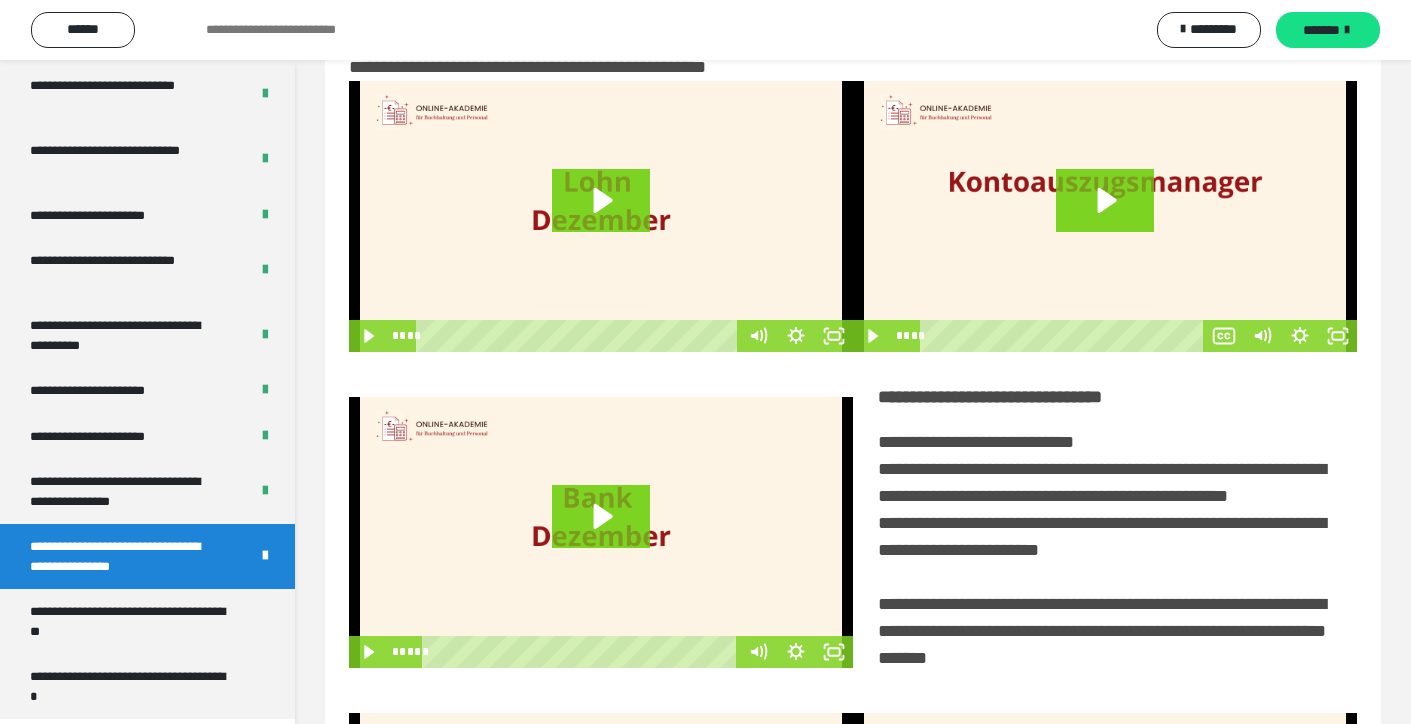 scroll, scrollTop: 401, scrollLeft: 0, axis: vertical 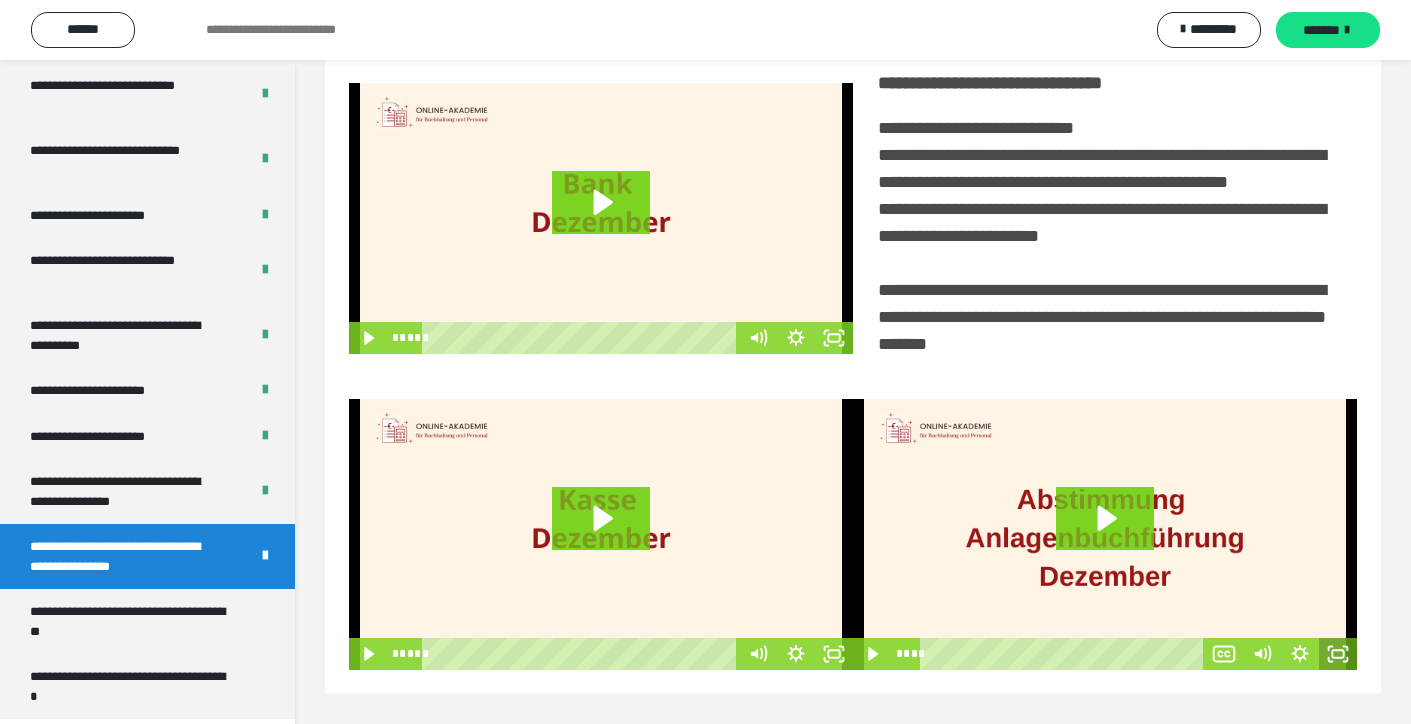 click 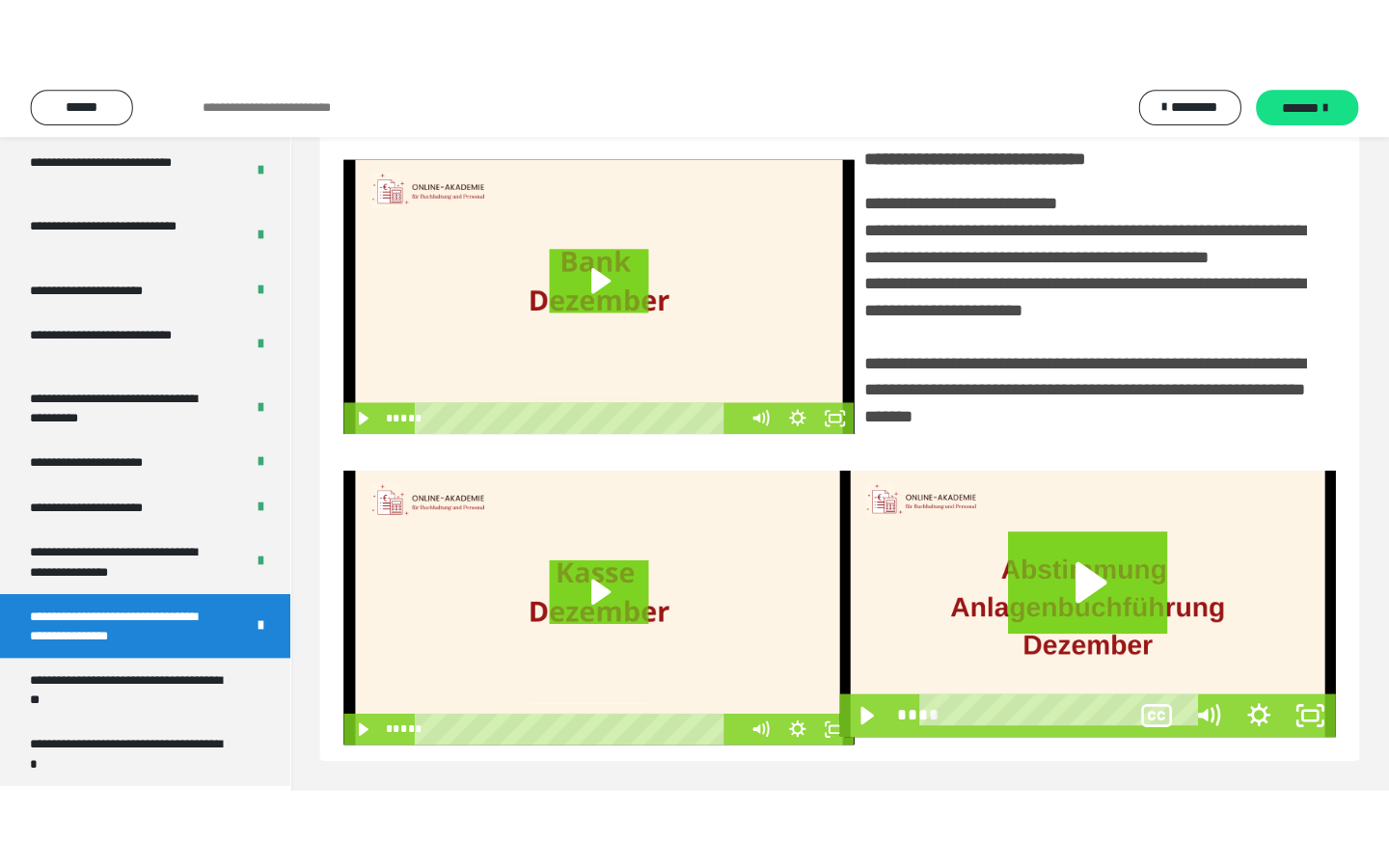 scroll, scrollTop: 233, scrollLeft: 0, axis: vertical 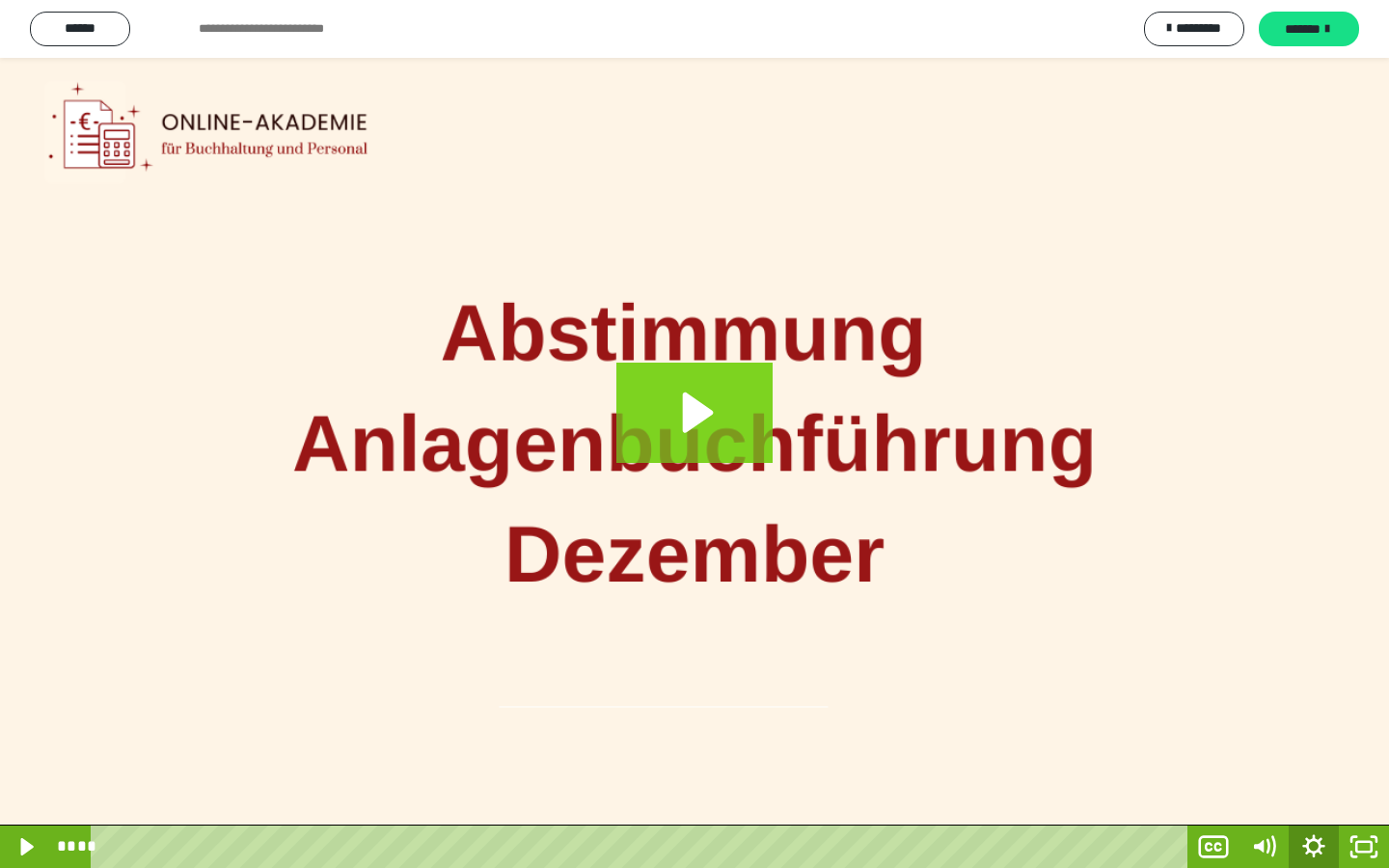 click 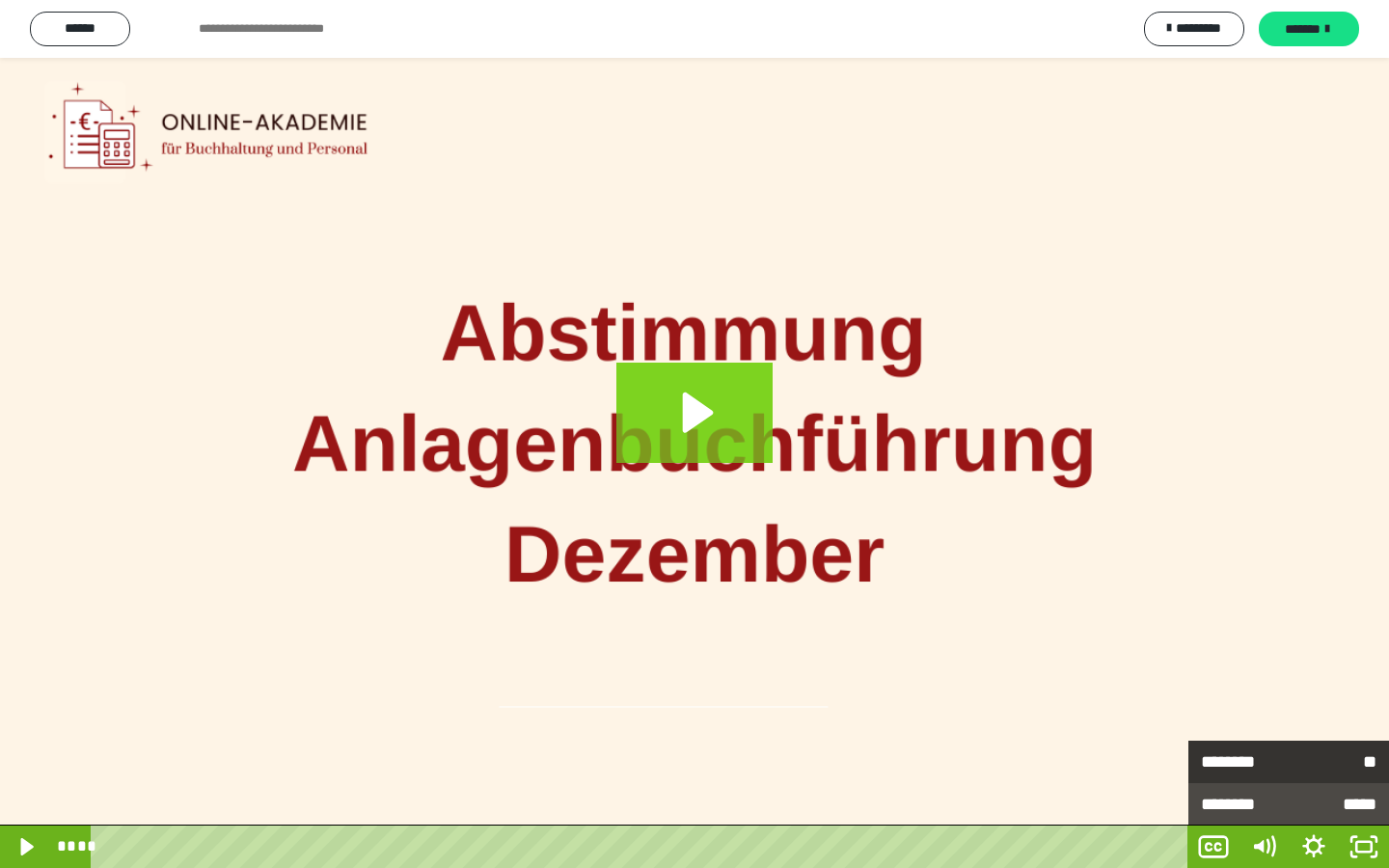 click on "**" at bounding box center (1332, 762) 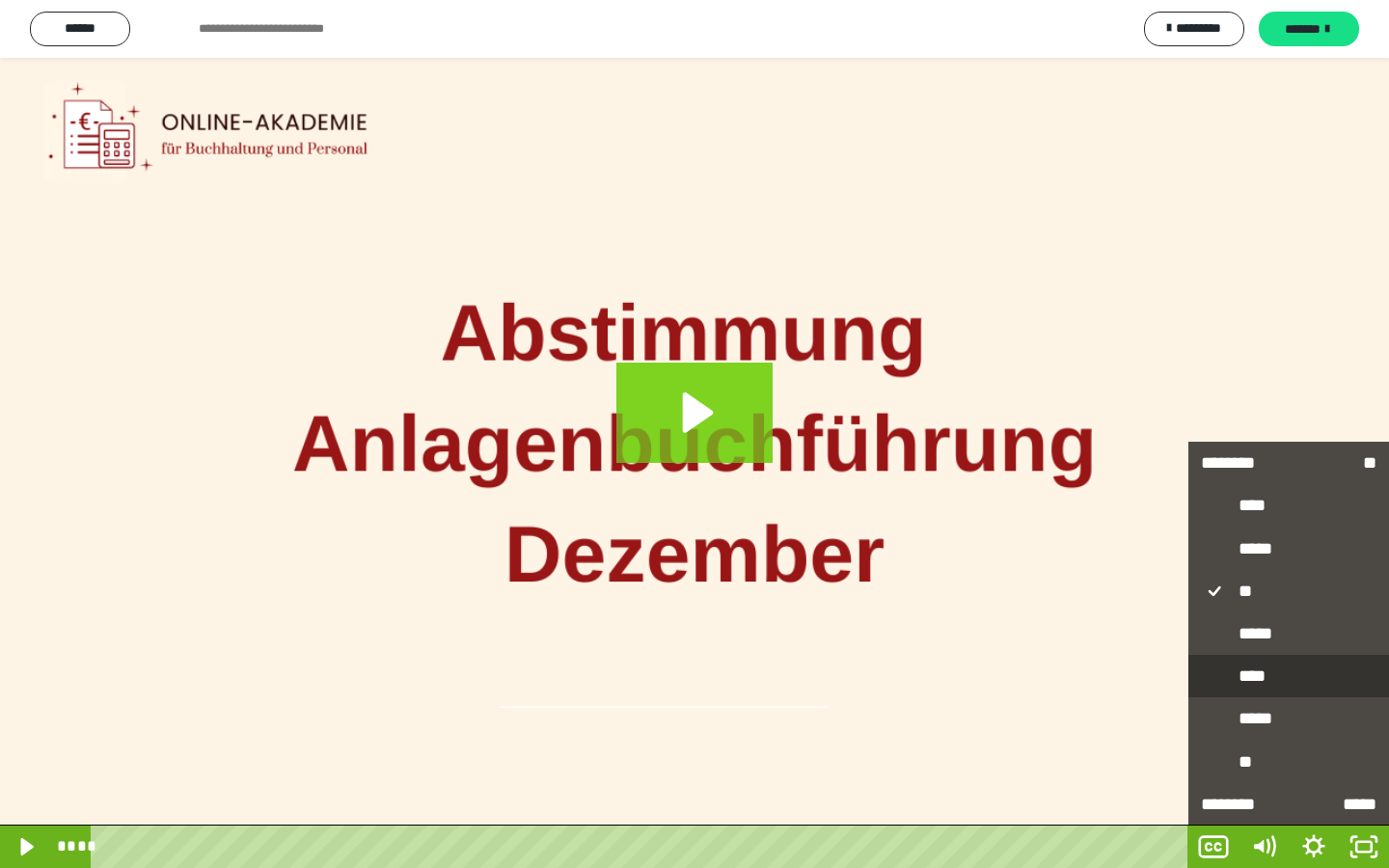 click on "****" at bounding box center [1289, 677] 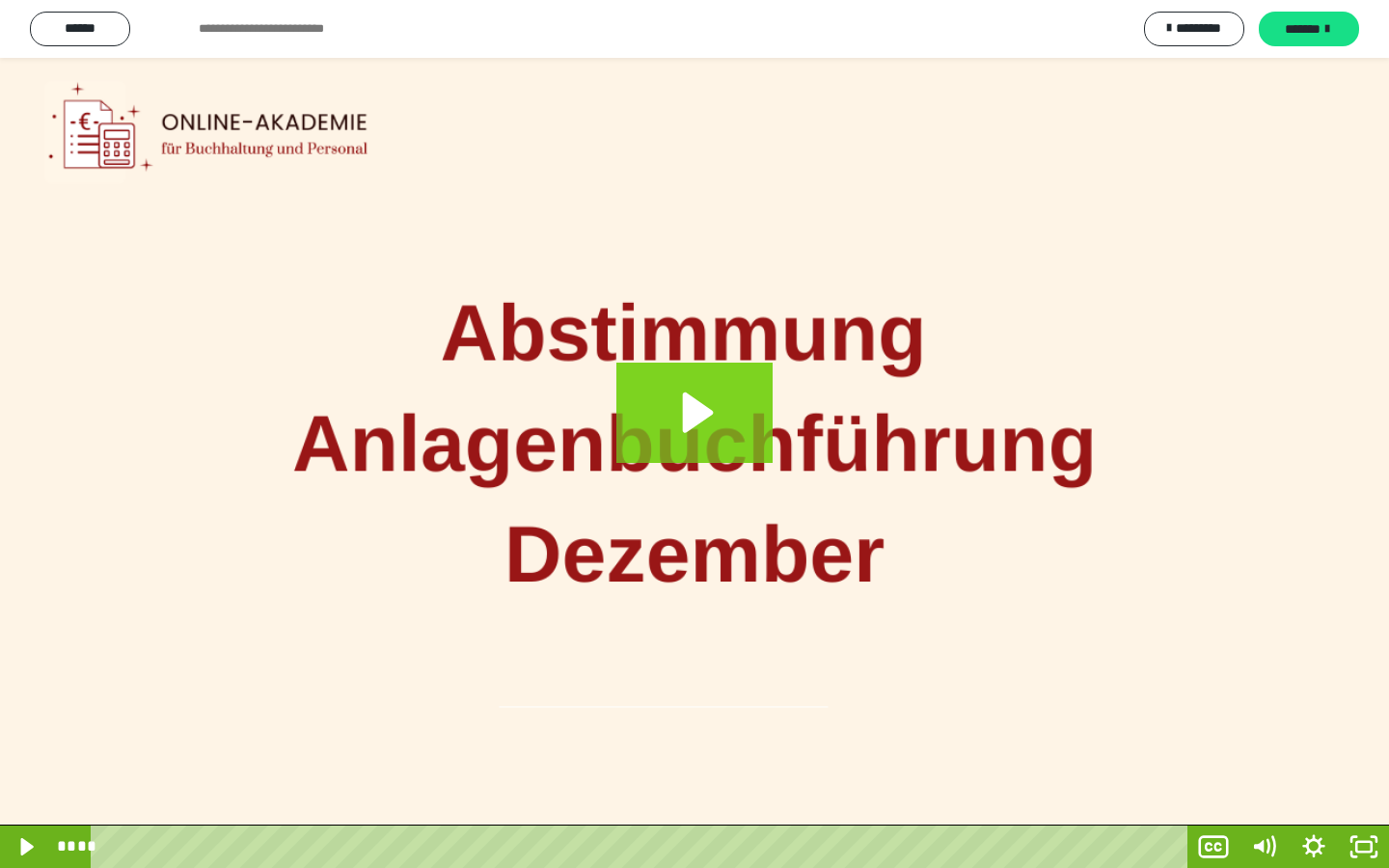 click at bounding box center [694, 434] 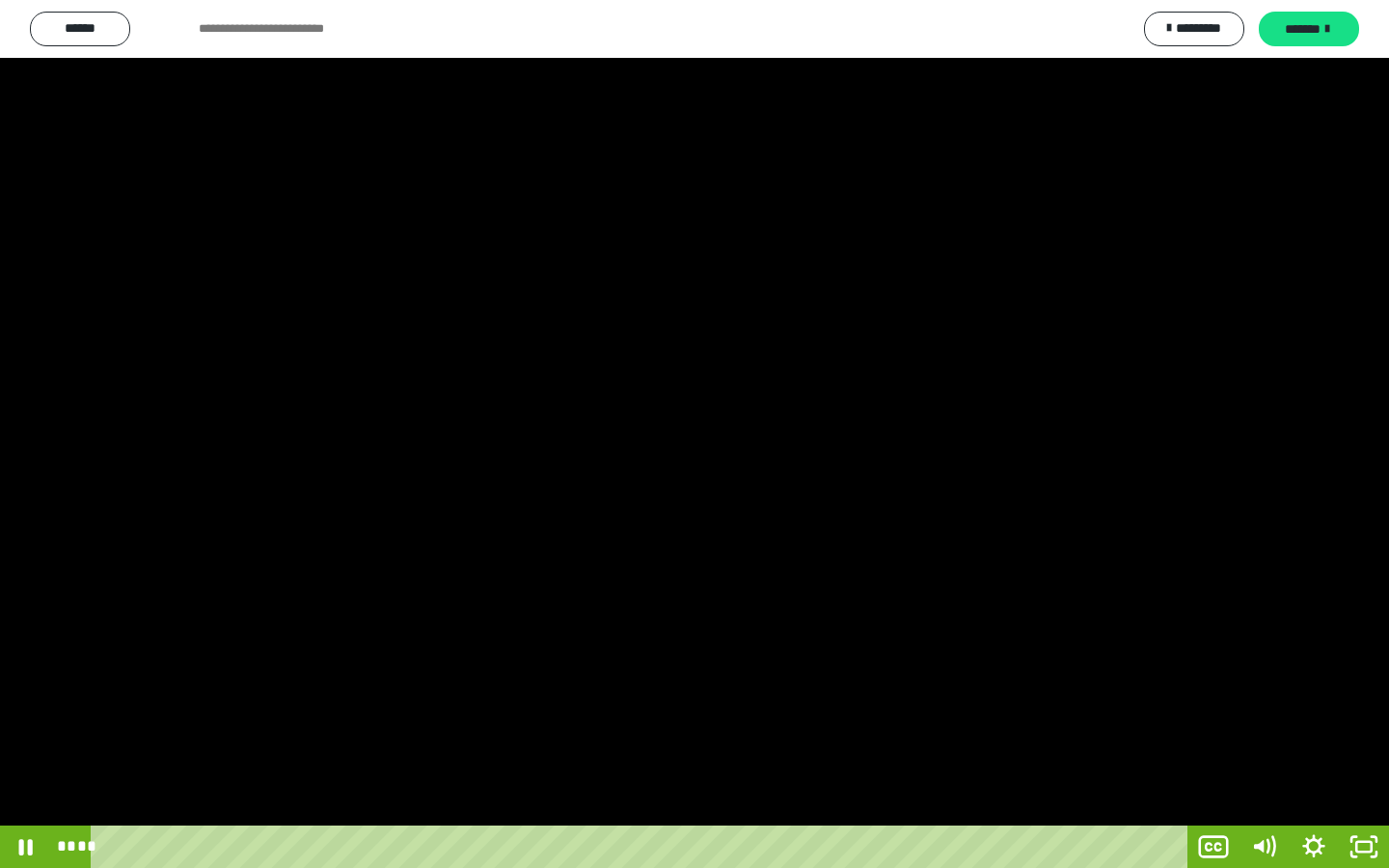 click at bounding box center [694, 434] 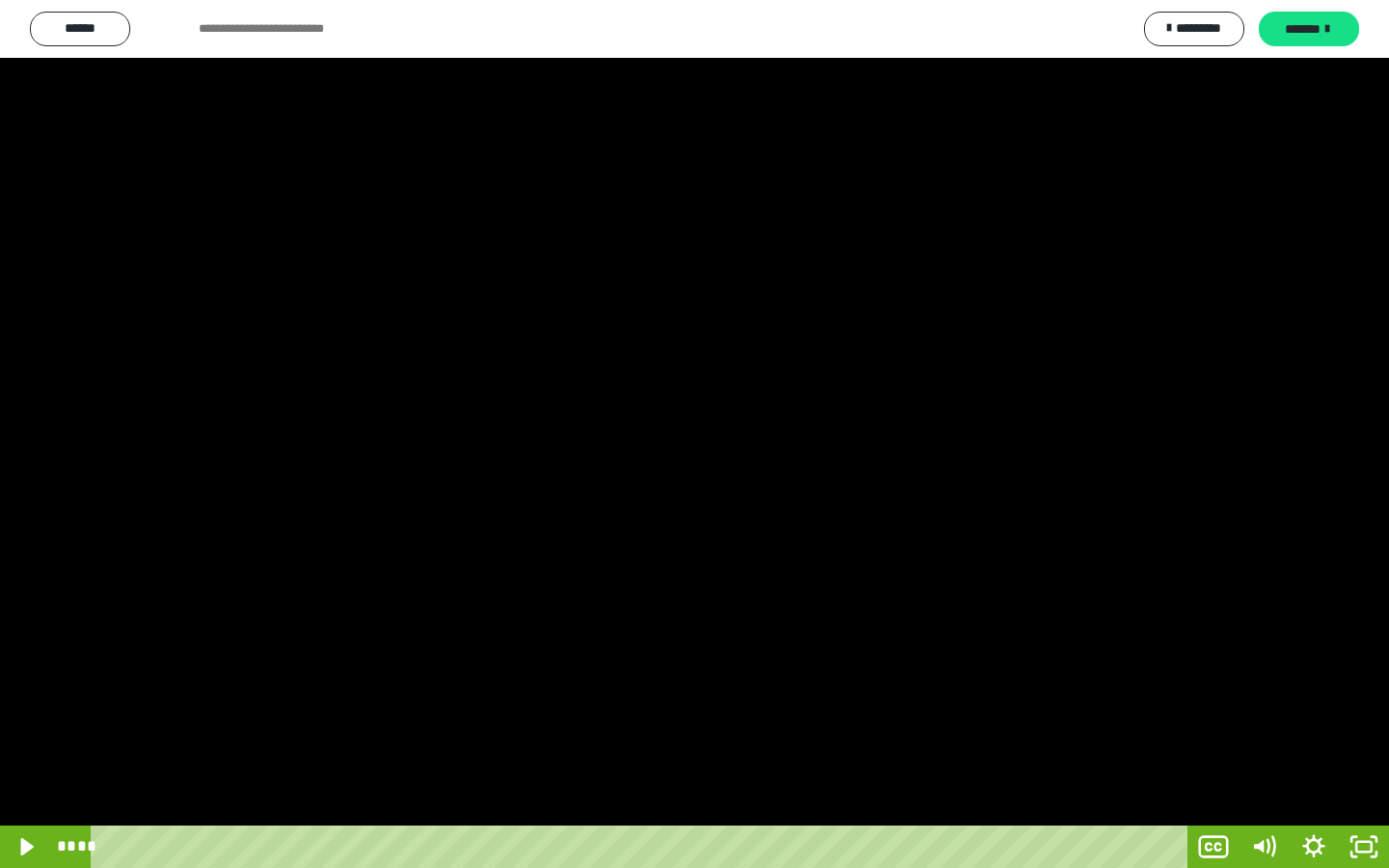 click at bounding box center (694, 434) 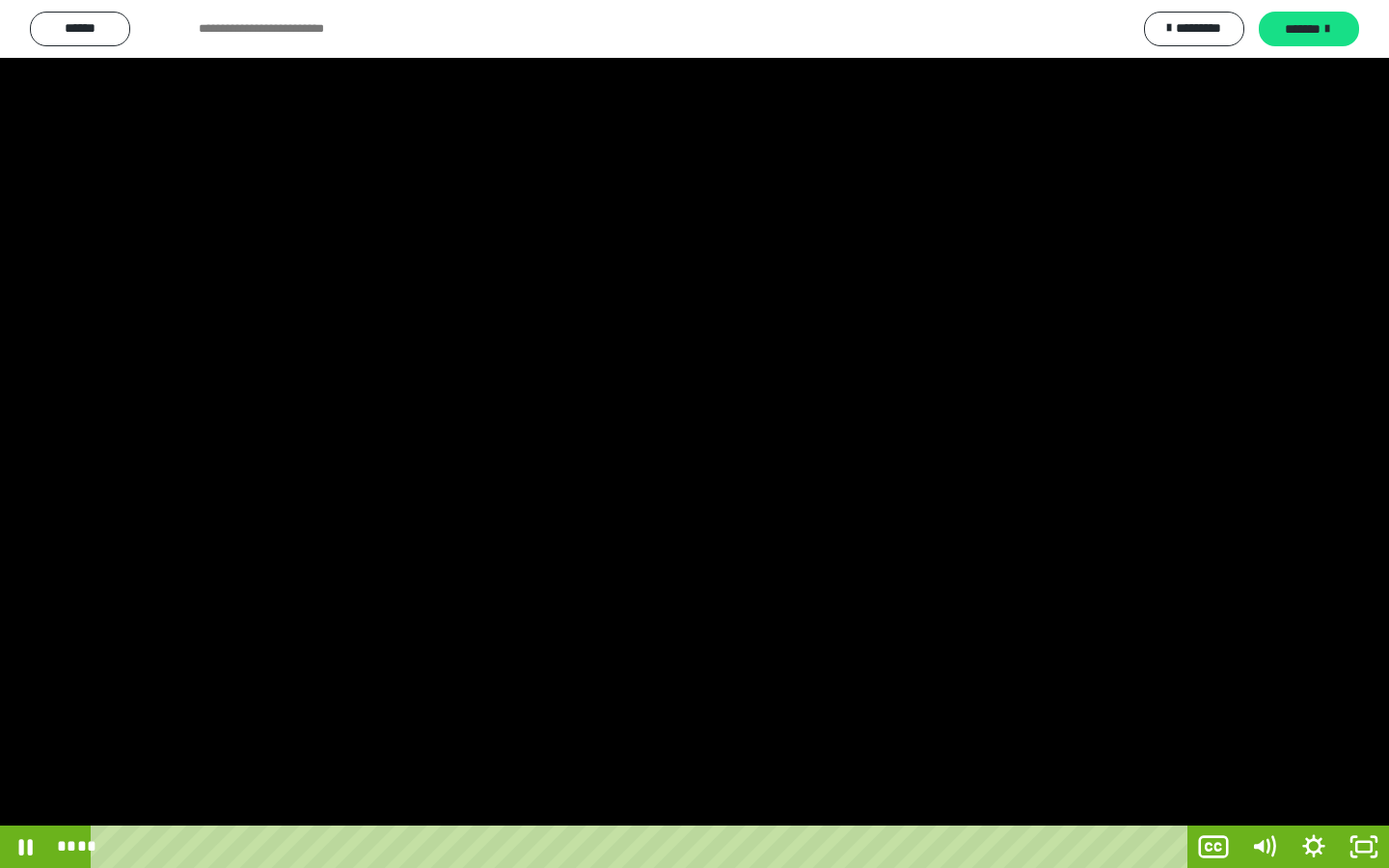 click at bounding box center [694, 434] 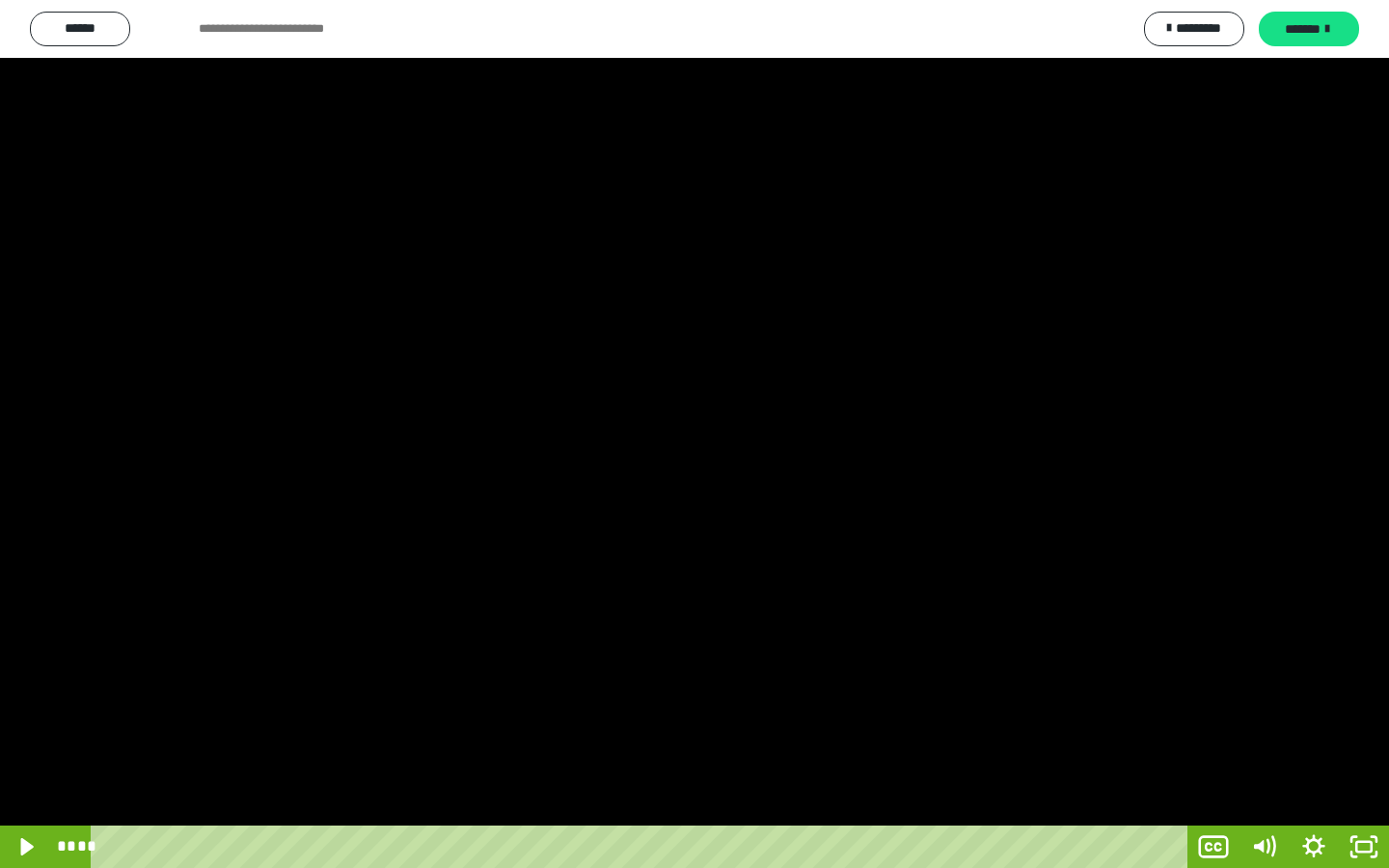 click at bounding box center (694, 434) 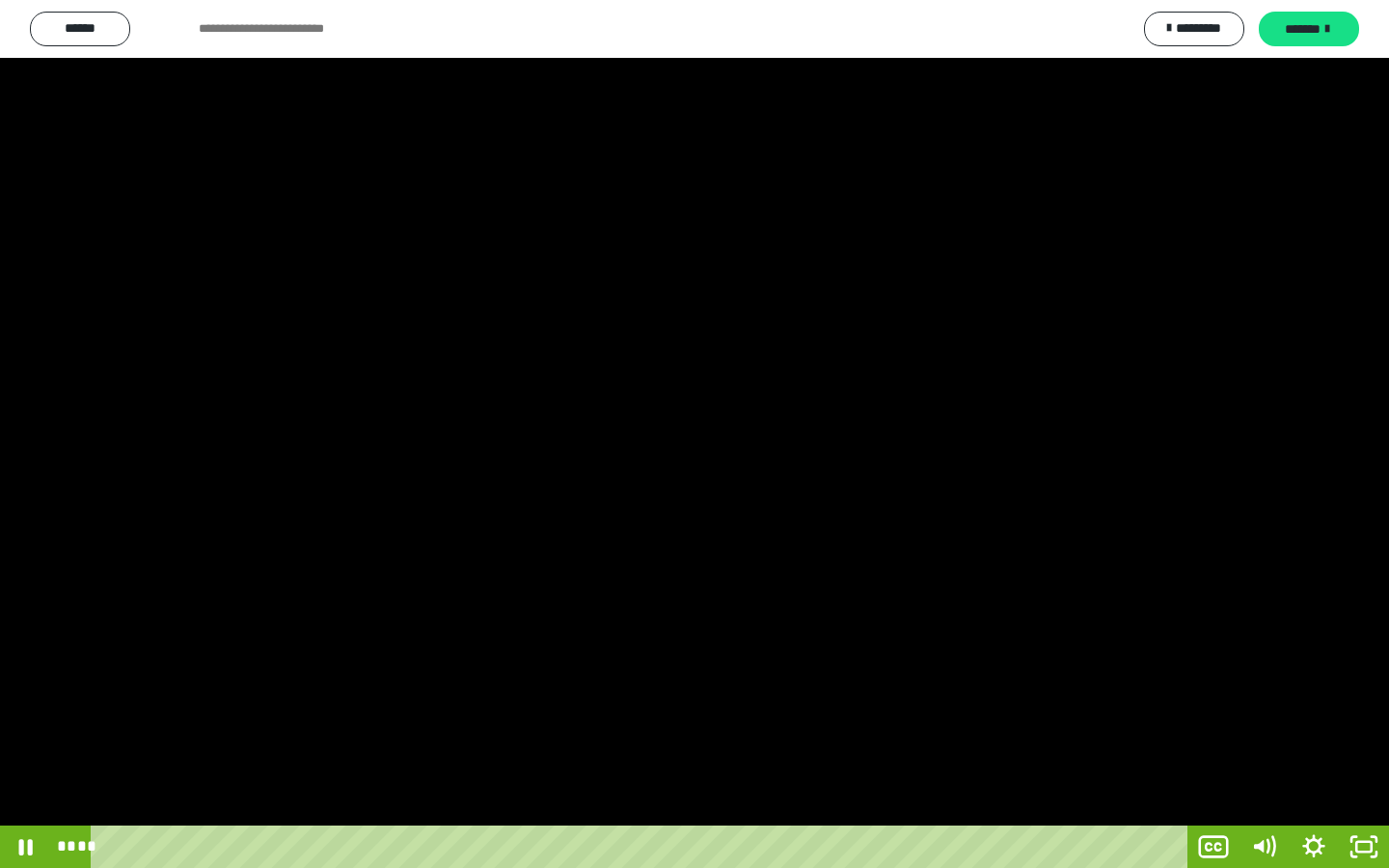 click at bounding box center (694, 434) 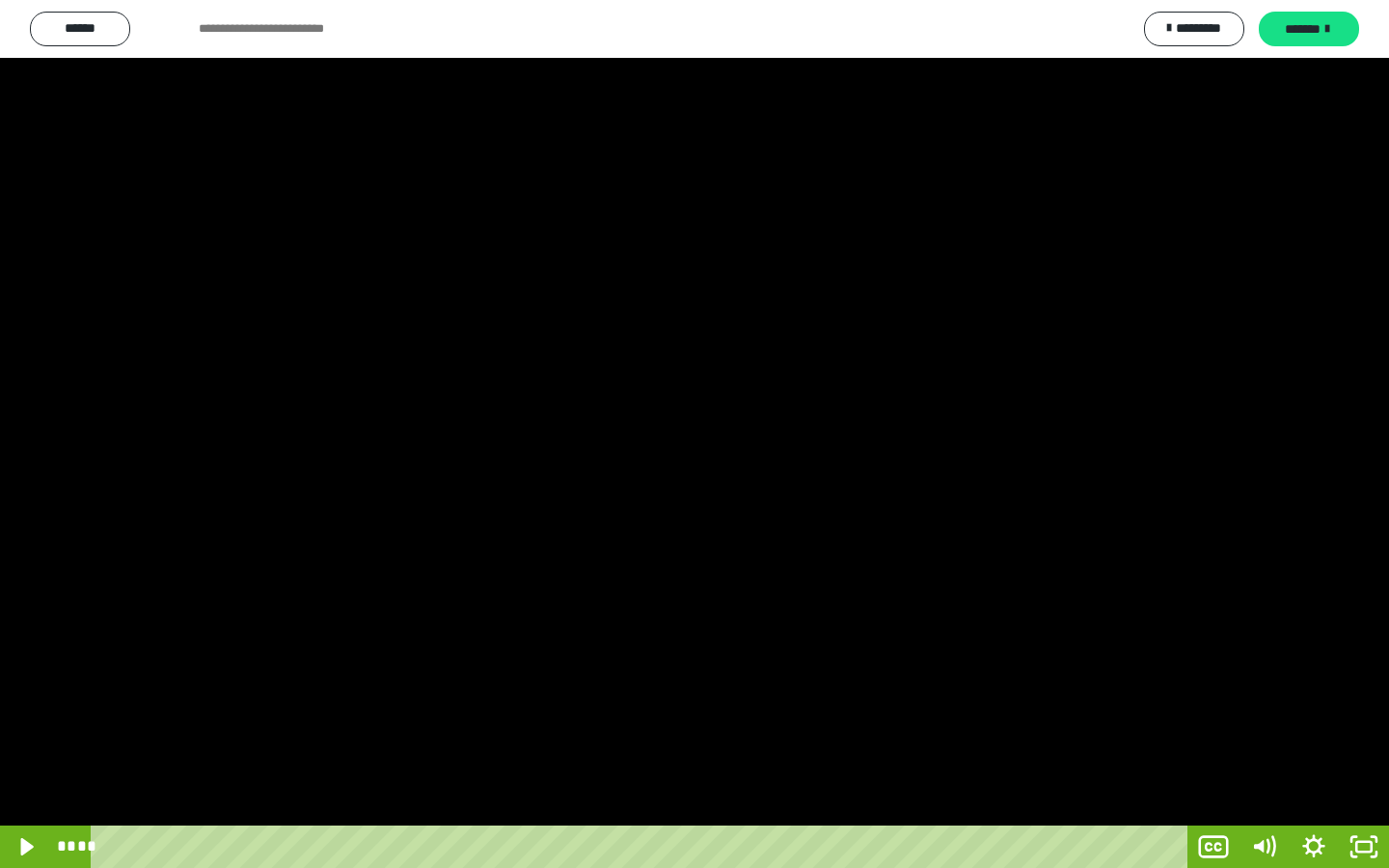 click at bounding box center (694, 434) 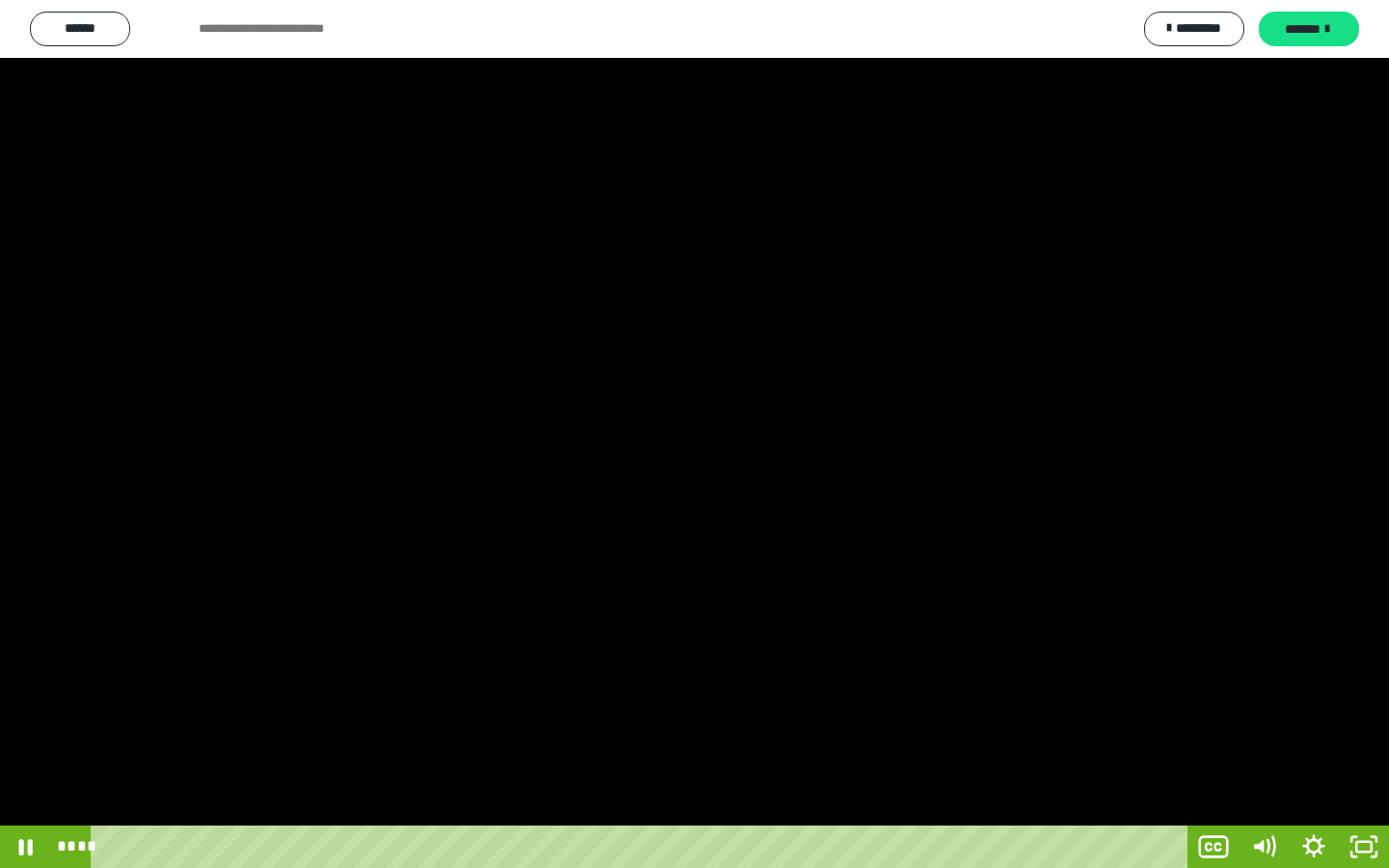 click at bounding box center (694, 434) 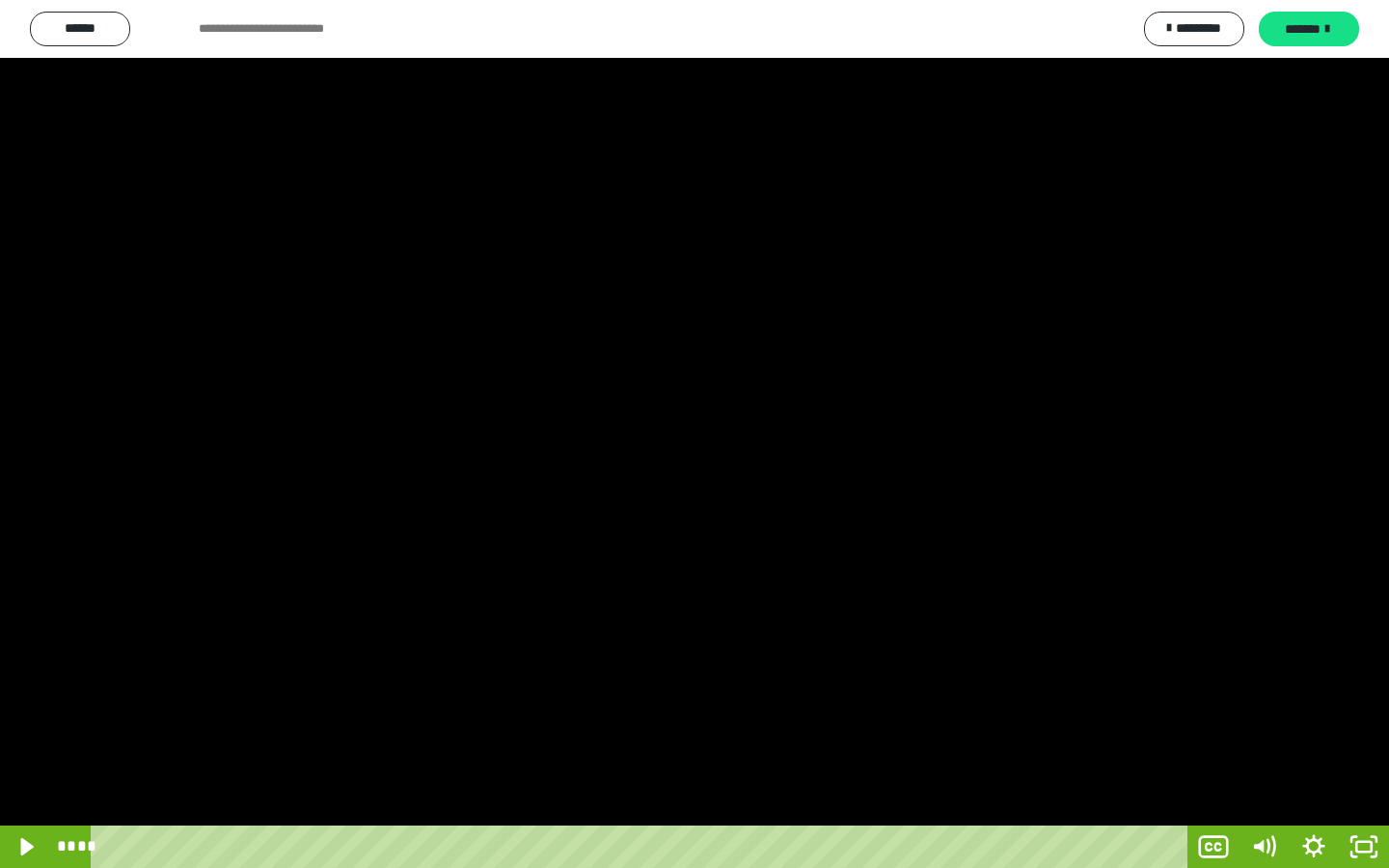 click at bounding box center [694, 434] 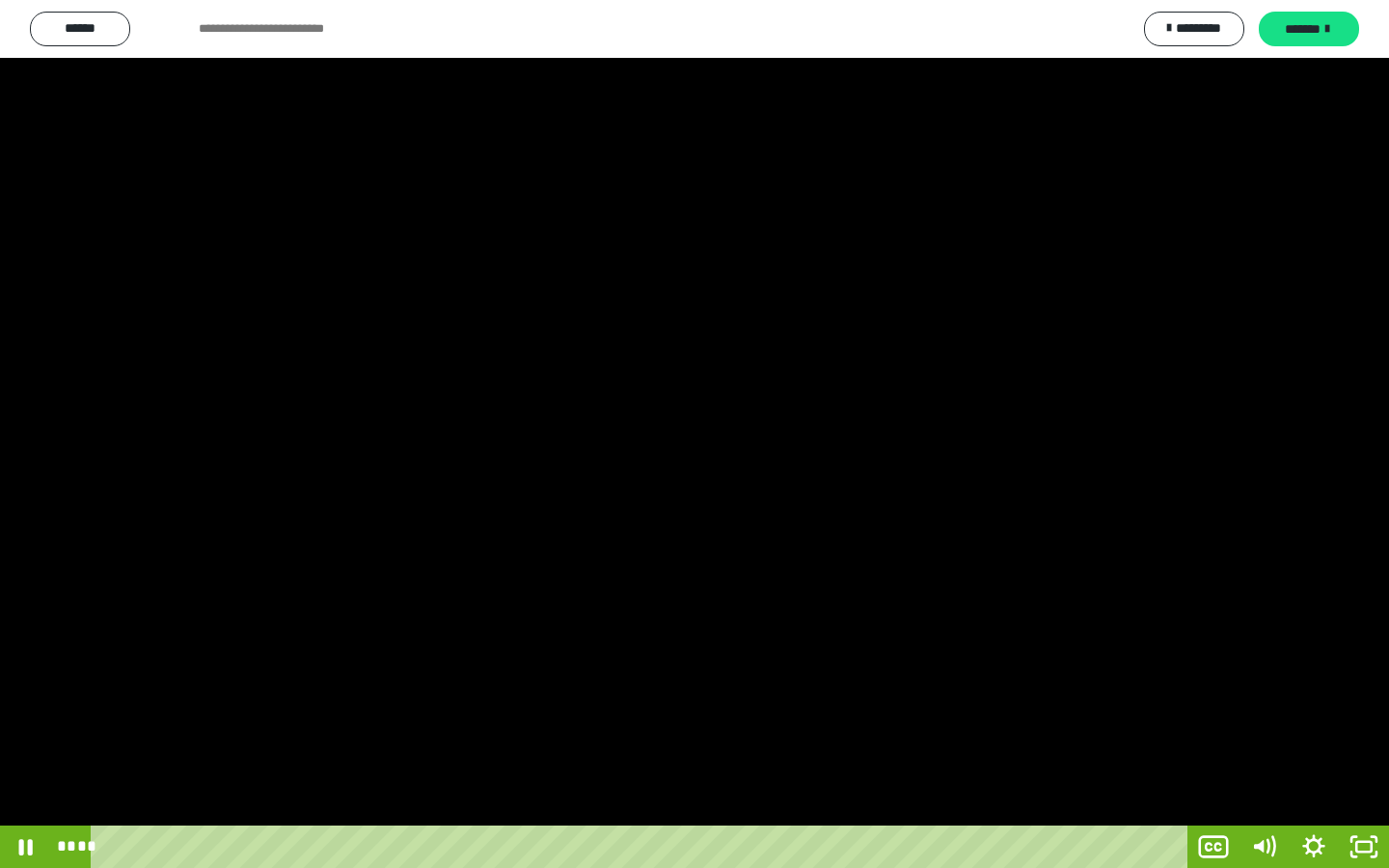 click at bounding box center (694, 434) 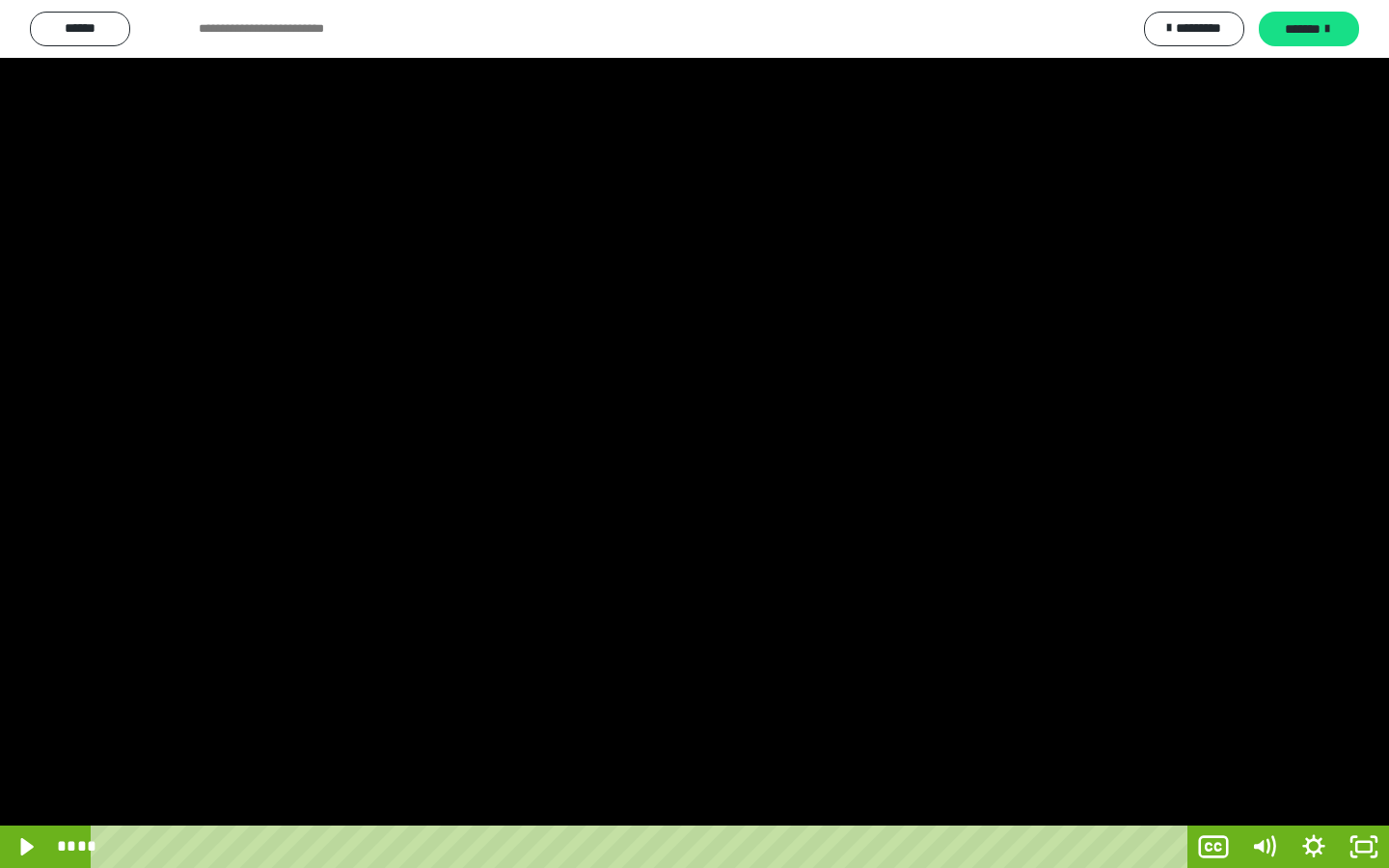 click at bounding box center [694, 434] 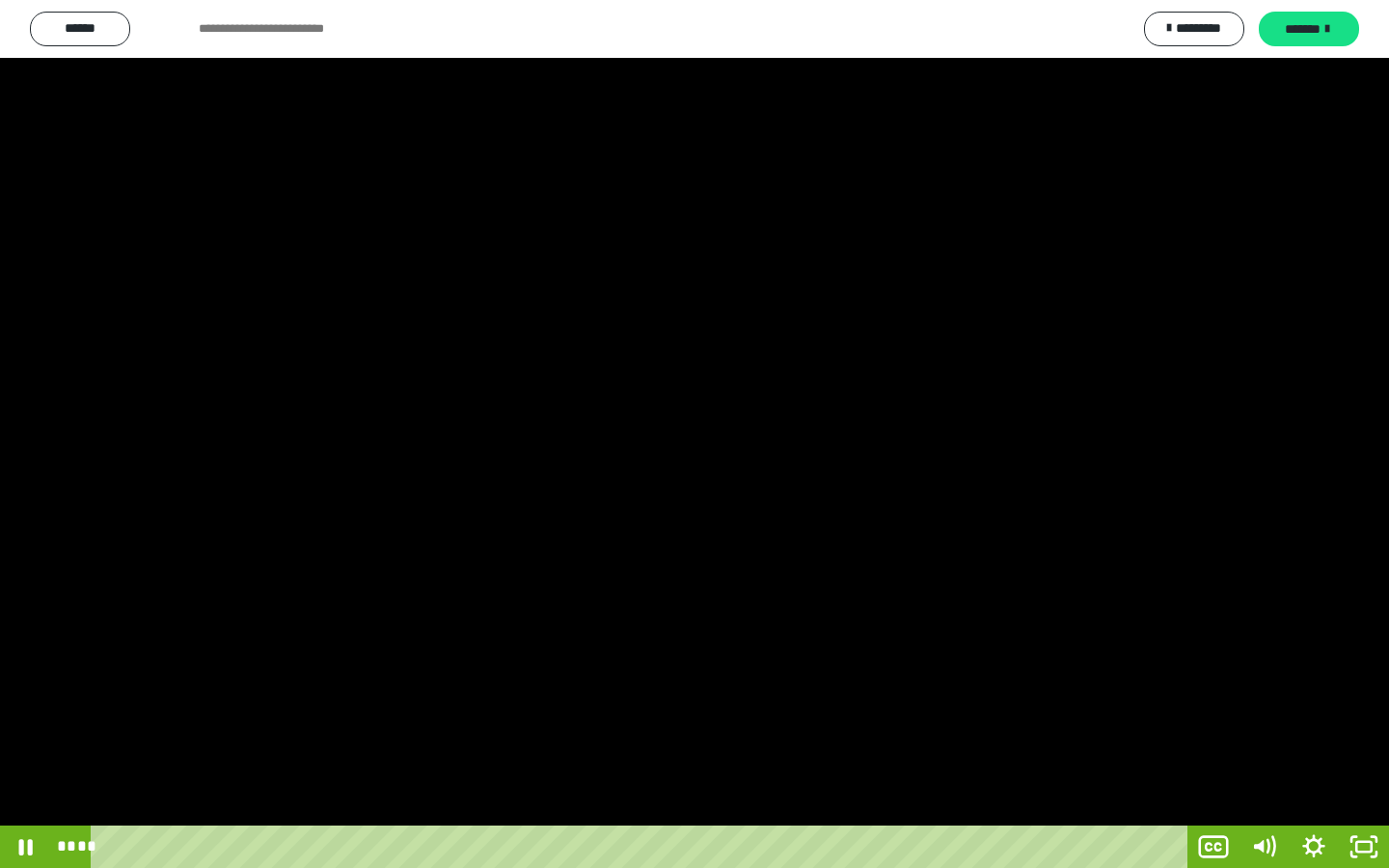 click at bounding box center (694, 434) 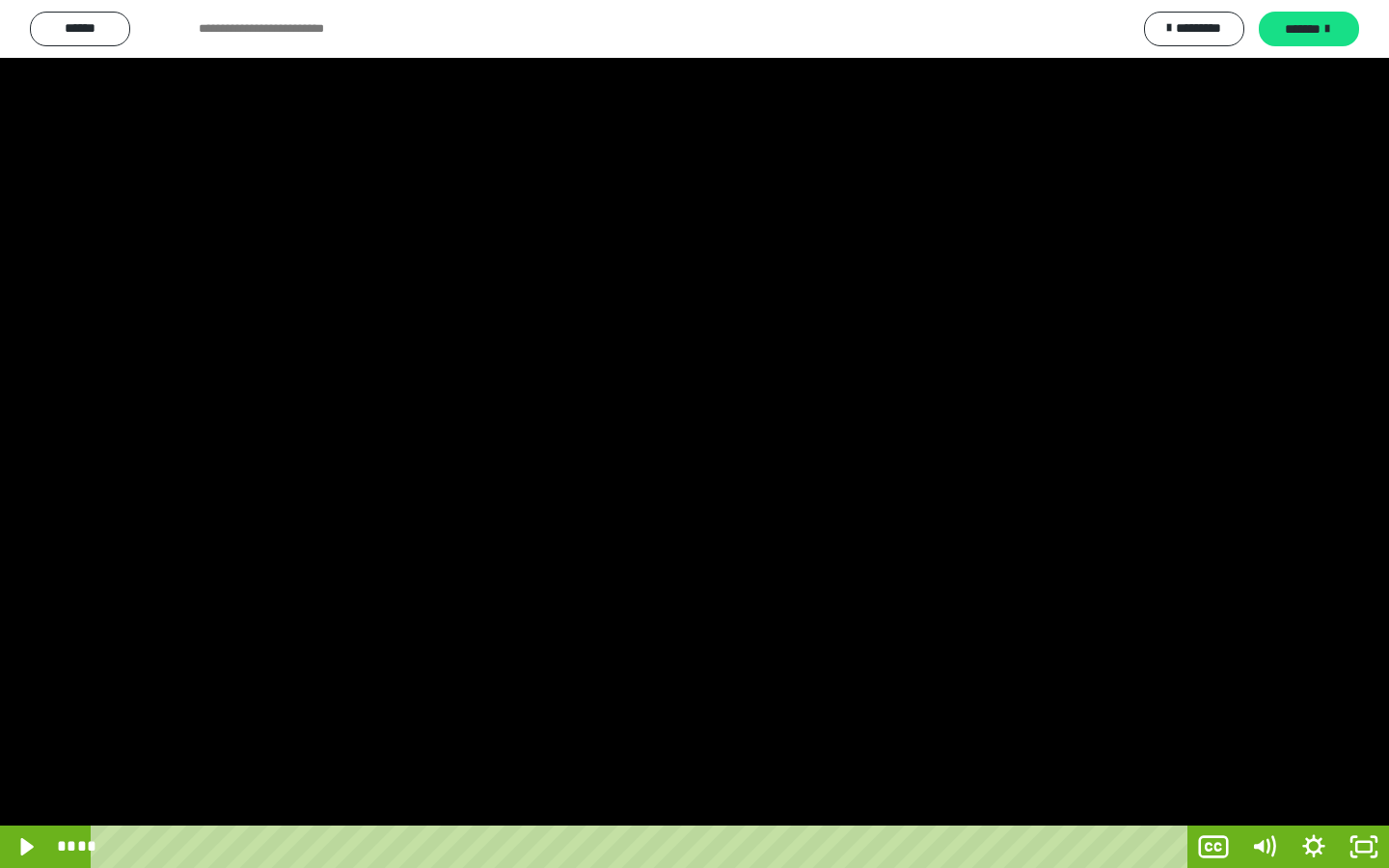 click at bounding box center [694, 434] 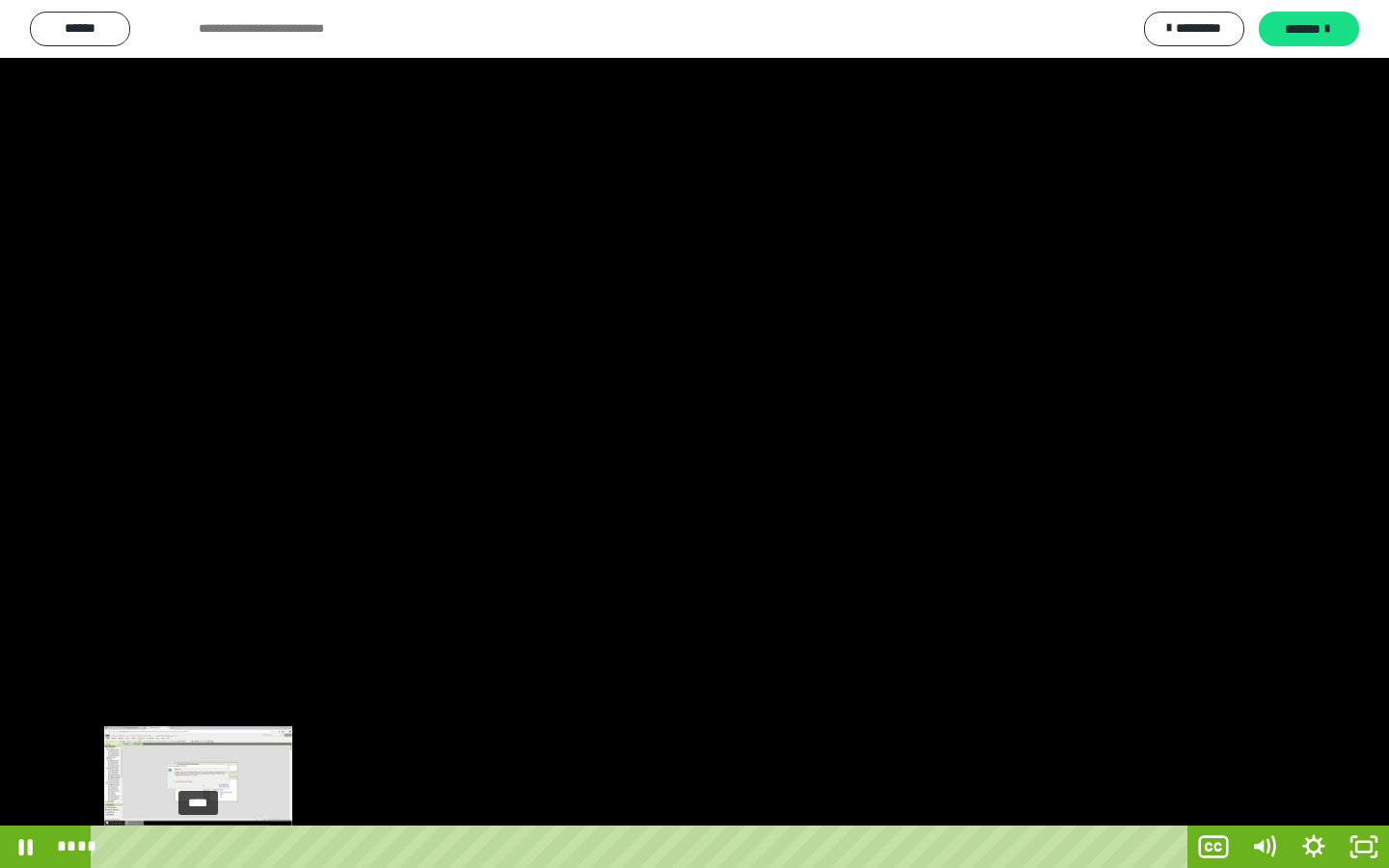 click on "****" at bounding box center [642, 847] 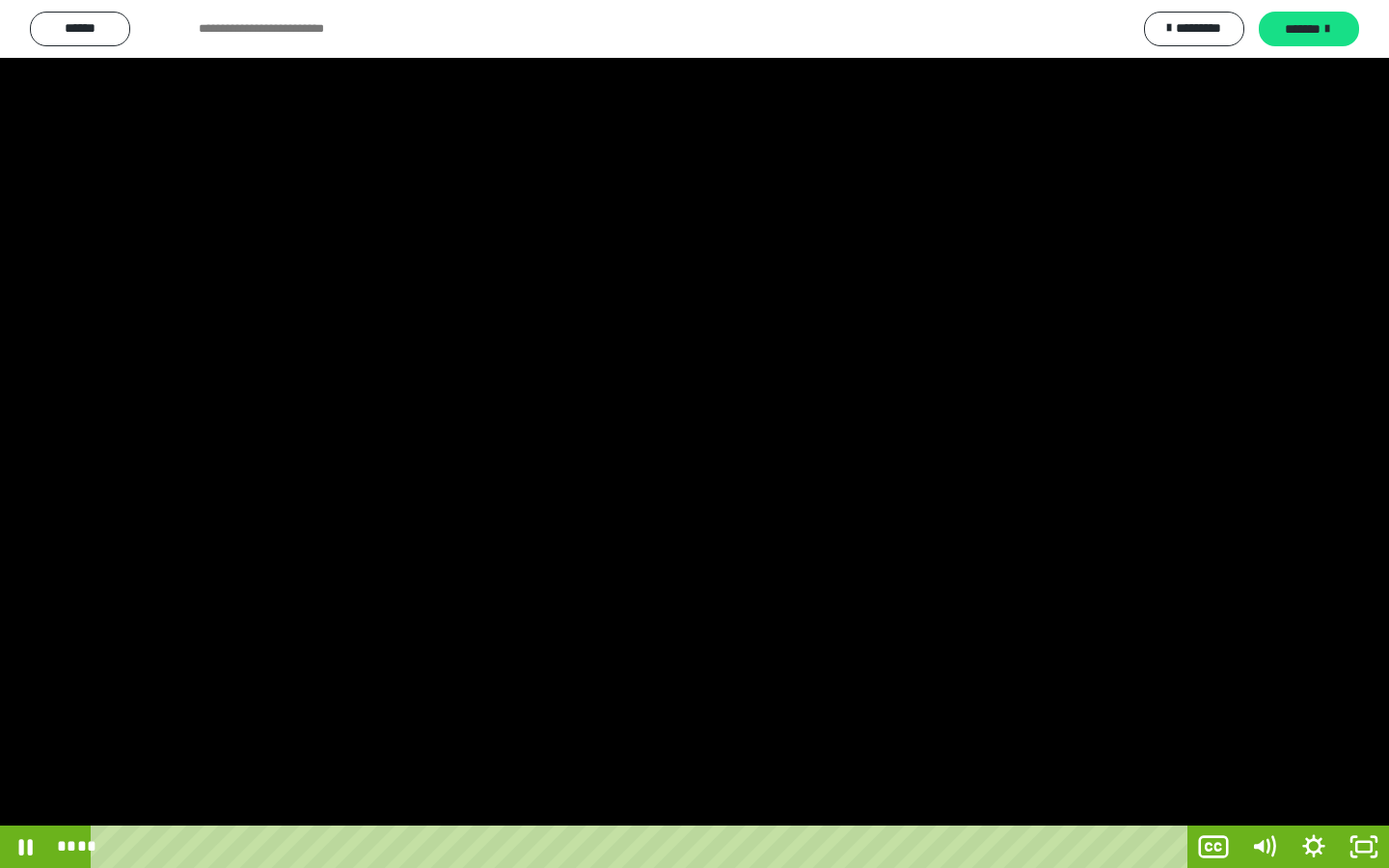 click at bounding box center (694, 434) 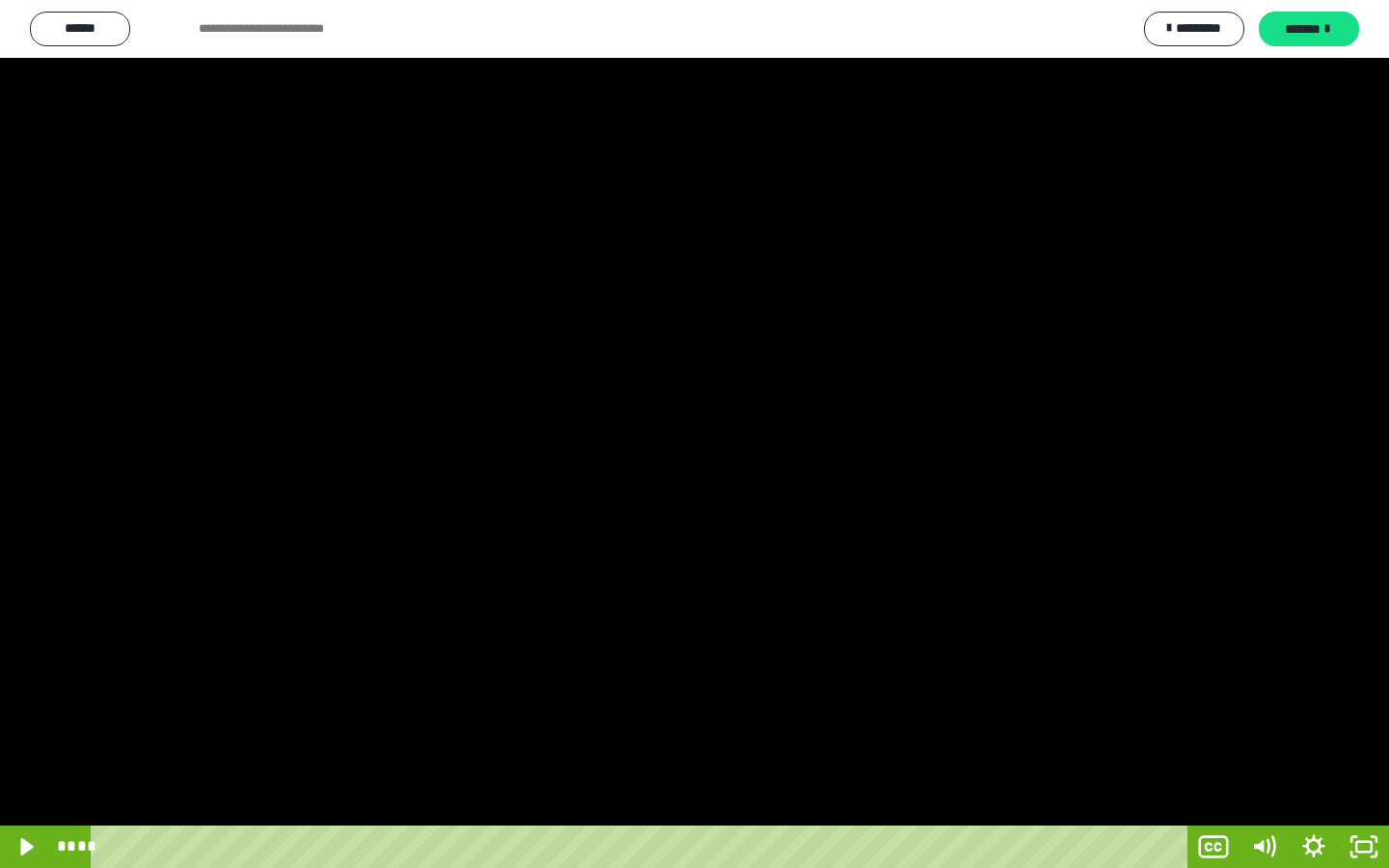 click at bounding box center (694, 434) 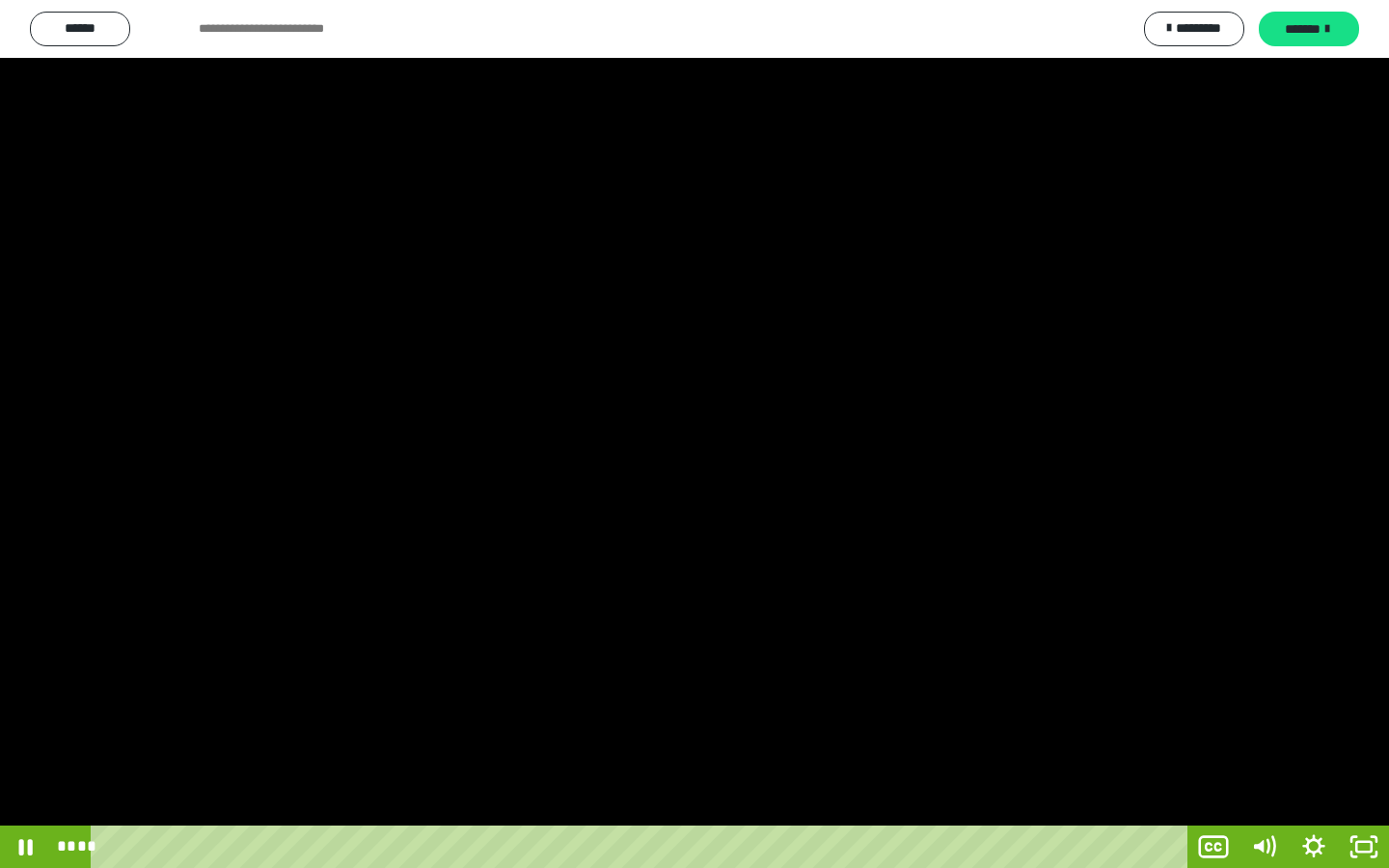 click at bounding box center (694, 434) 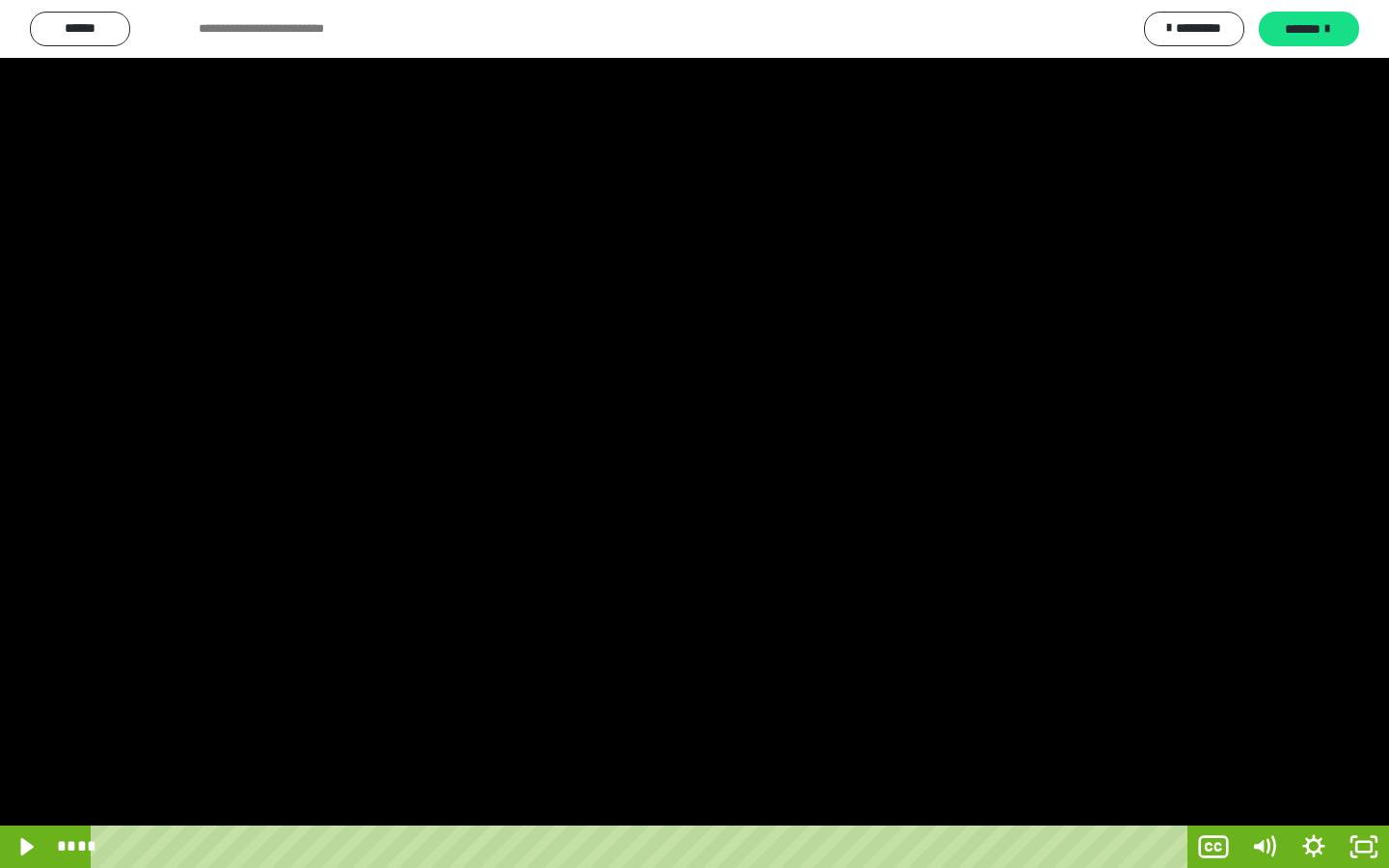 click at bounding box center [694, 434] 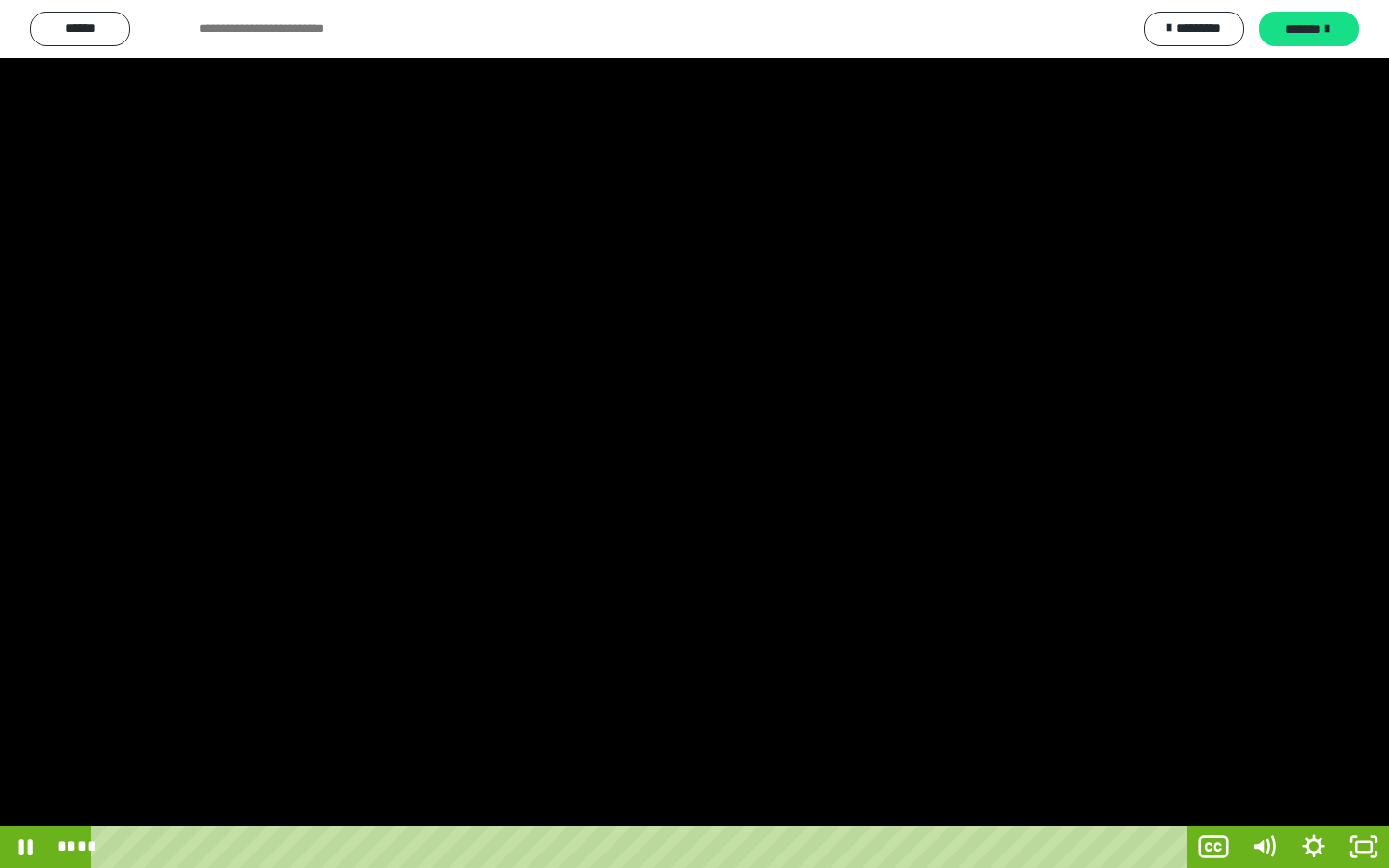 click at bounding box center (694, 434) 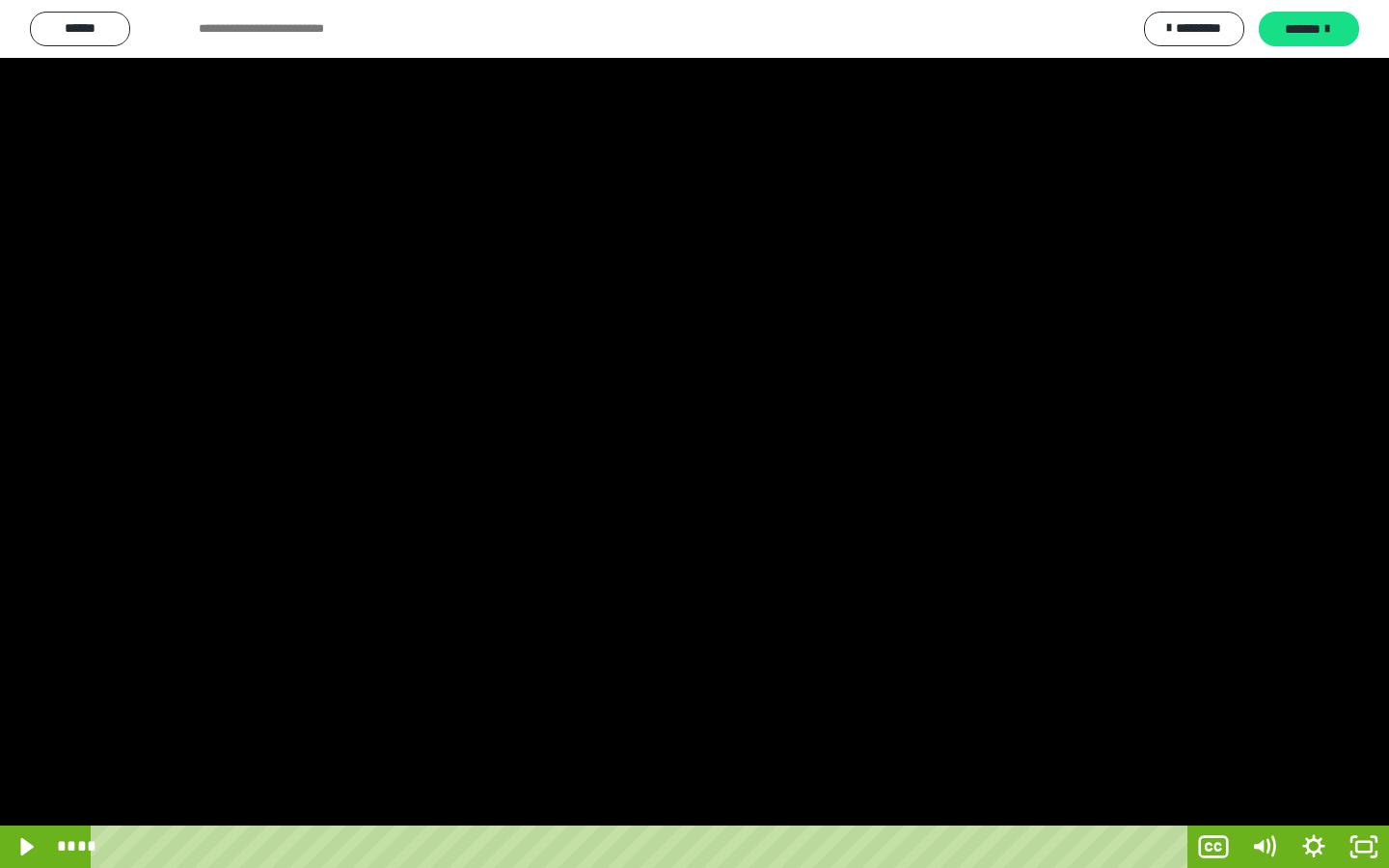 click at bounding box center (694, 434) 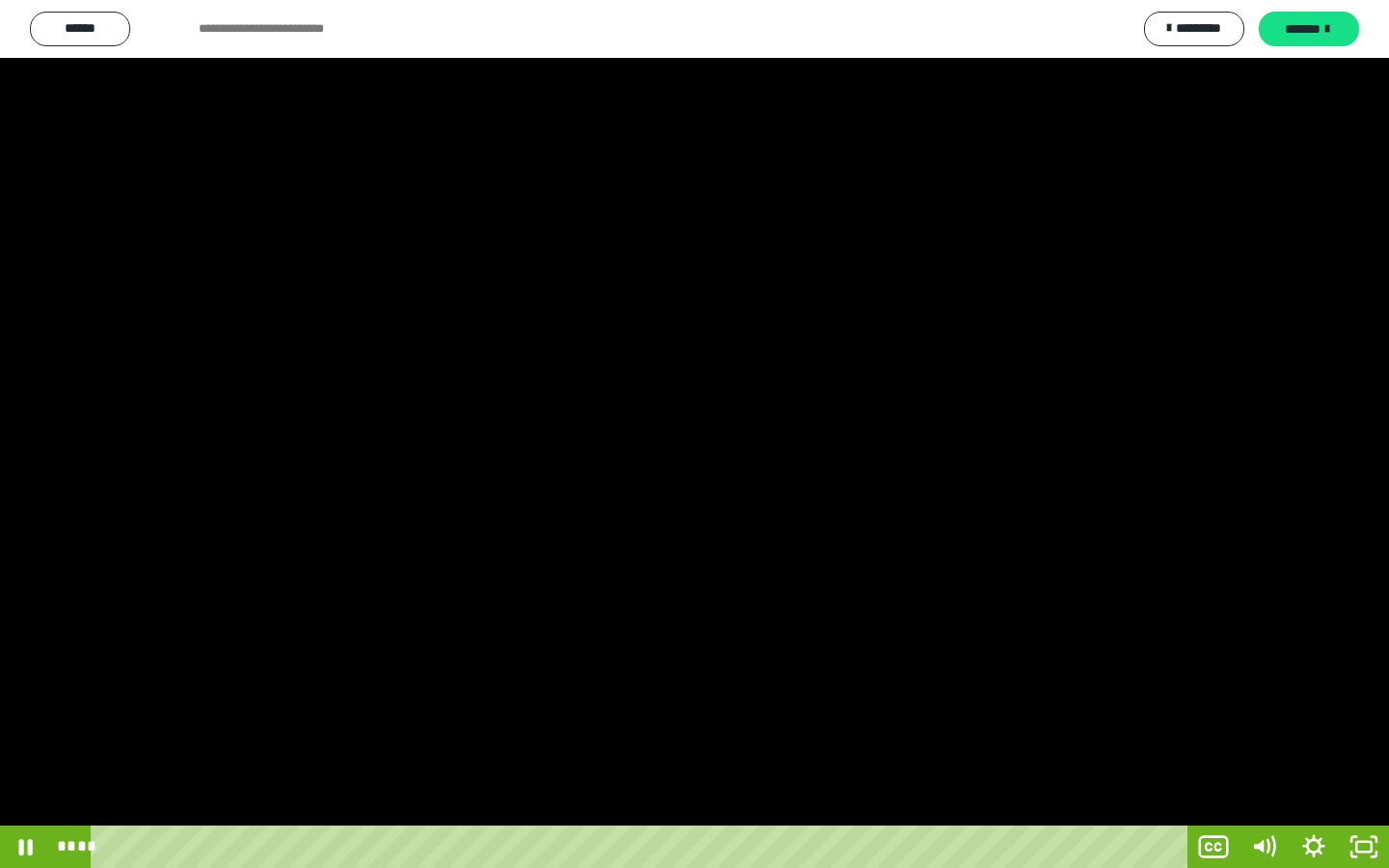 click at bounding box center [694, 434] 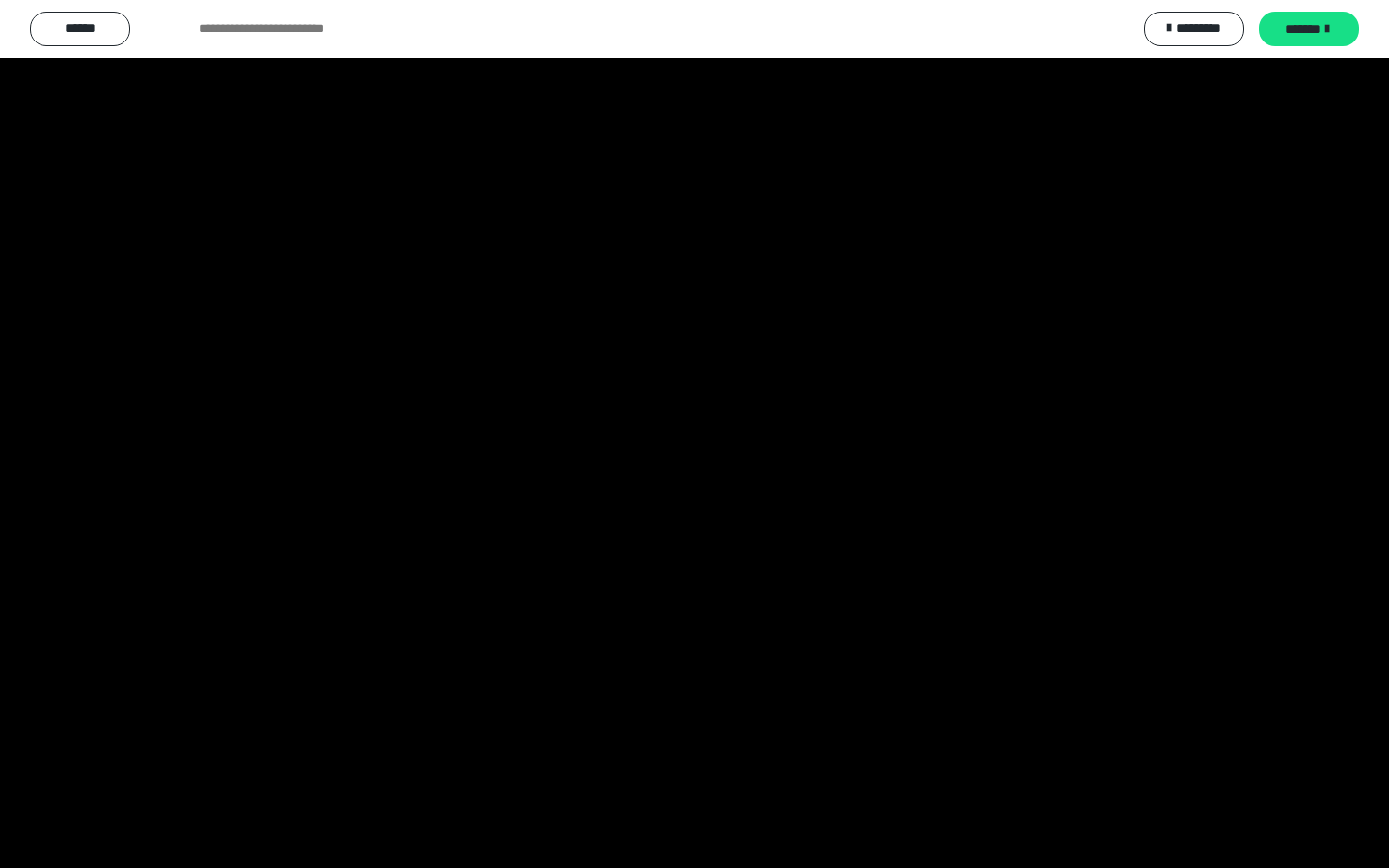 click at bounding box center [694, 434] 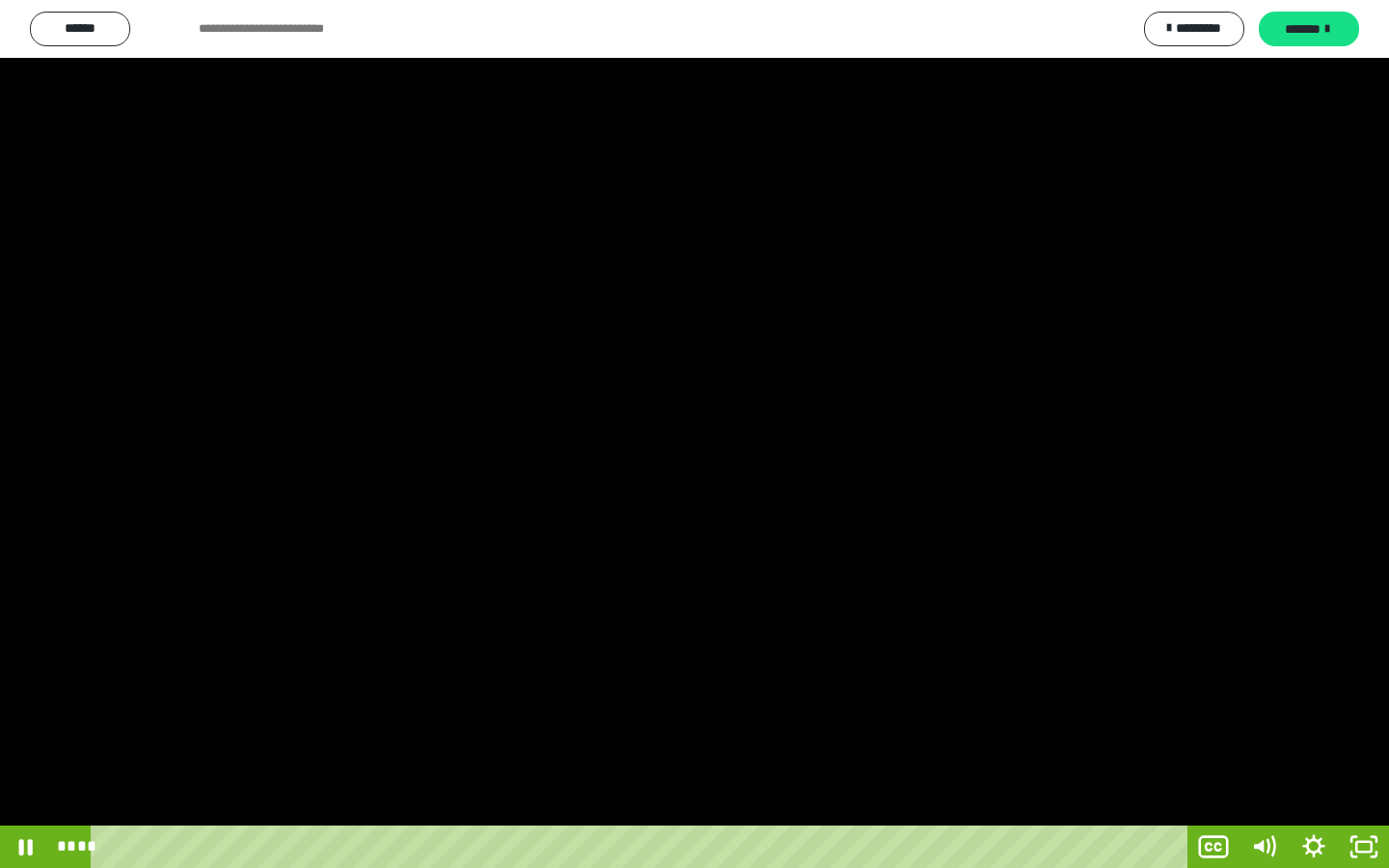 click at bounding box center [694, 434] 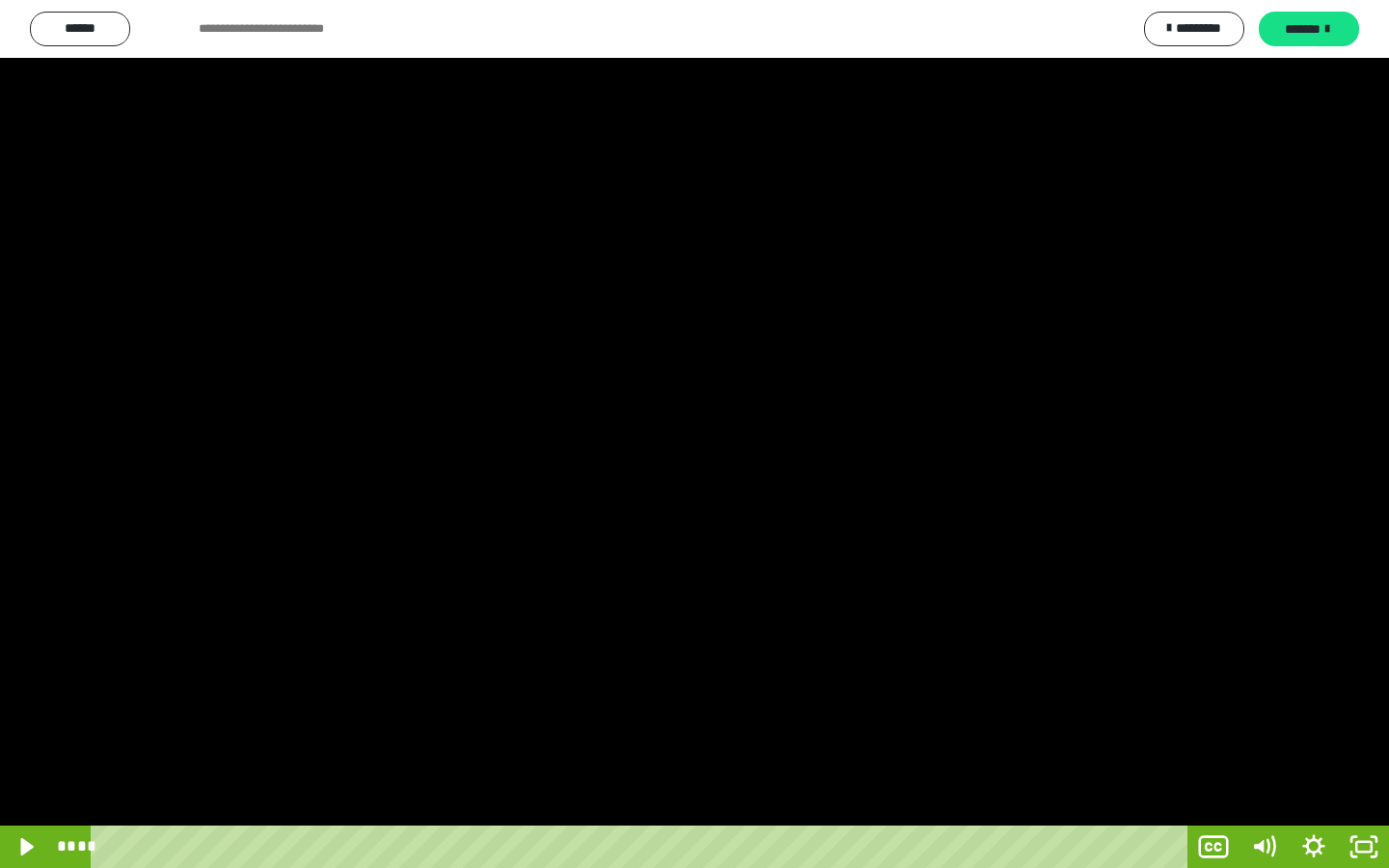 click at bounding box center [694, 434] 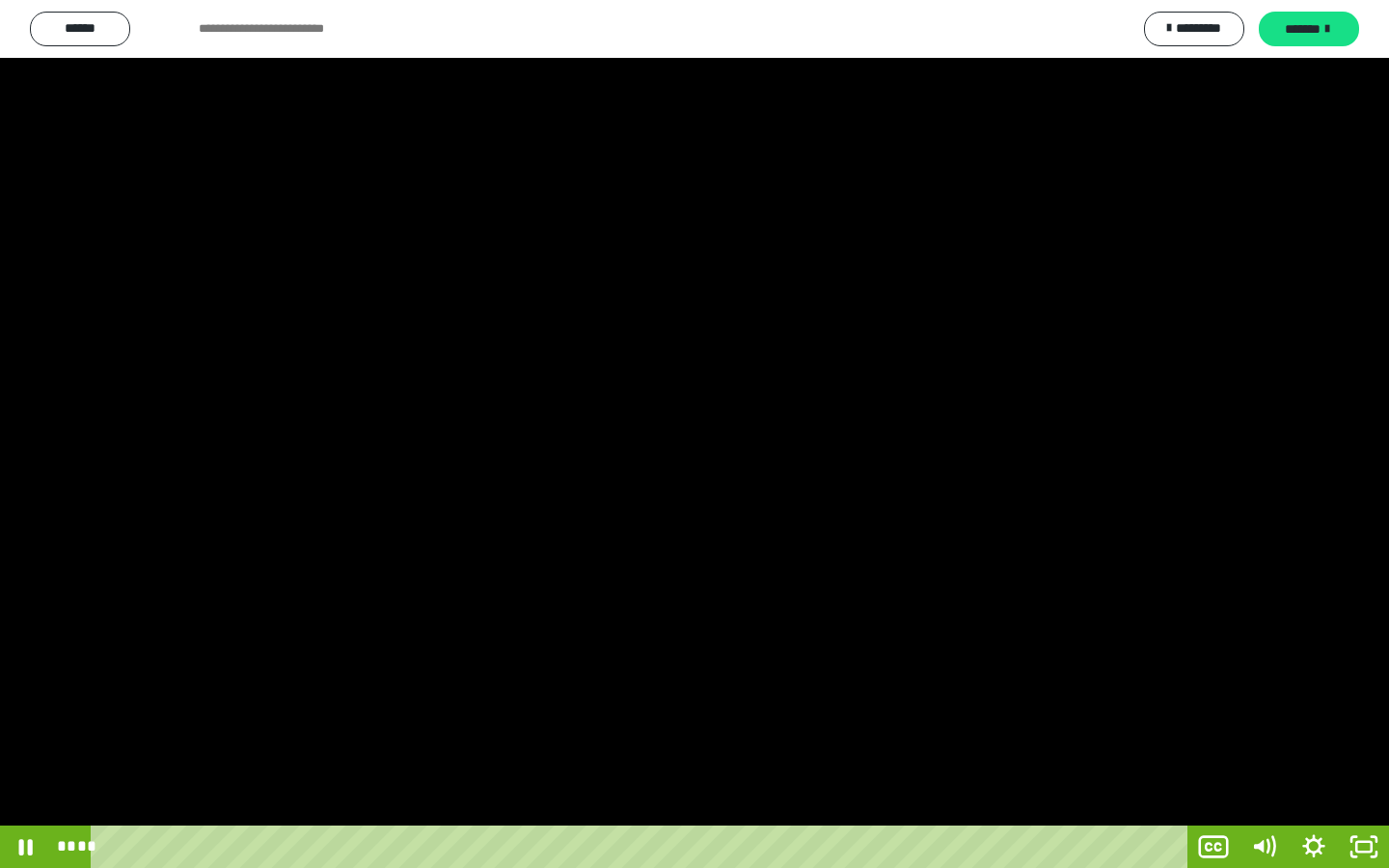 click at bounding box center (694, 434) 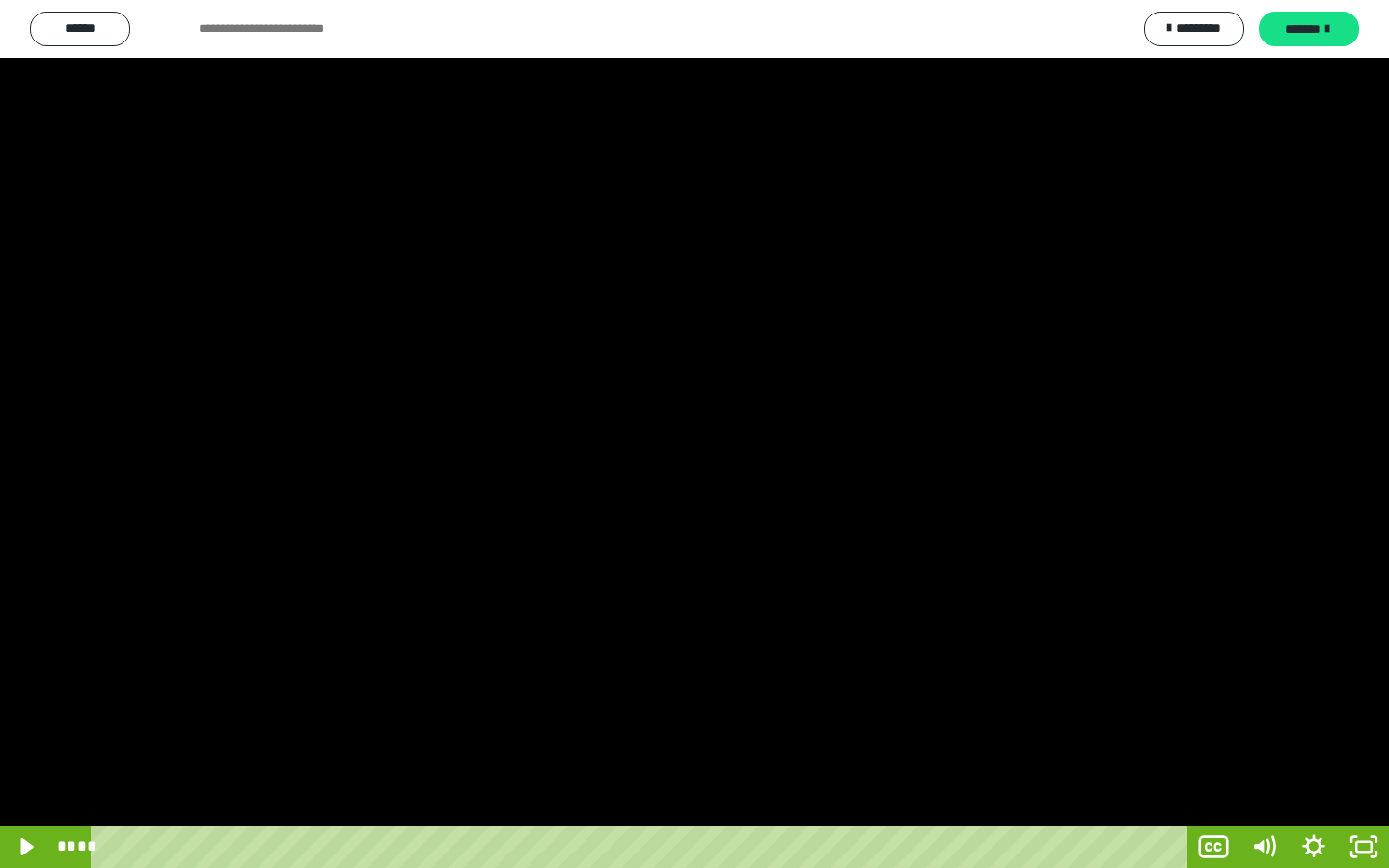 click at bounding box center [694, 434] 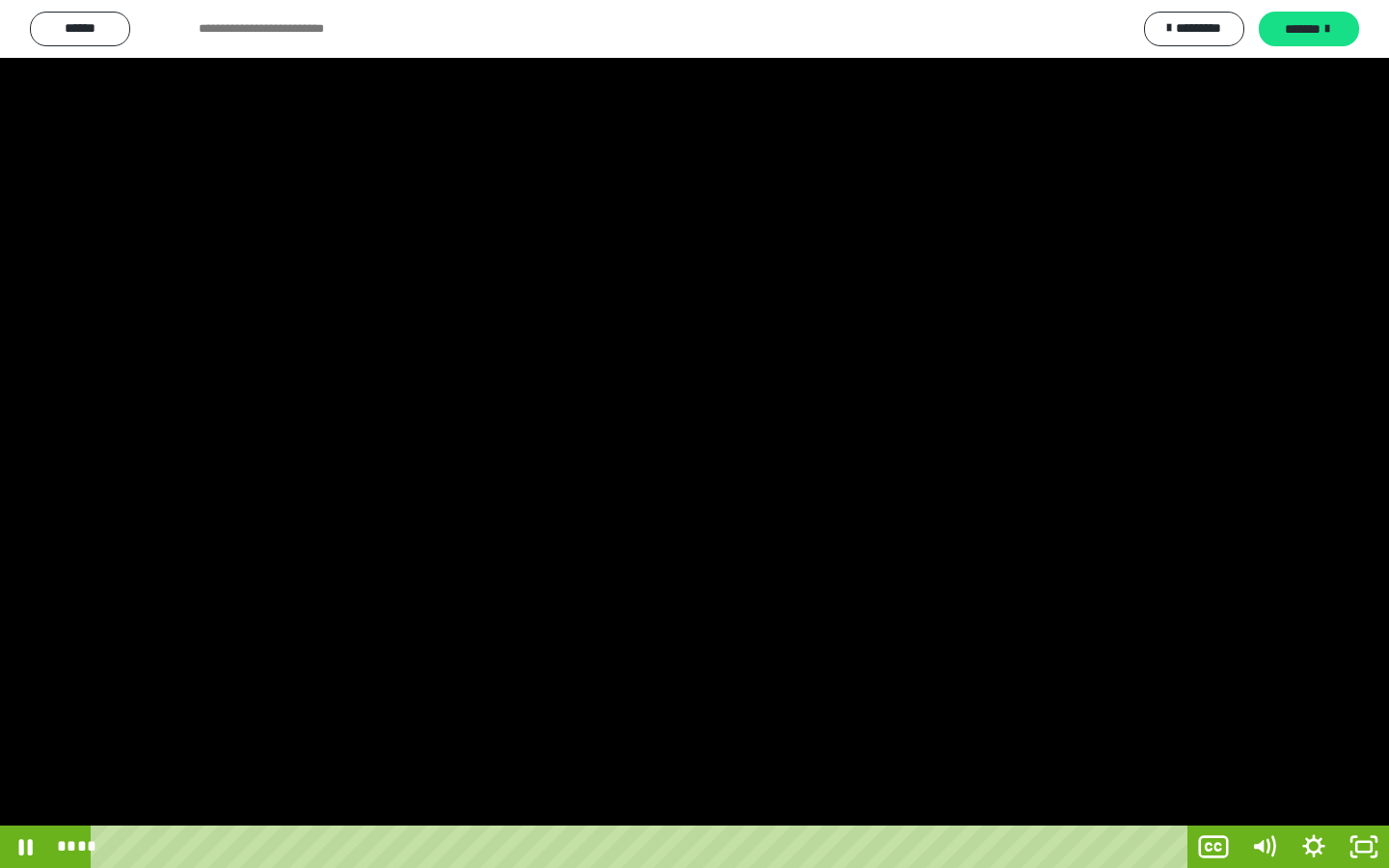 click at bounding box center [694, 434] 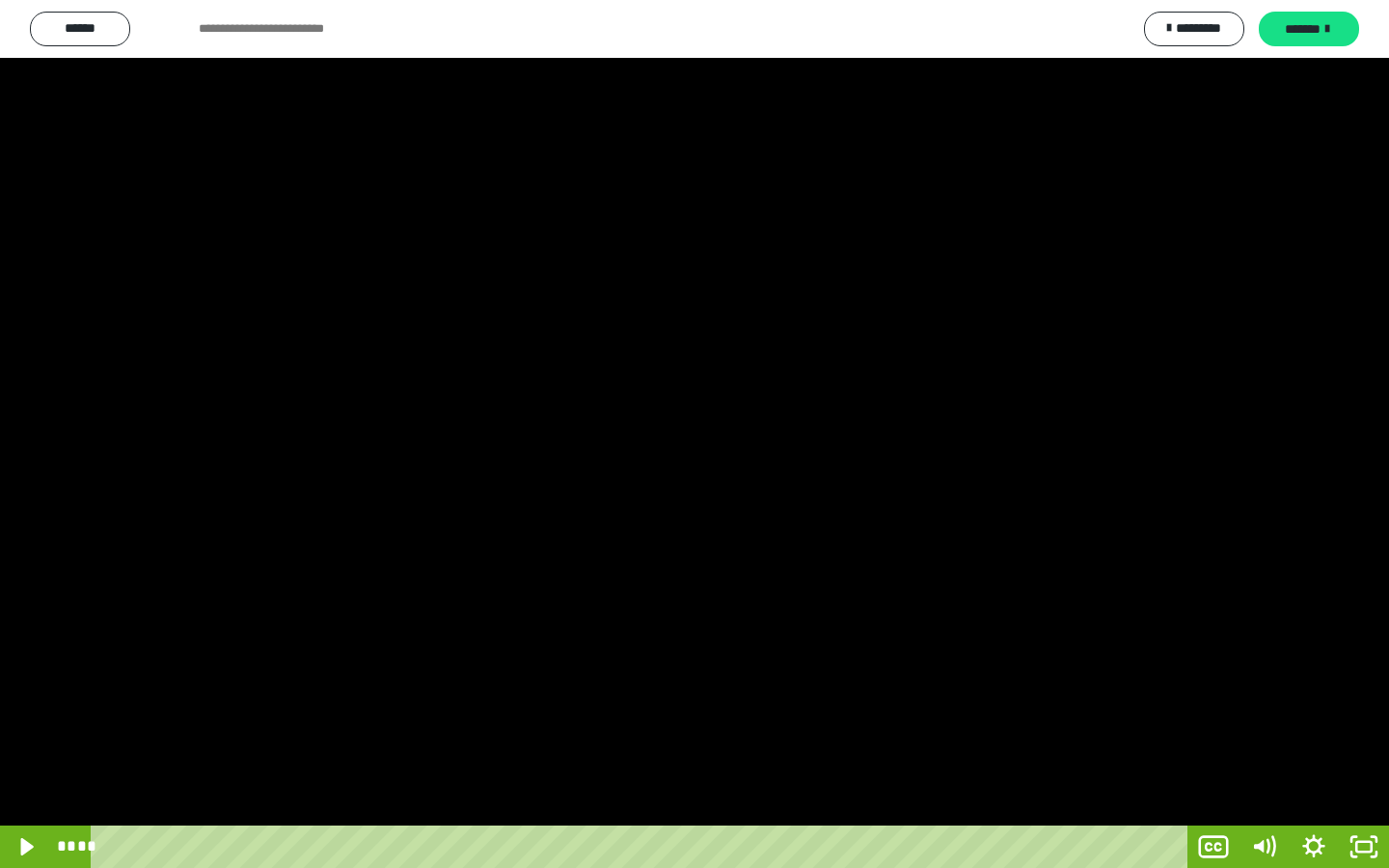 click at bounding box center [694, 434] 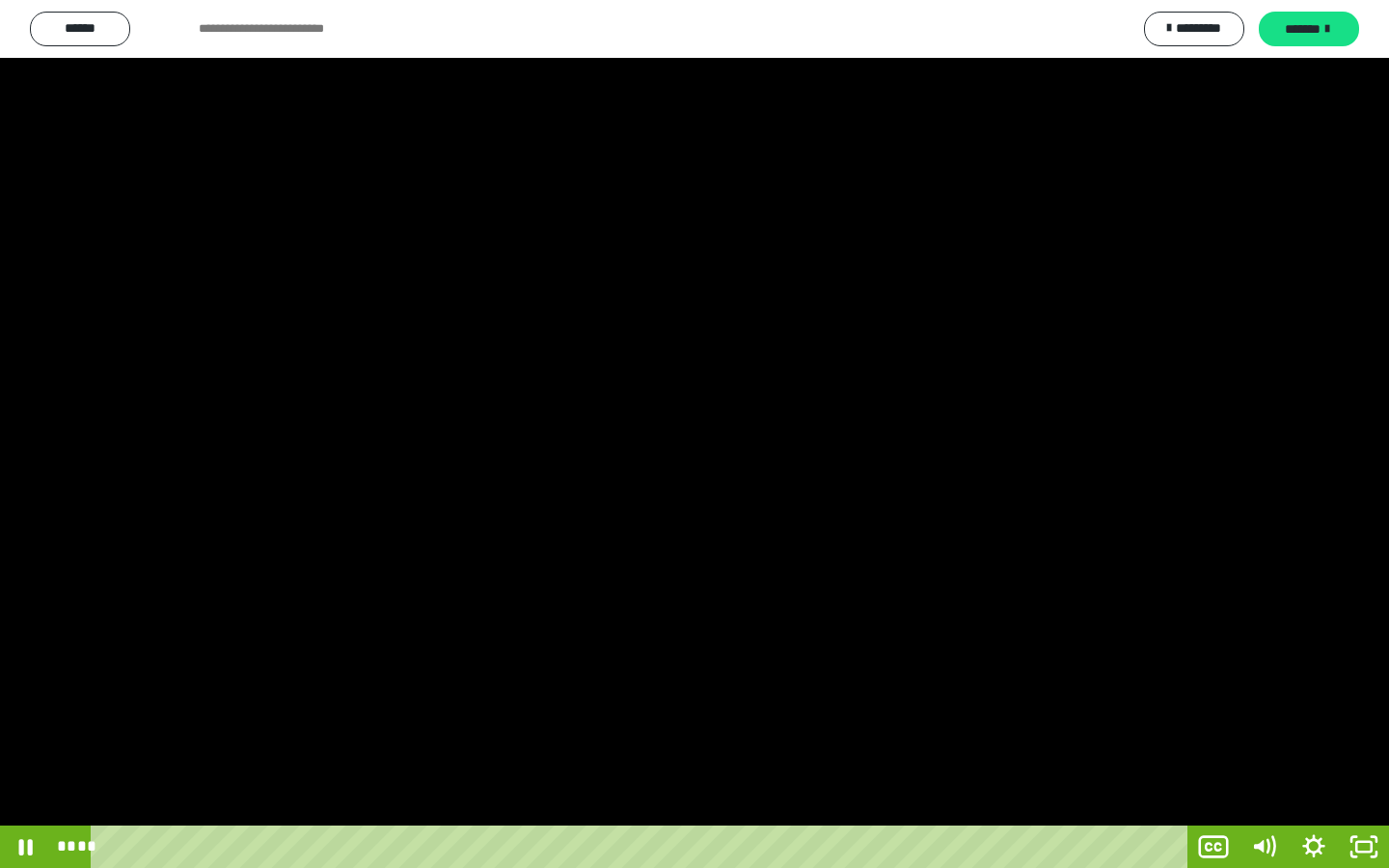 click at bounding box center (694, 434) 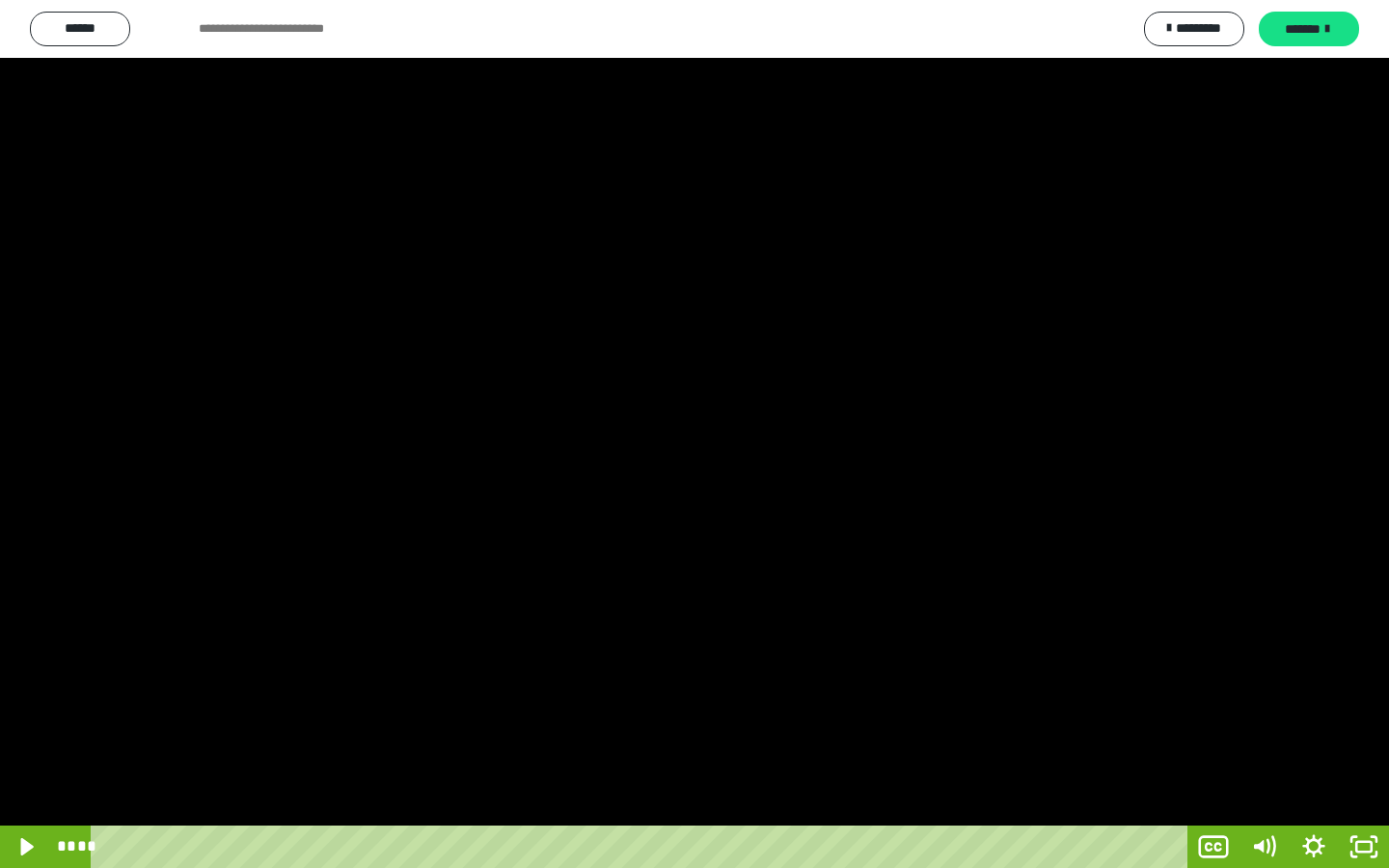click at bounding box center [694, 434] 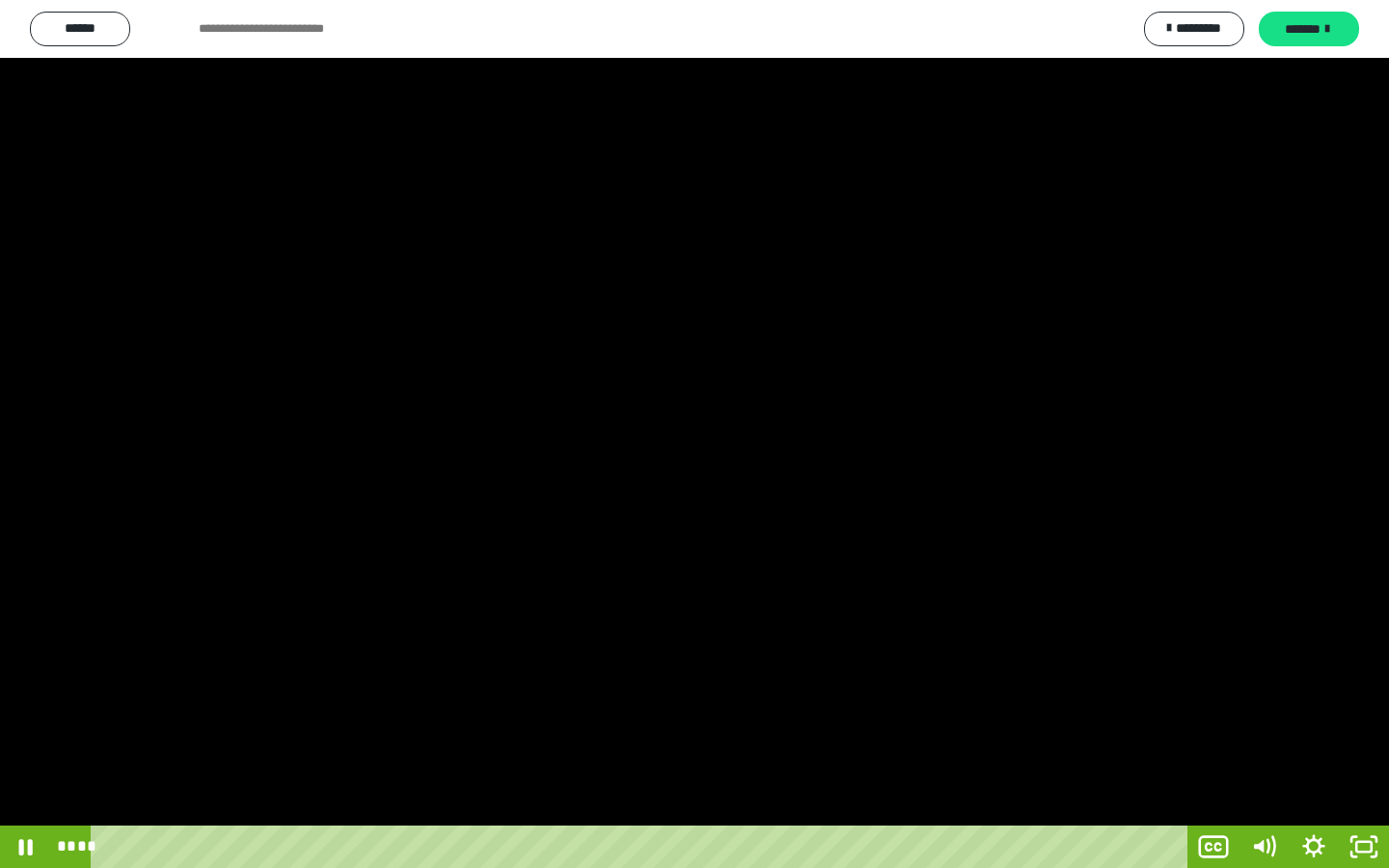 click at bounding box center (694, 434) 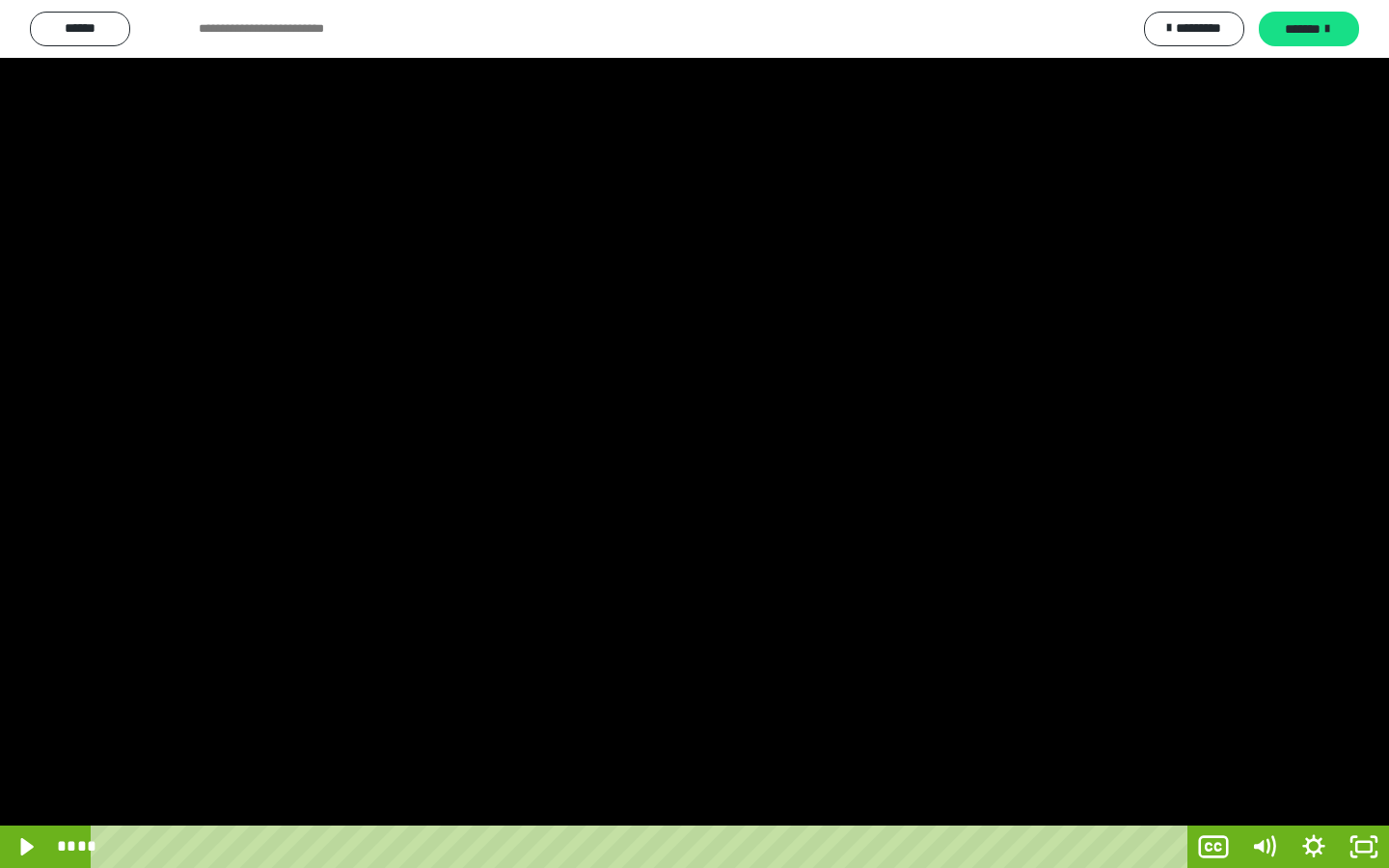 click at bounding box center [694, 434] 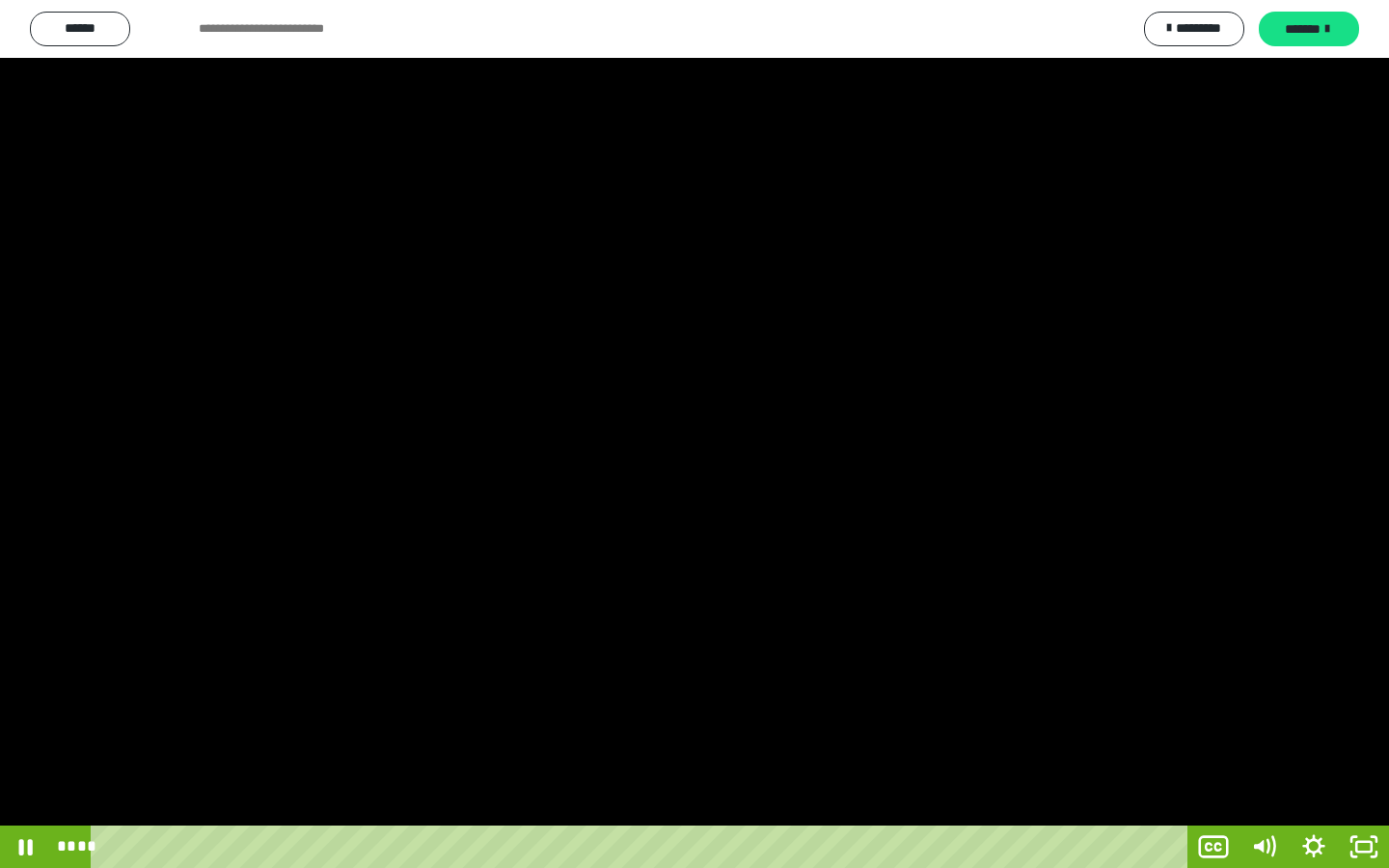 click at bounding box center [694, 434] 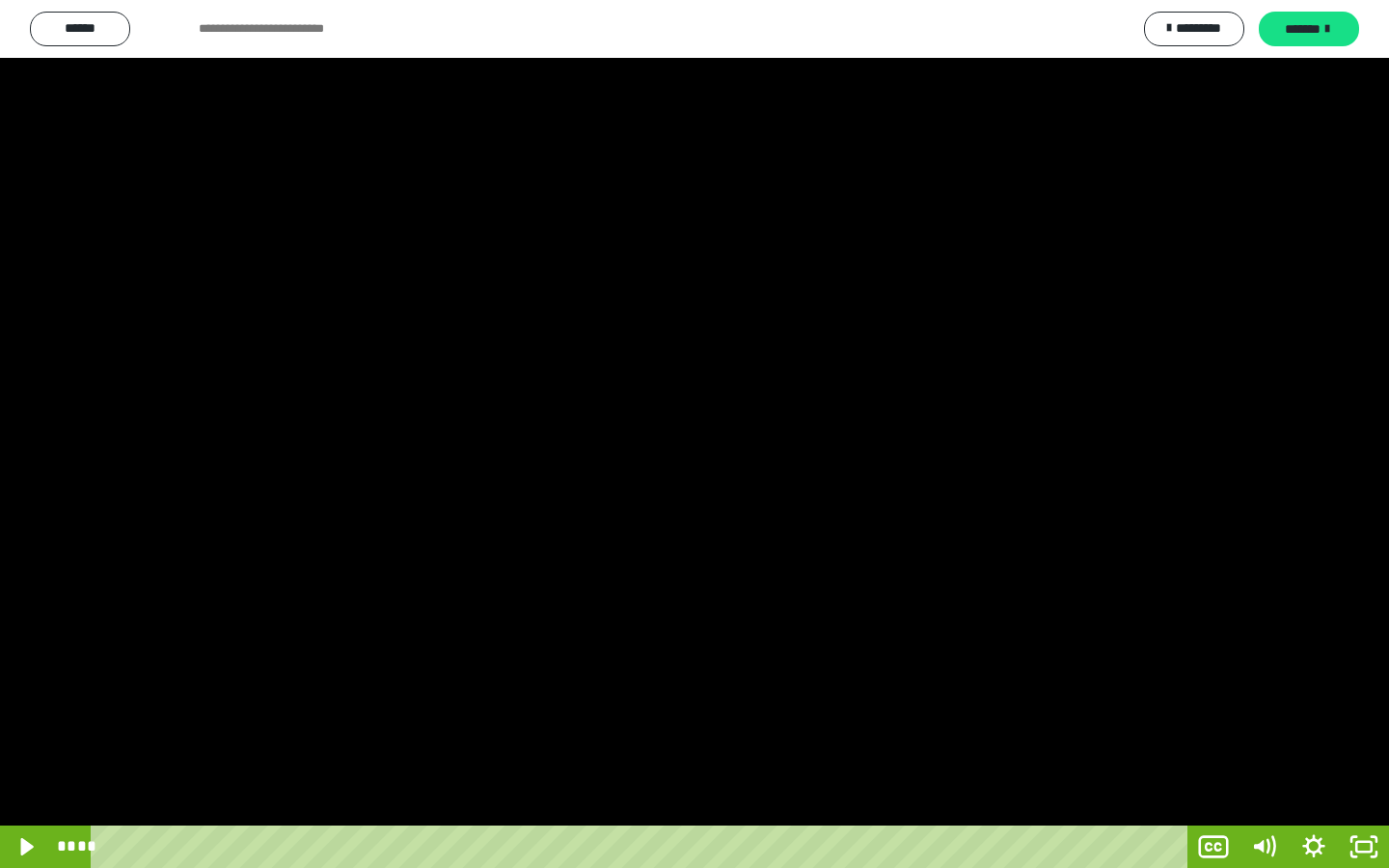 click at bounding box center [694, 434] 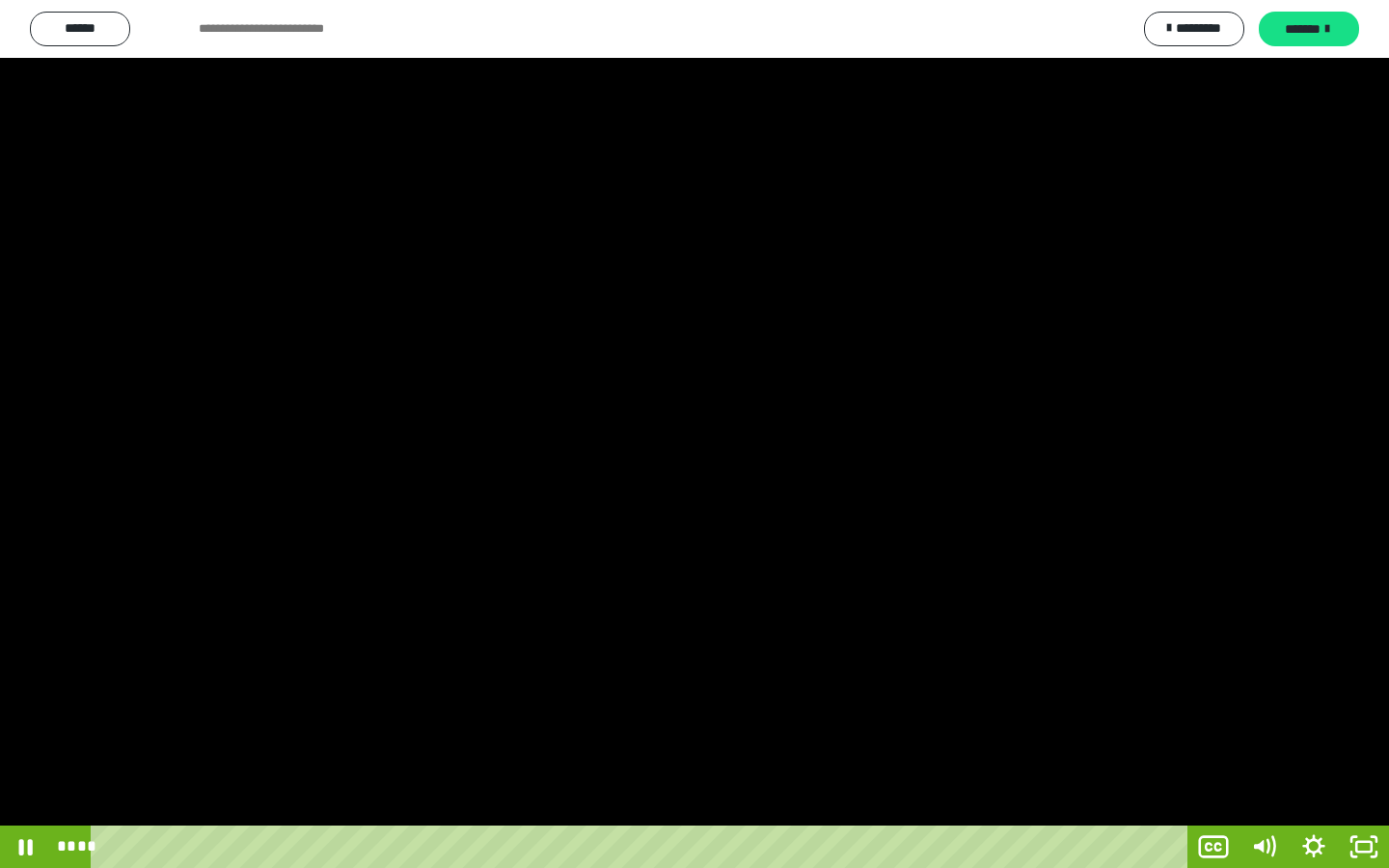 click at bounding box center (694, 434) 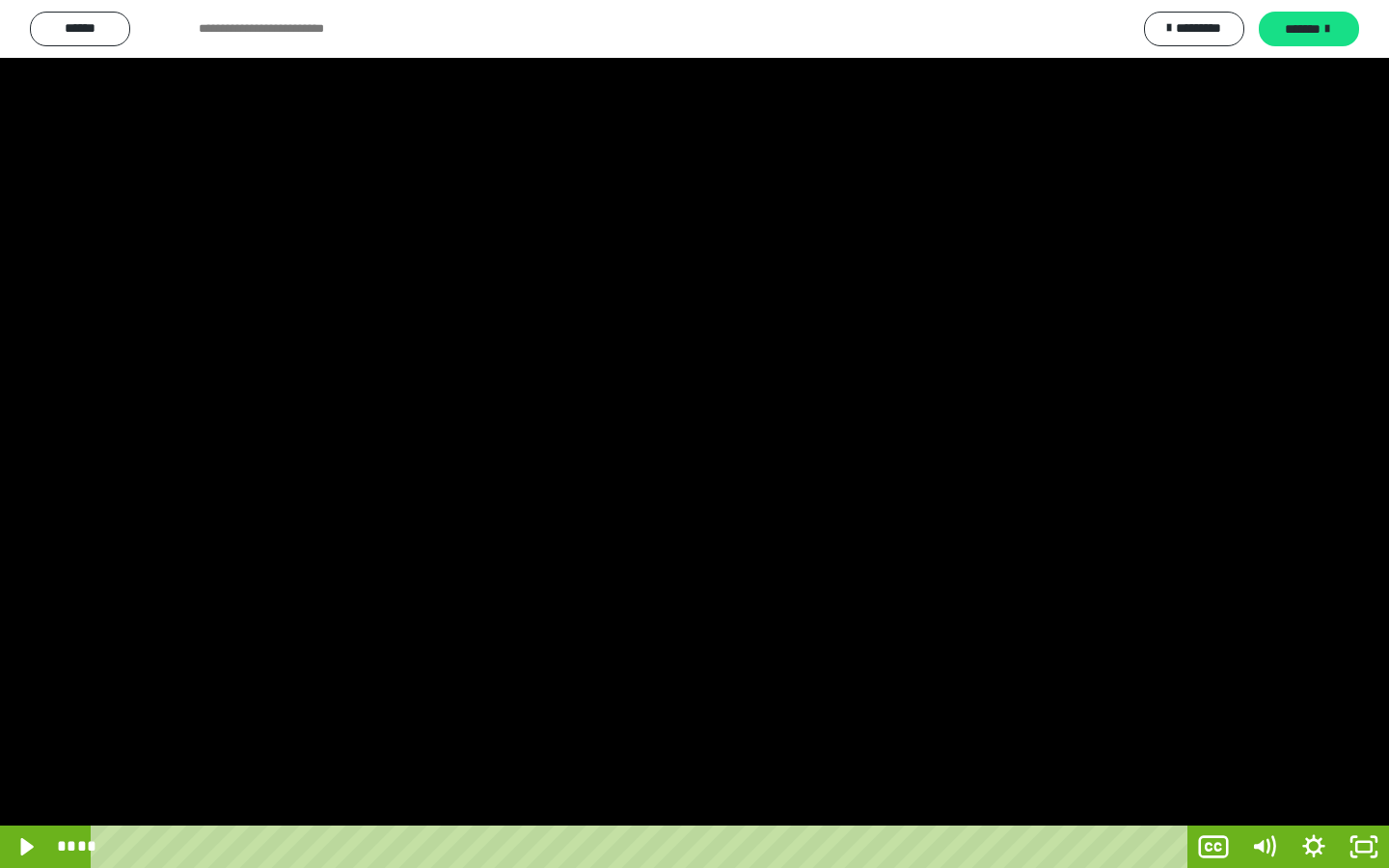 click at bounding box center [694, 434] 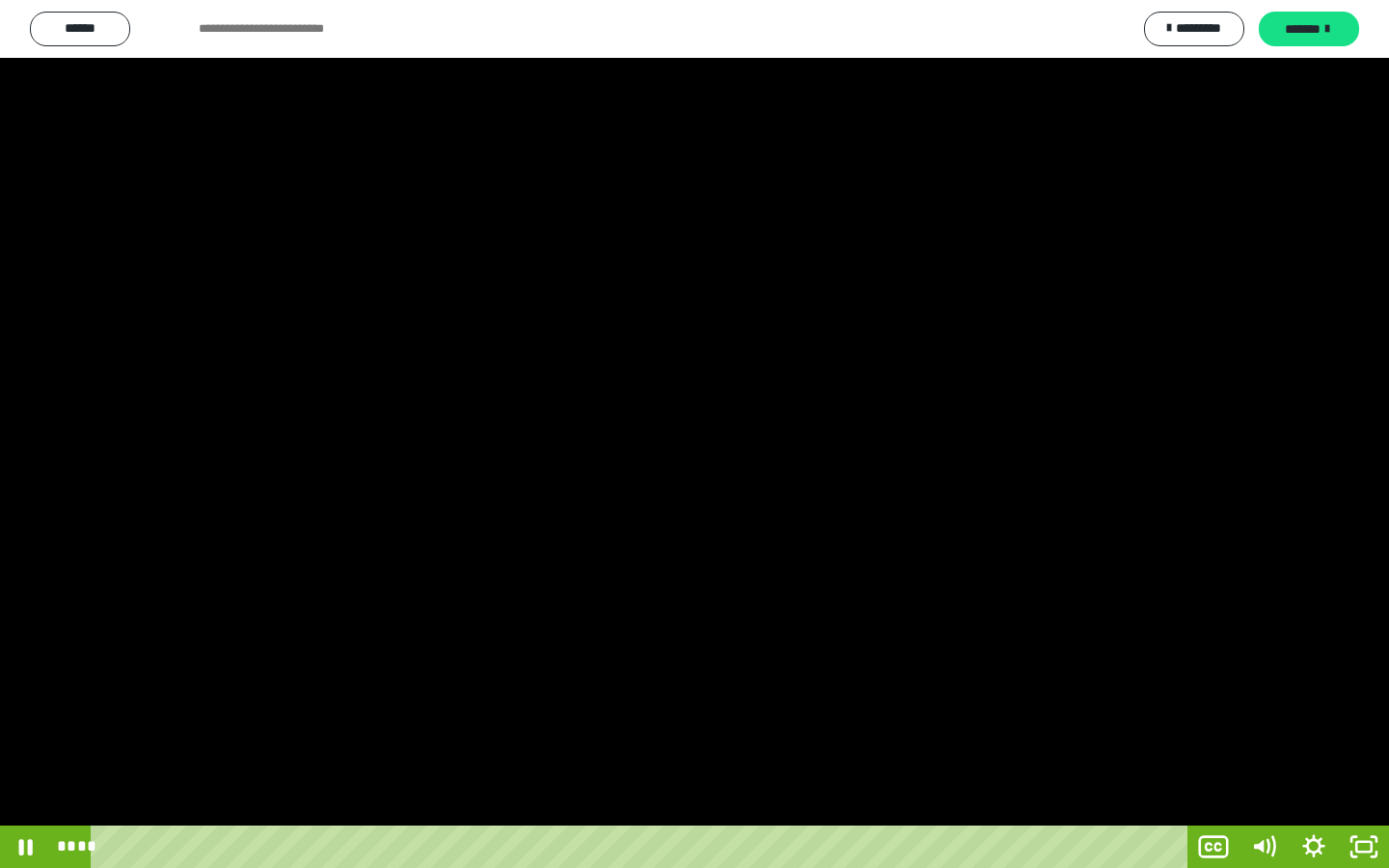 click at bounding box center [694, 434] 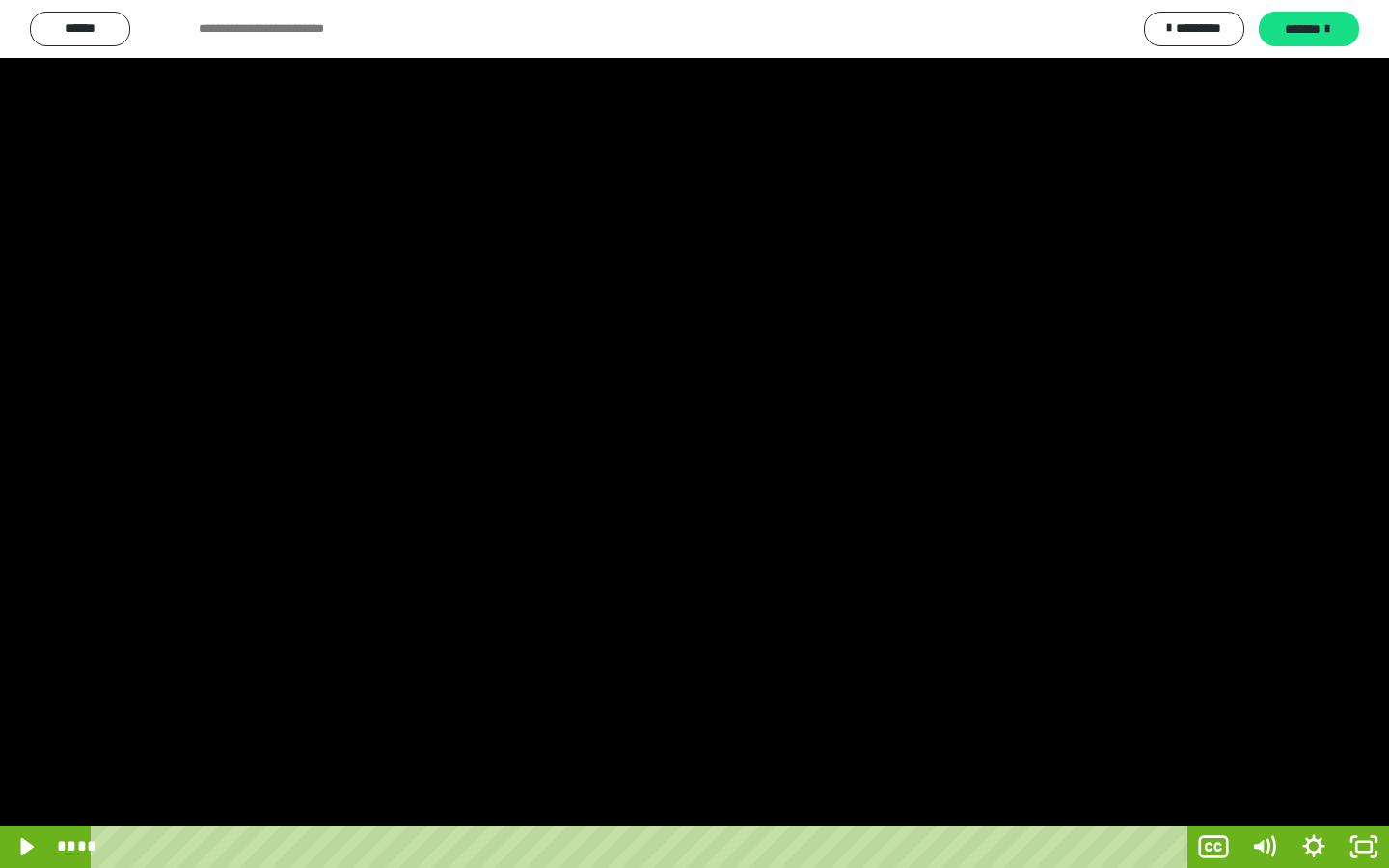 click at bounding box center (694, 434) 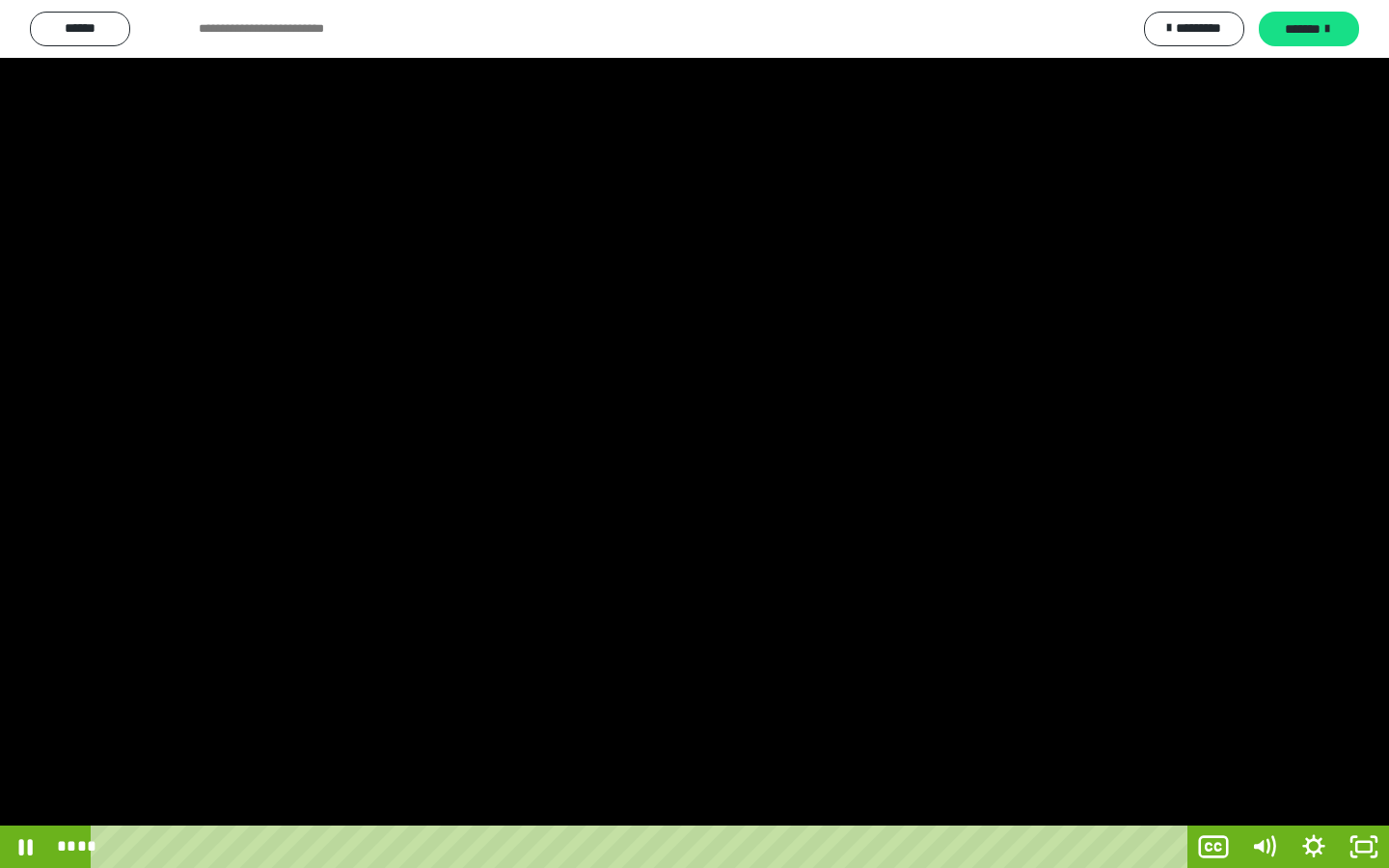 click at bounding box center (694, 434) 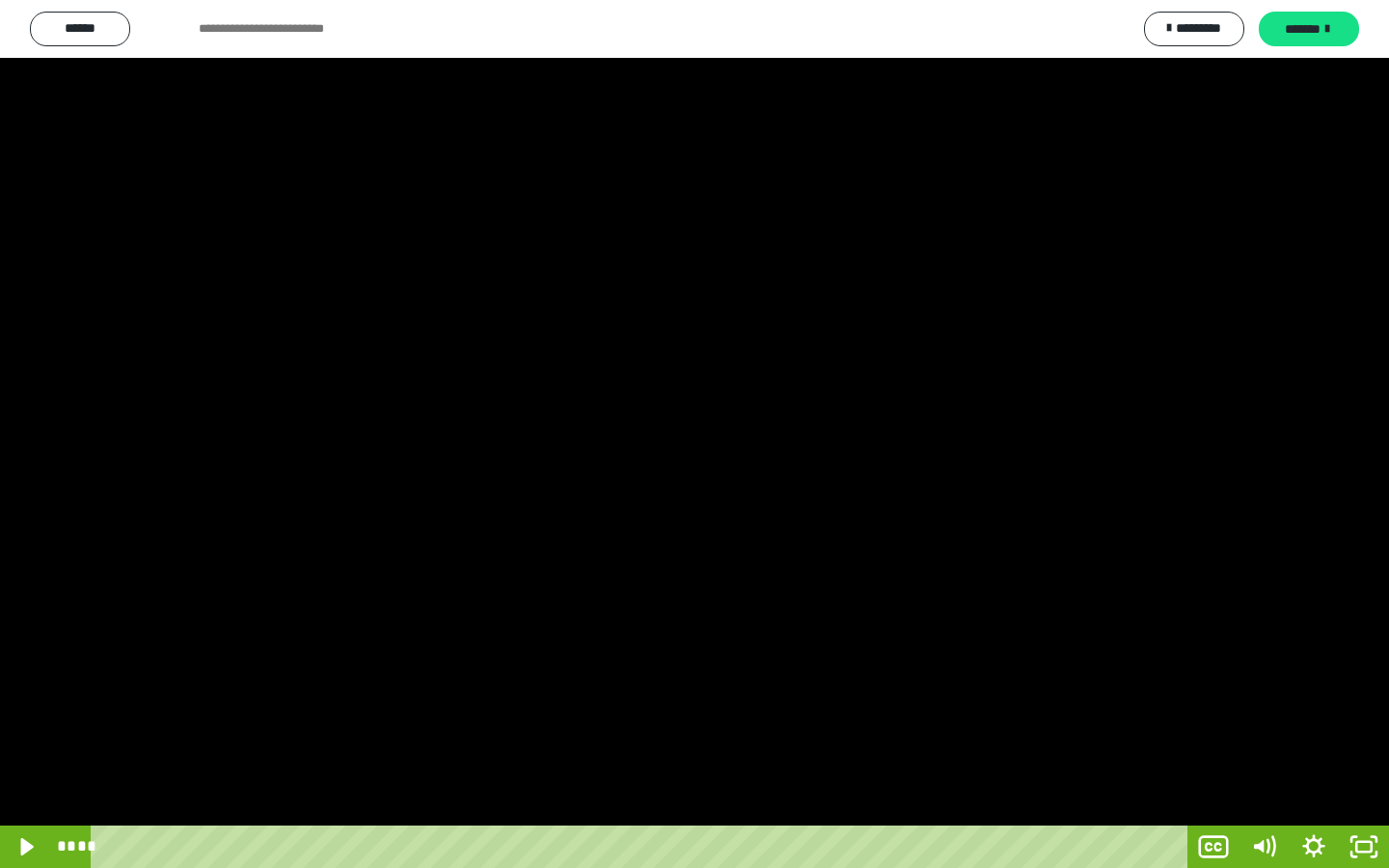 click at bounding box center [694, 434] 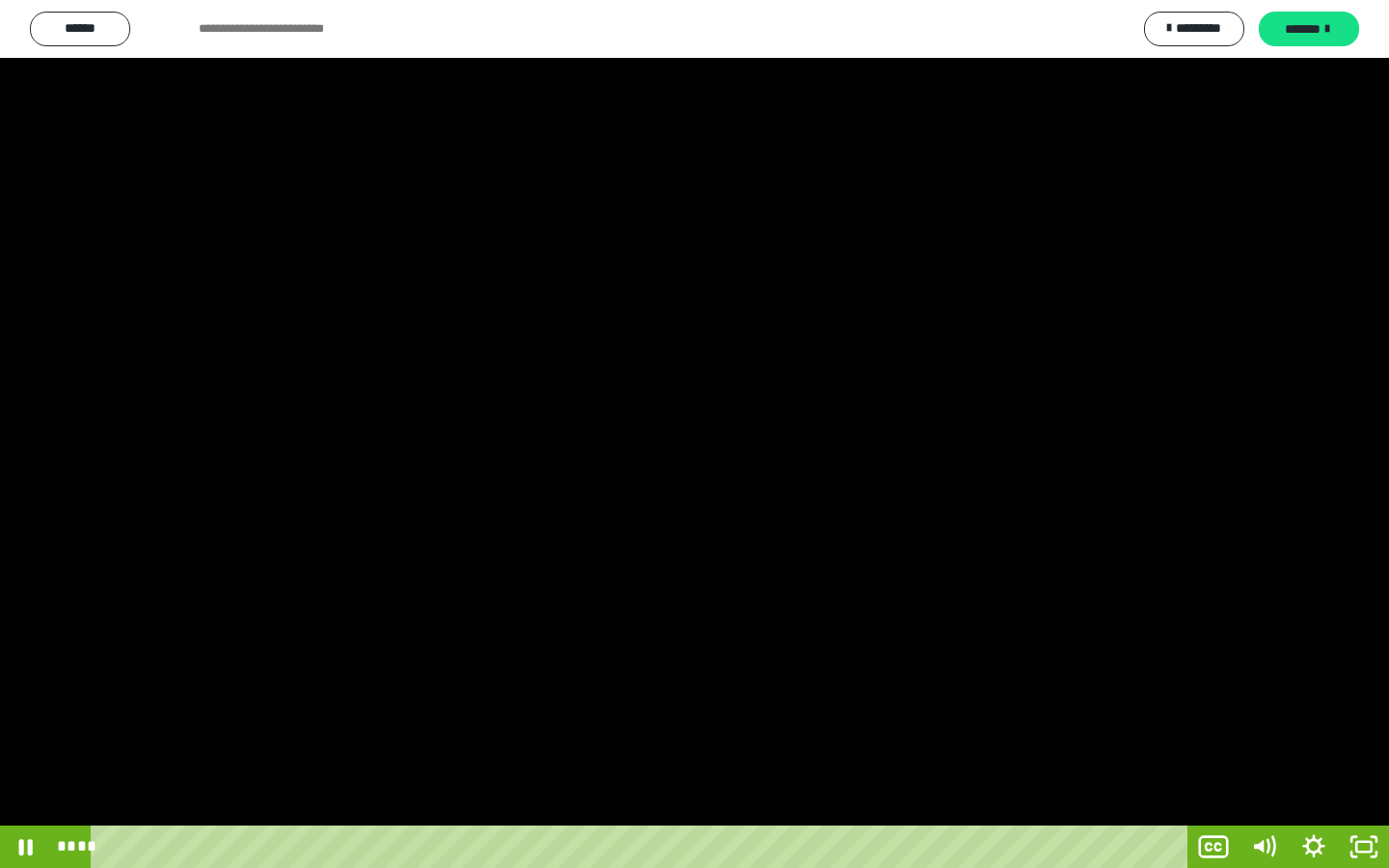 click at bounding box center [694, 434] 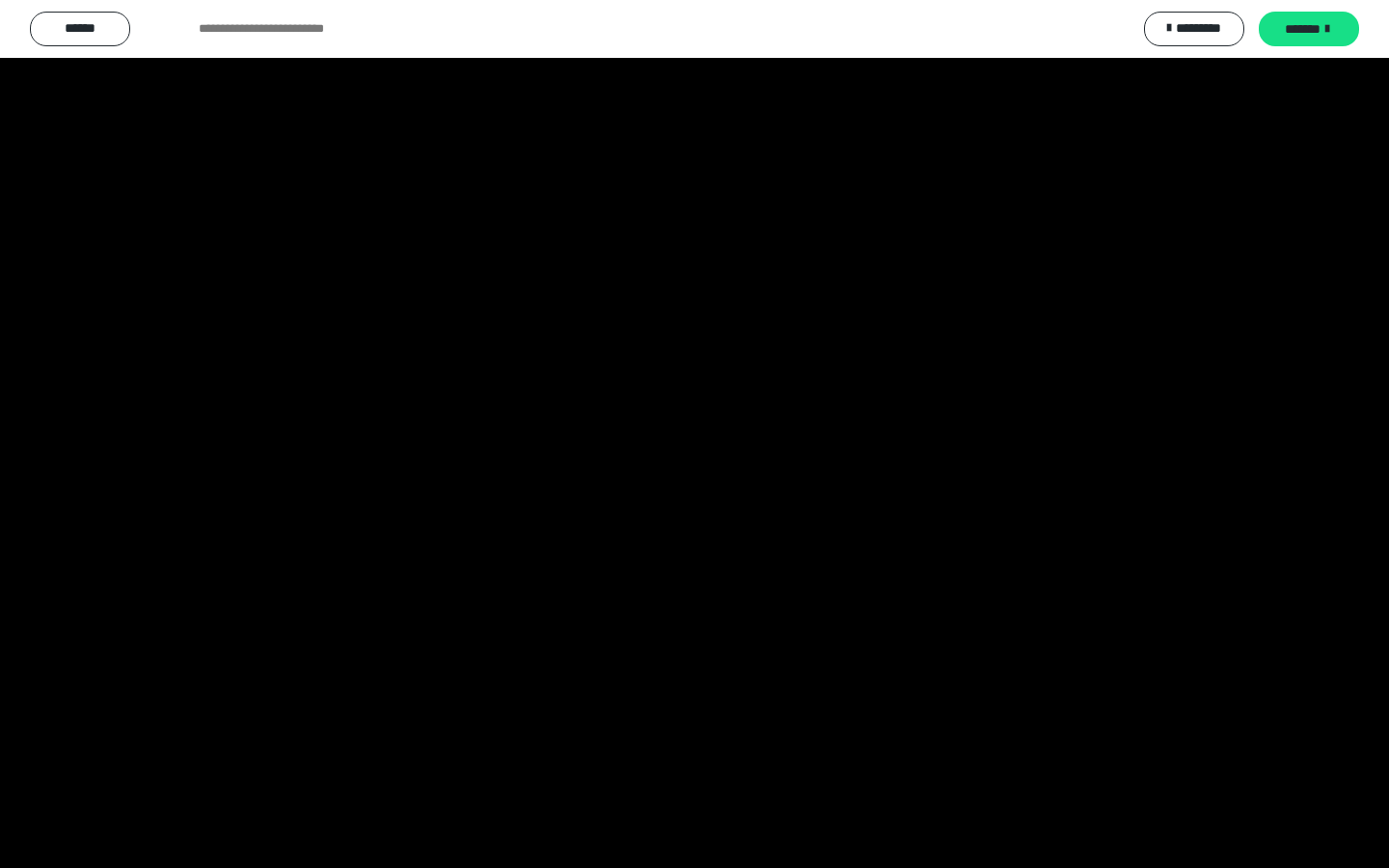 click at bounding box center [694, 434] 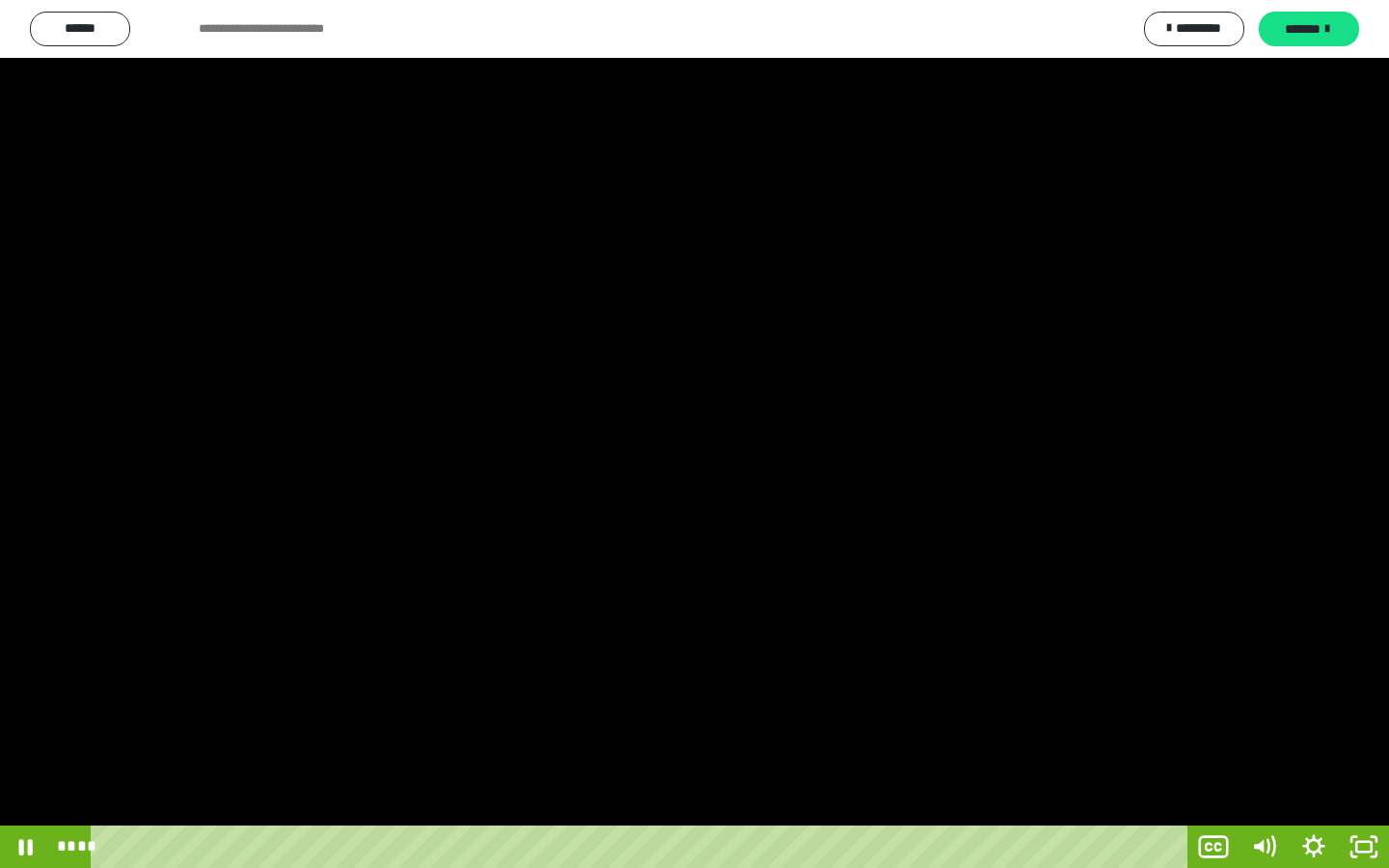 click at bounding box center [694, 434] 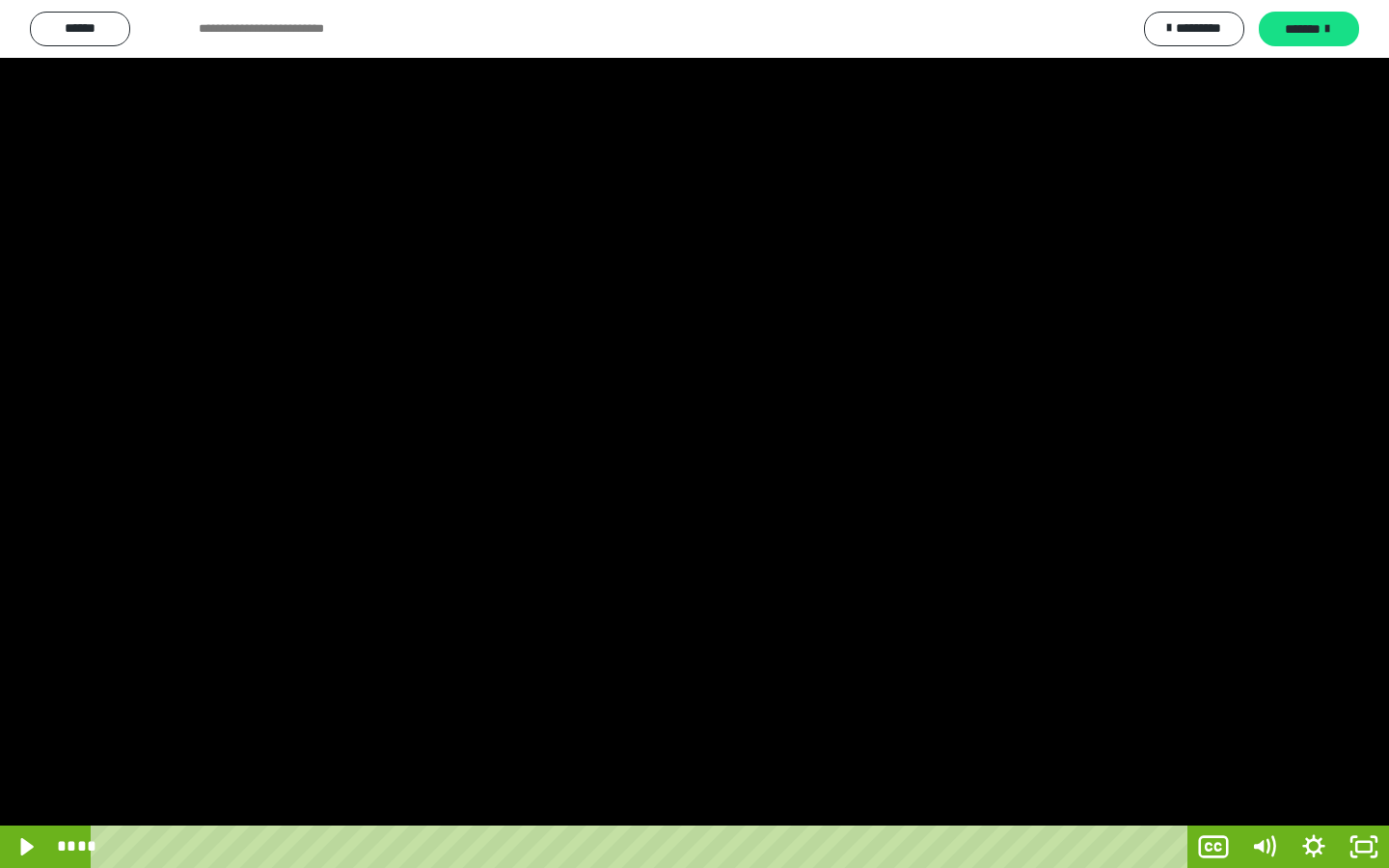 click at bounding box center (694, 434) 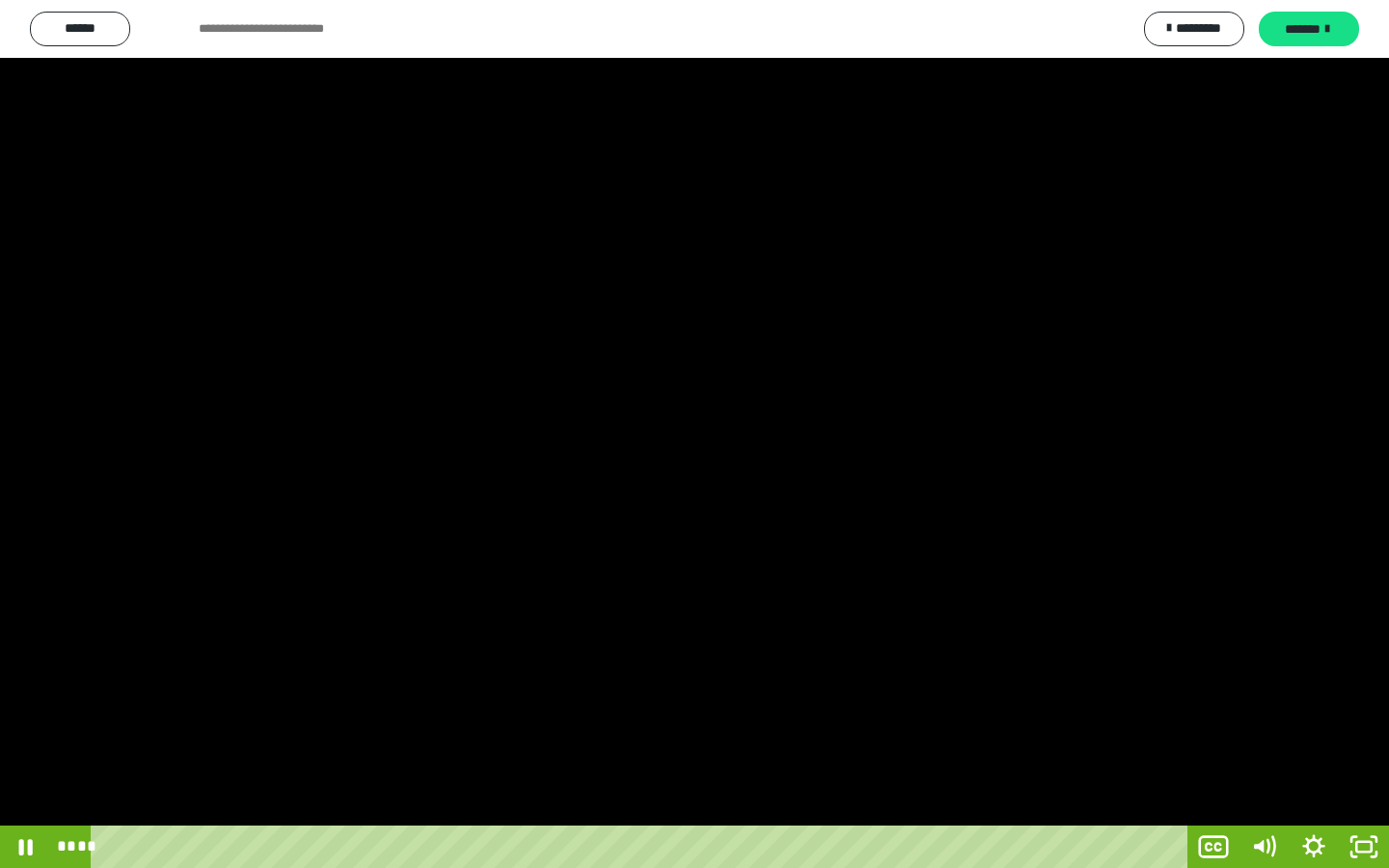 click at bounding box center (694, 434) 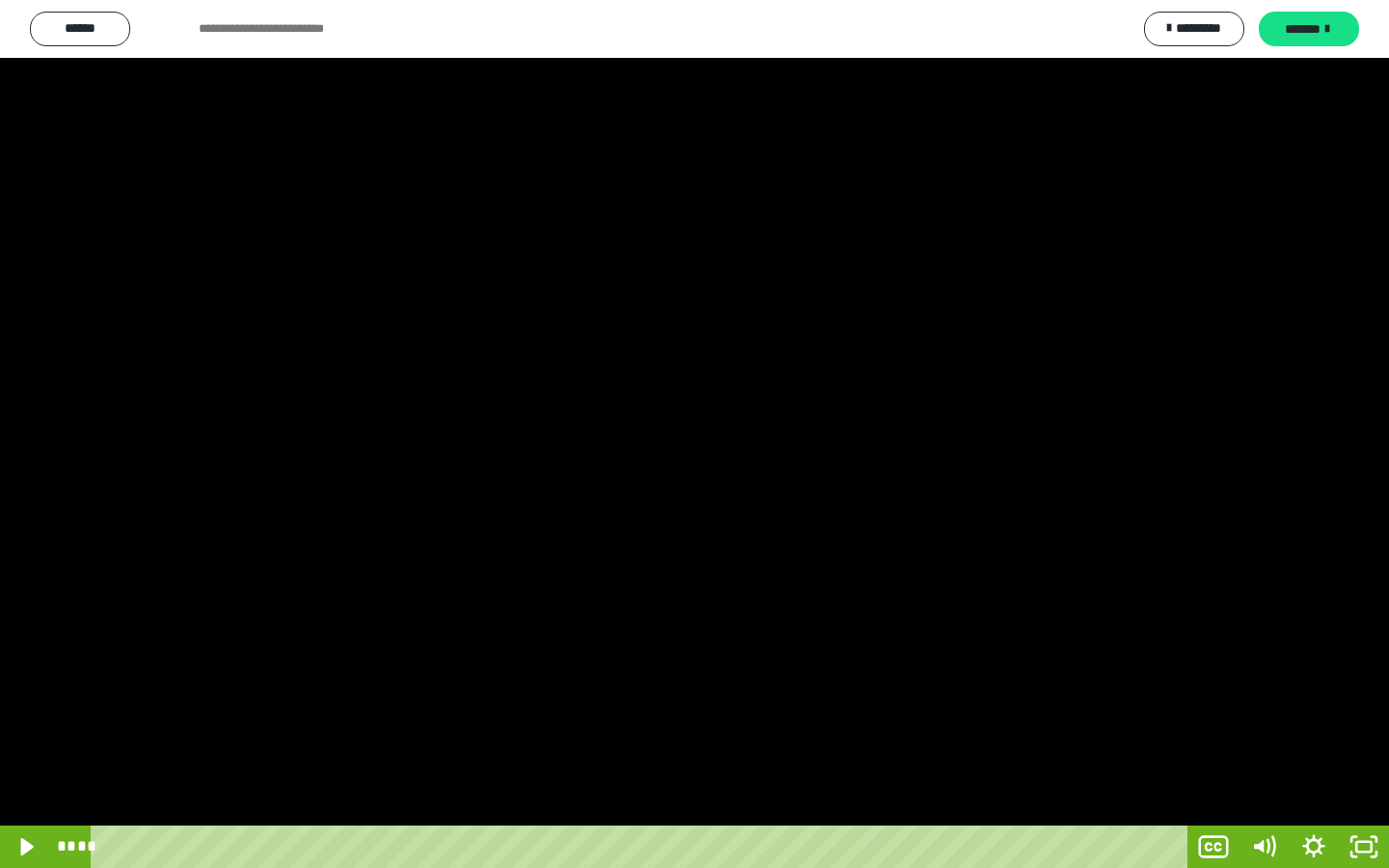 click at bounding box center (694, 434) 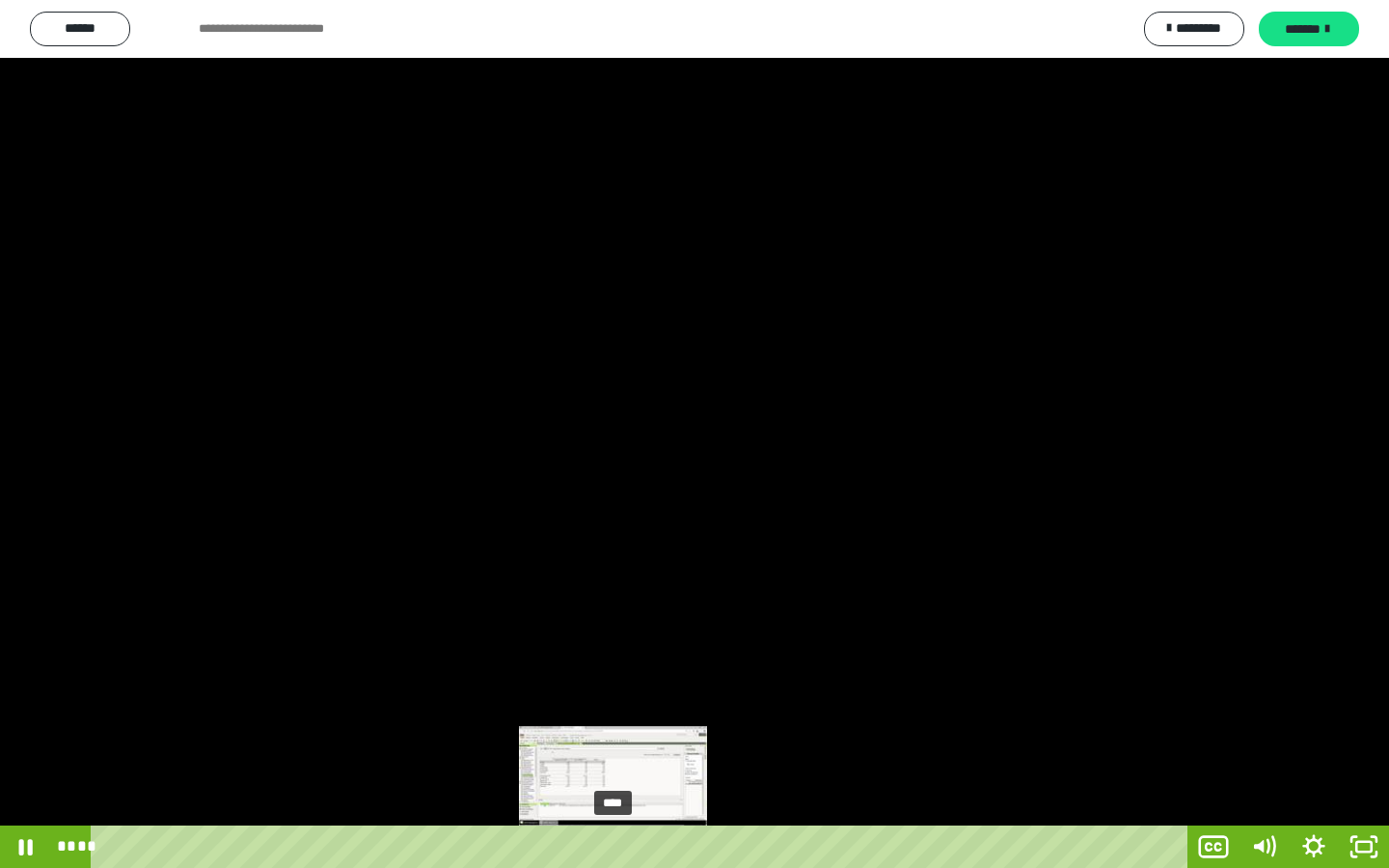 click on "****" at bounding box center (642, 847) 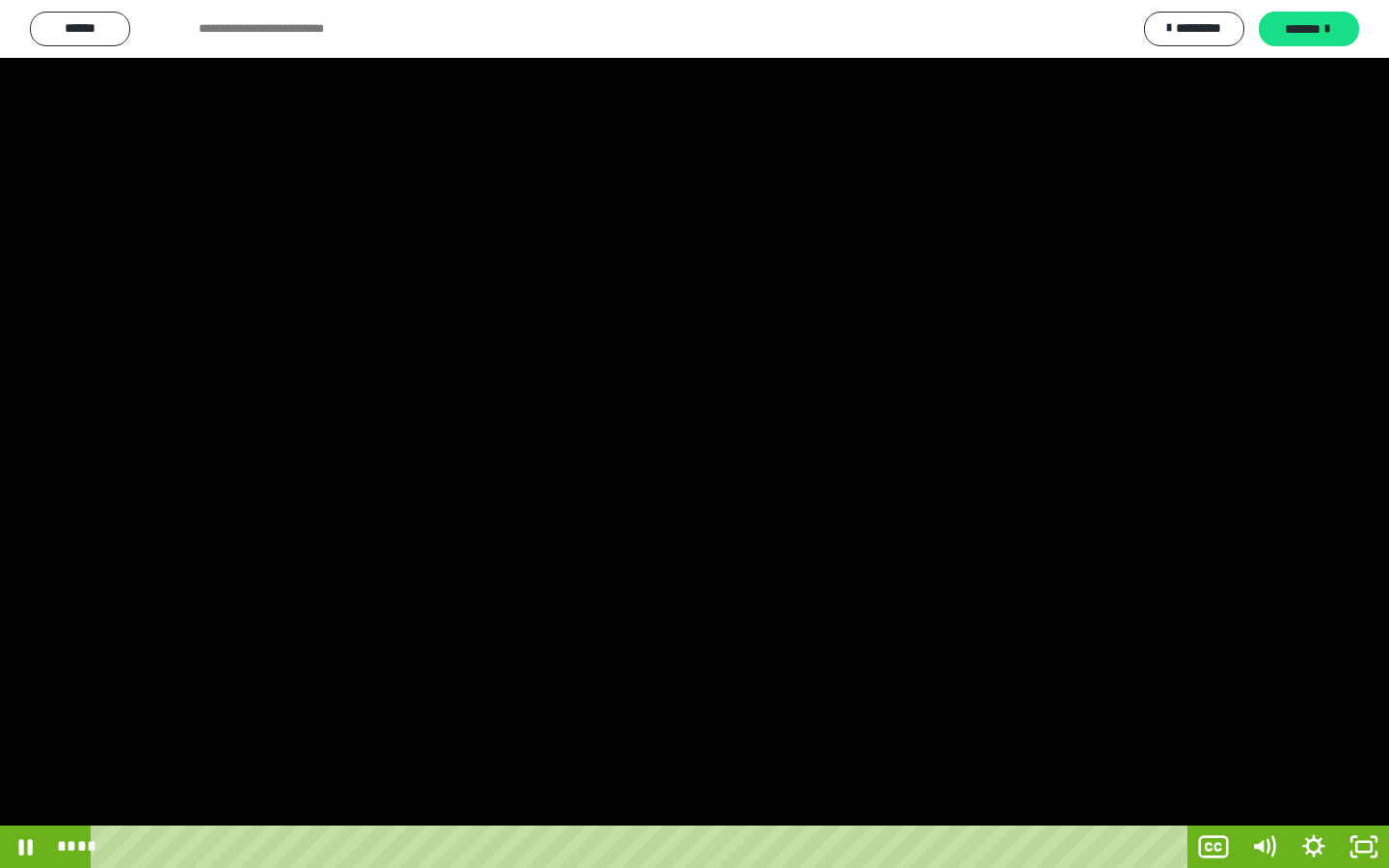 click at bounding box center [694, 434] 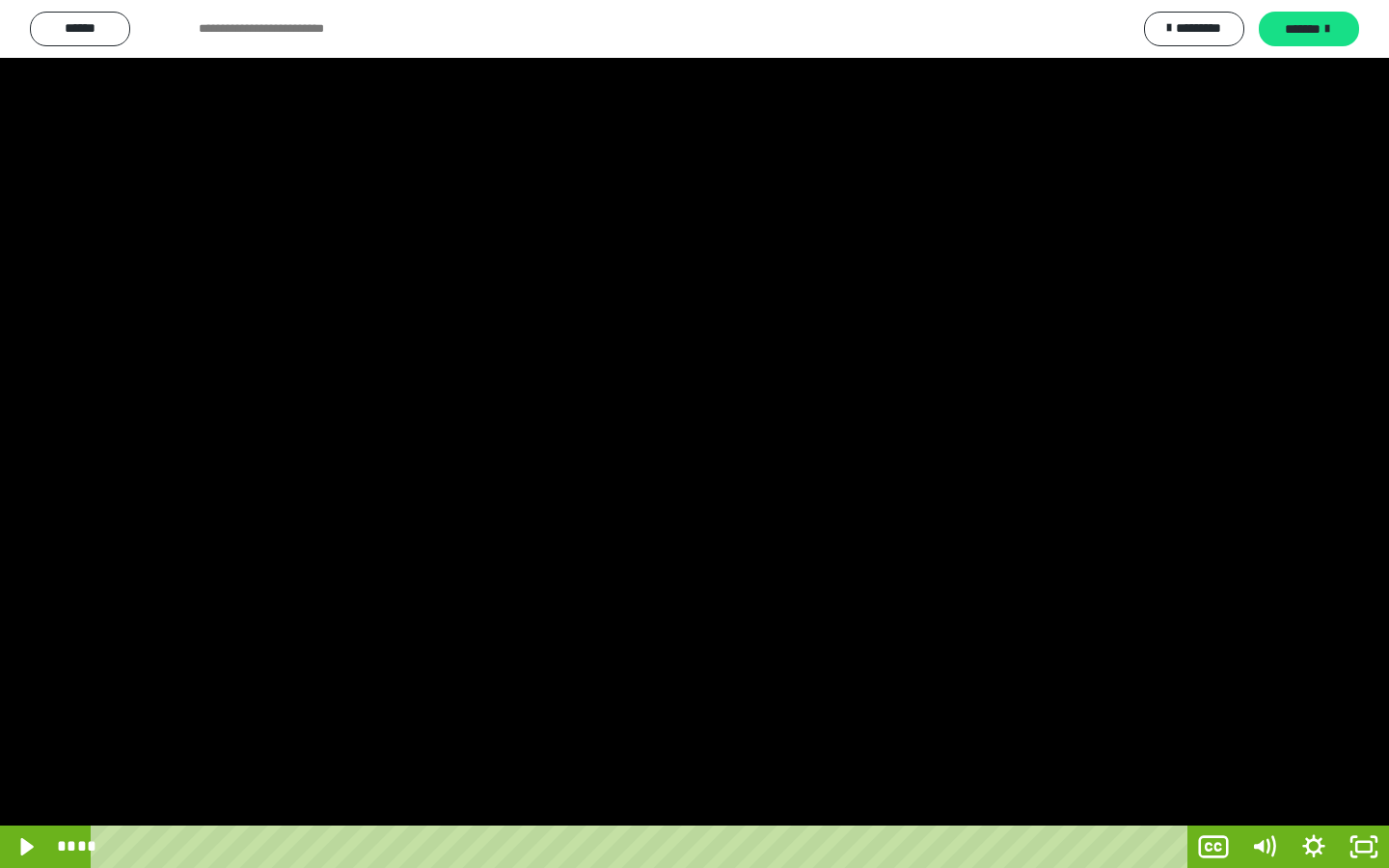 click at bounding box center (694, 434) 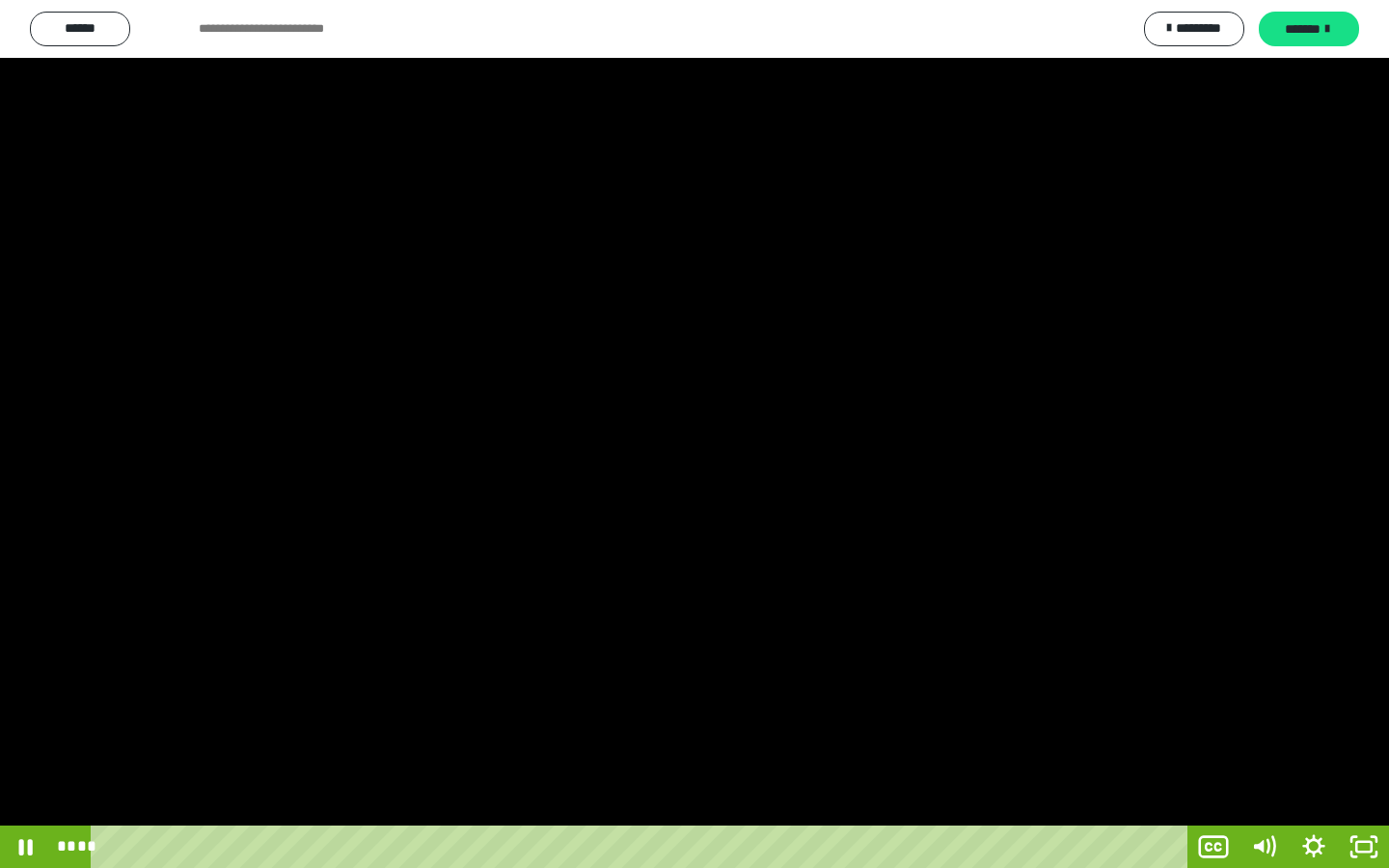 click at bounding box center (694, 434) 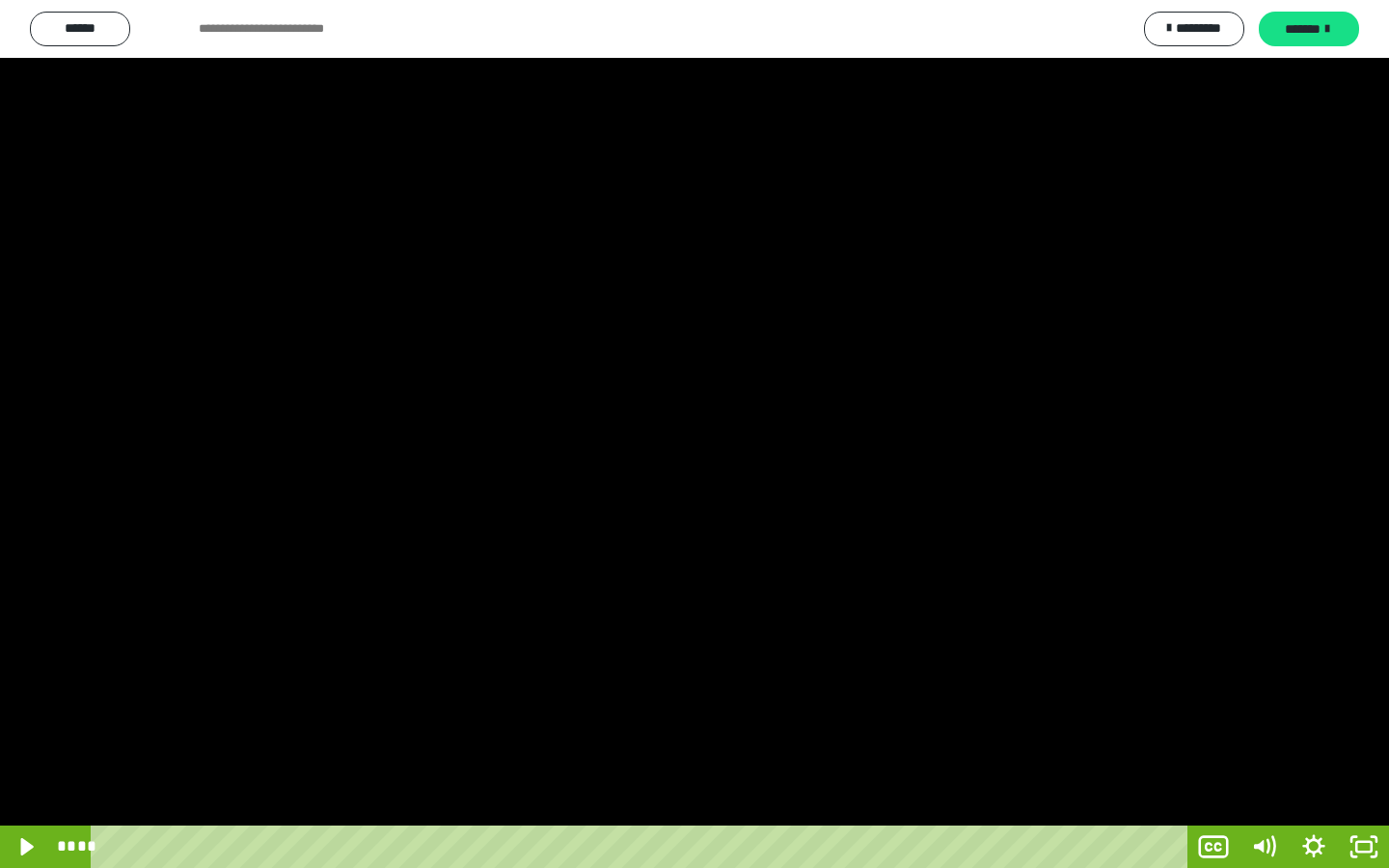 click at bounding box center [694, 434] 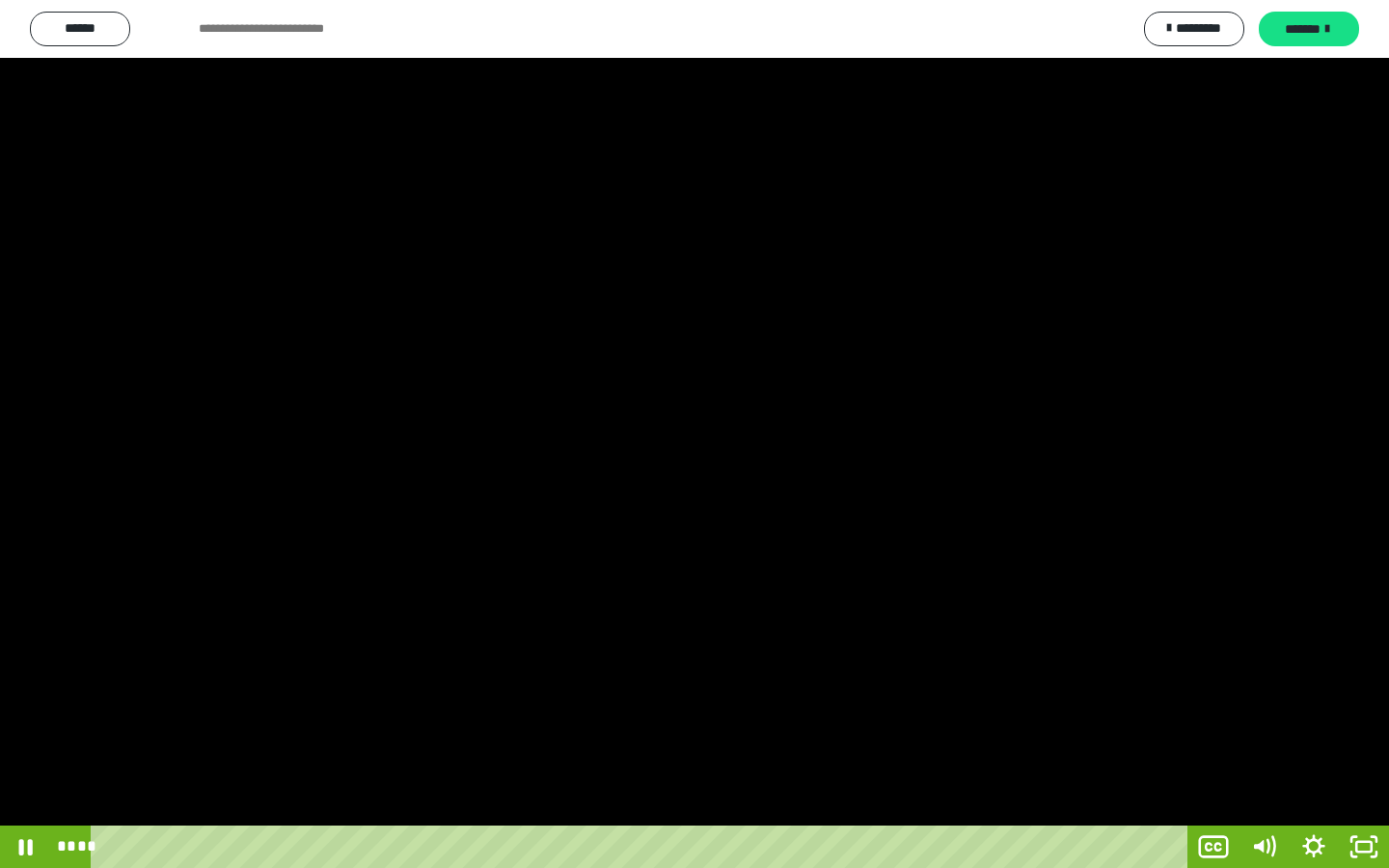 click at bounding box center [694, 434] 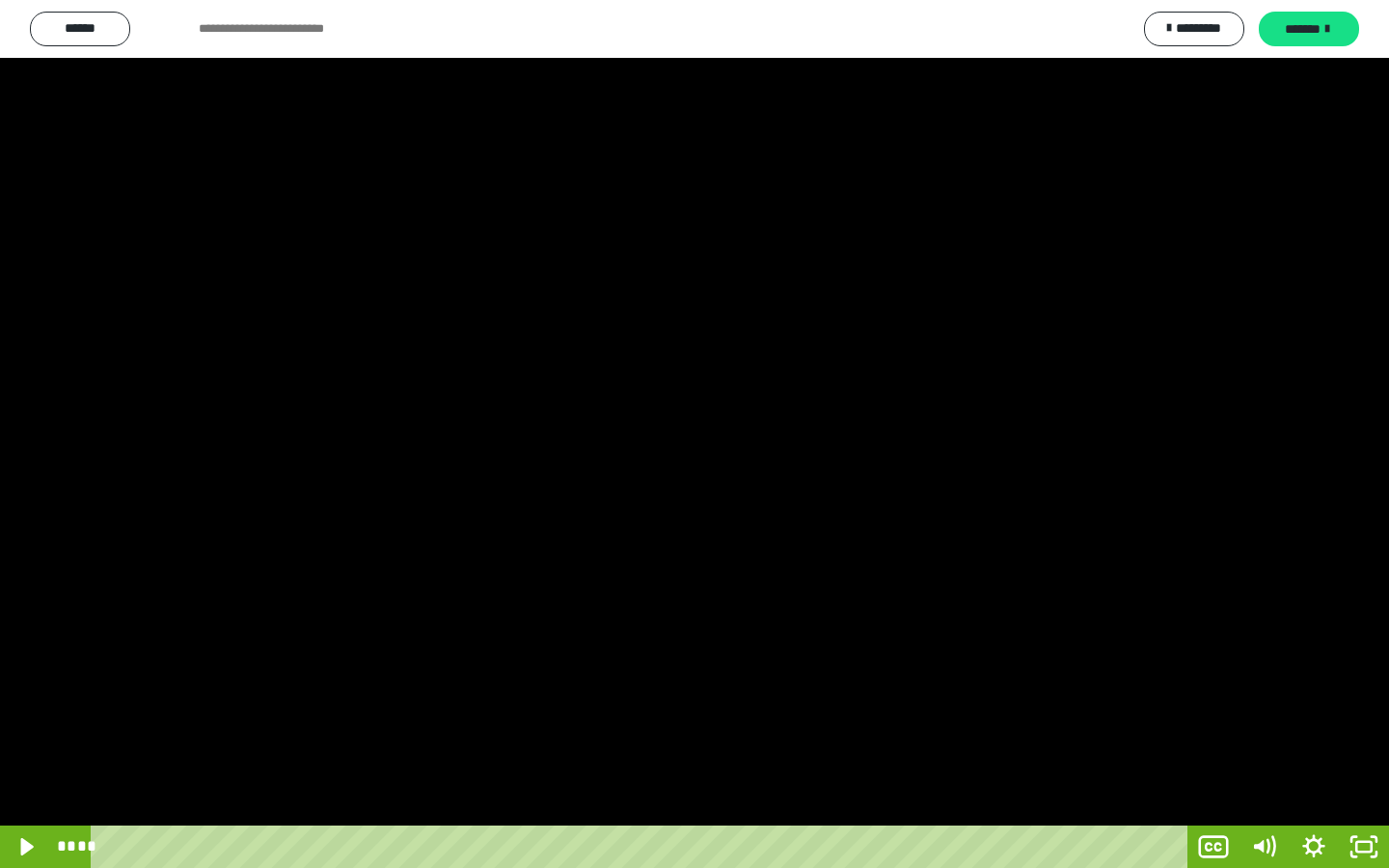 click at bounding box center (694, 434) 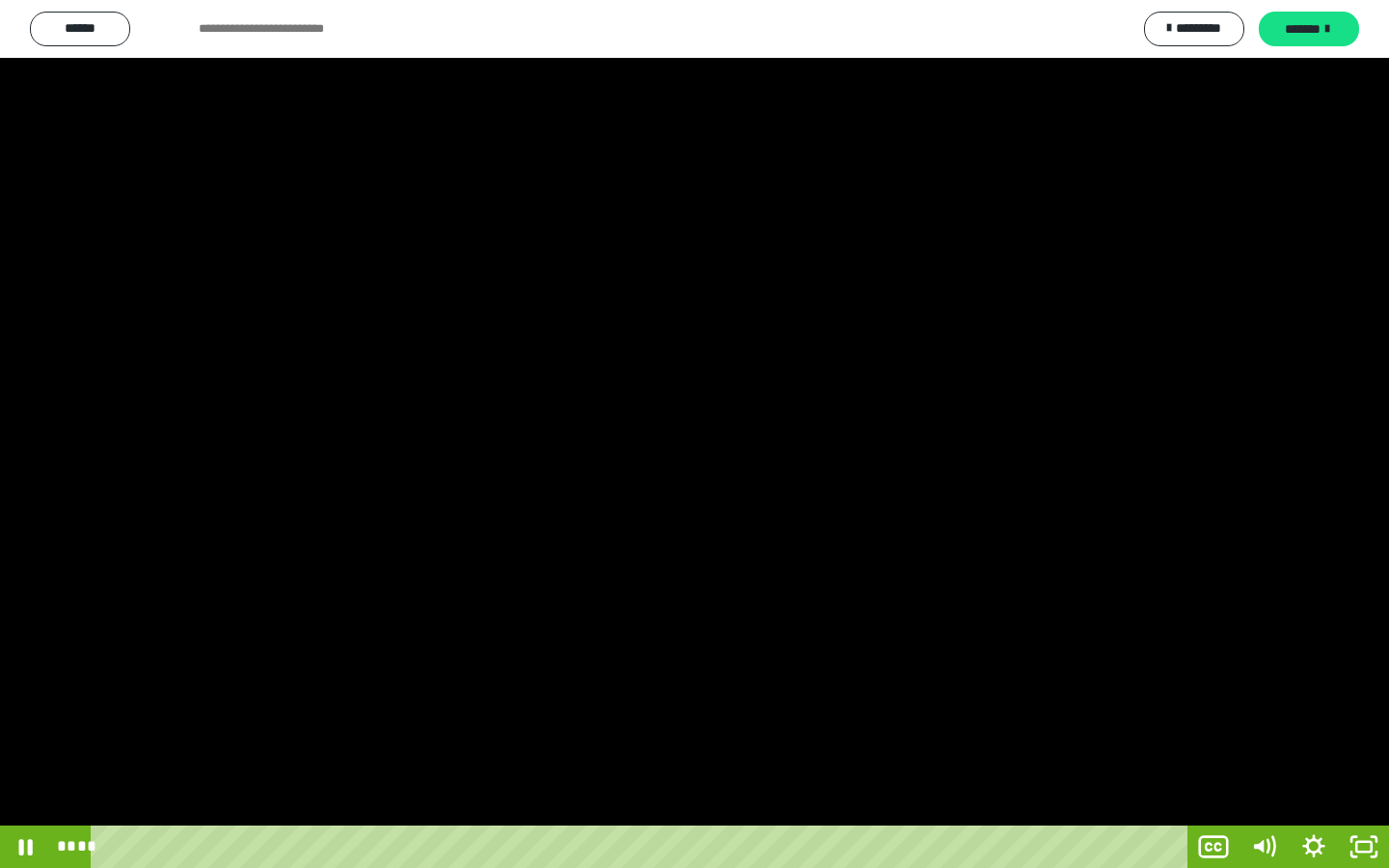 click at bounding box center (694, 434) 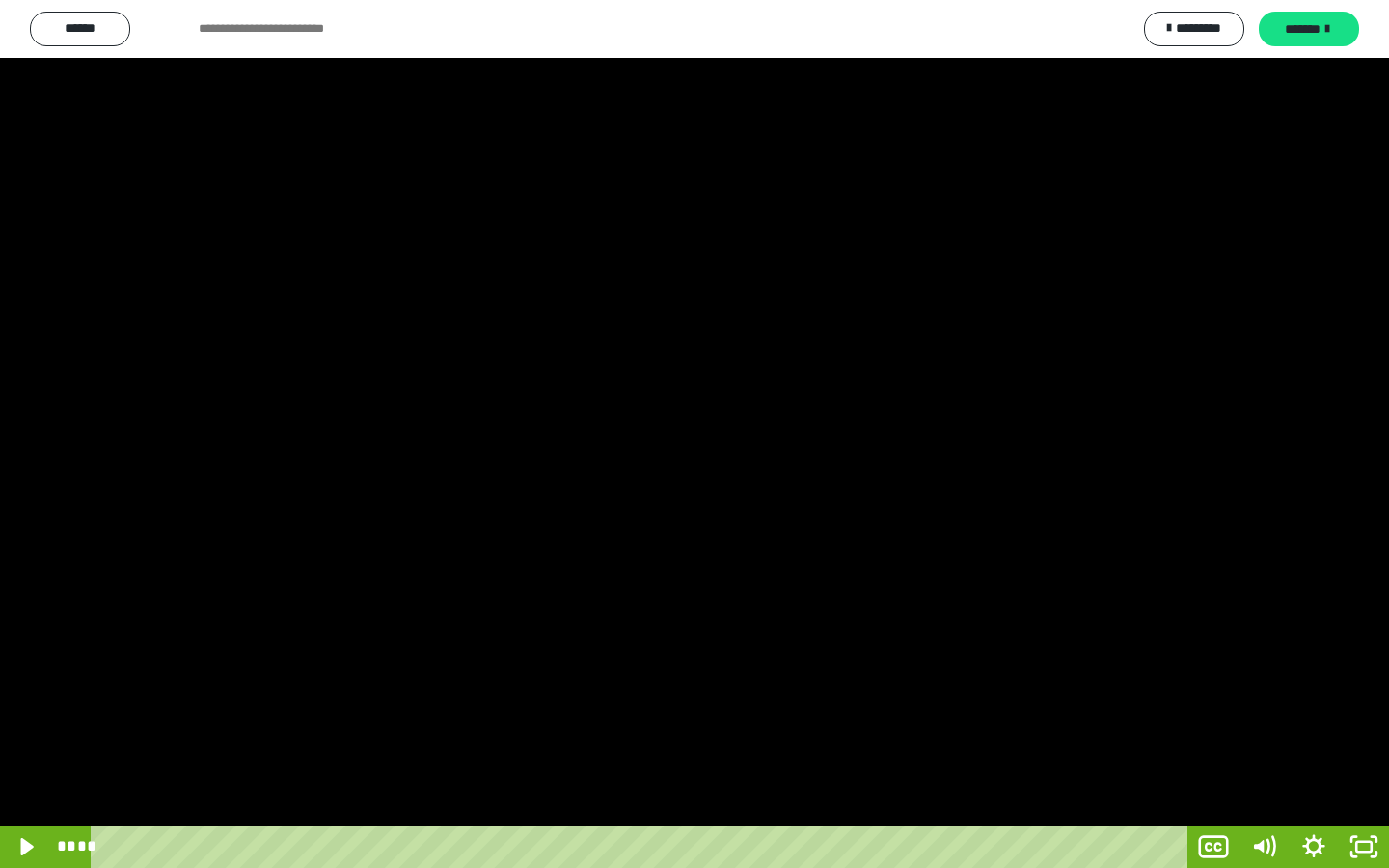 click at bounding box center [694, 434] 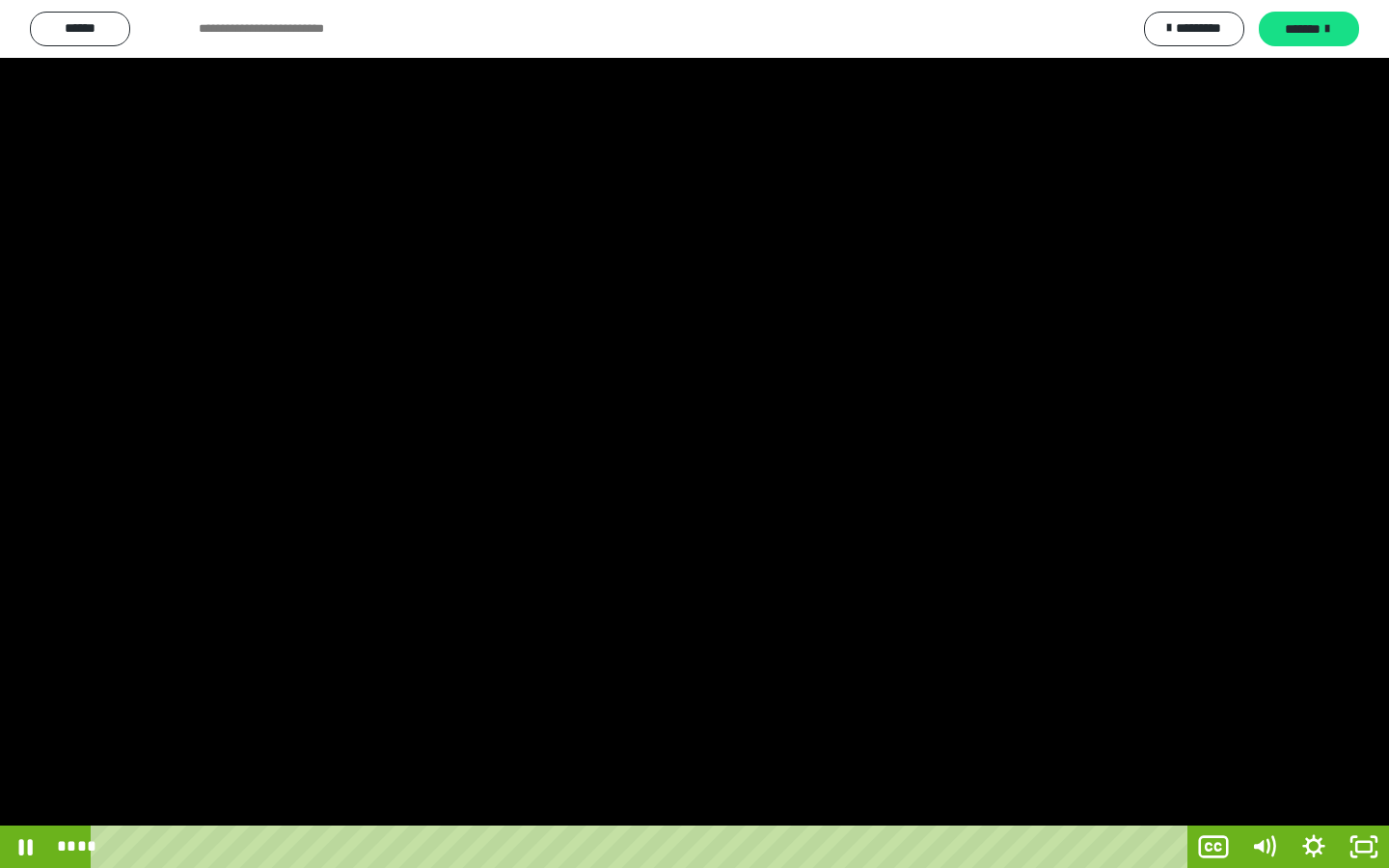 click at bounding box center (694, 434) 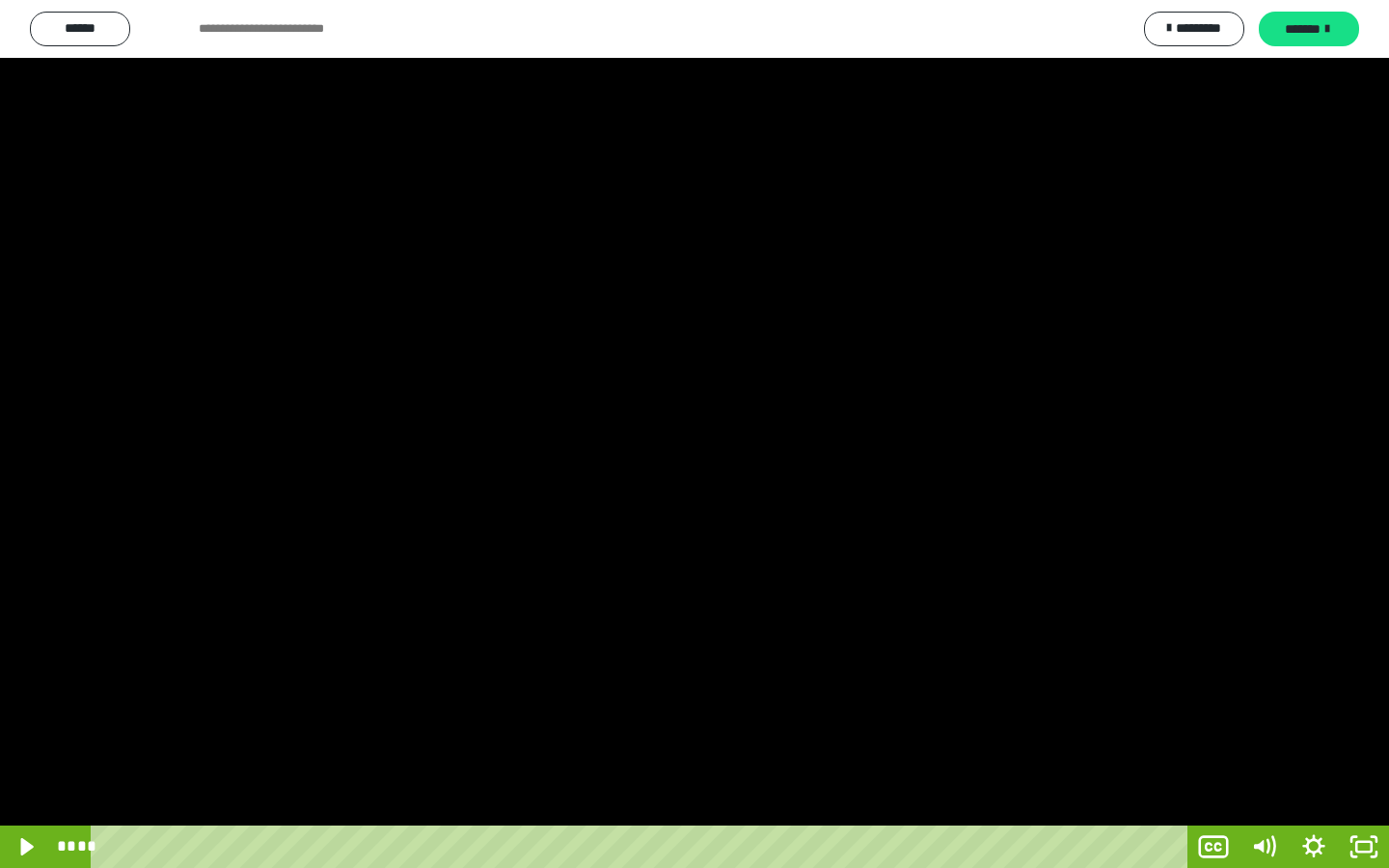 click at bounding box center [694, 434] 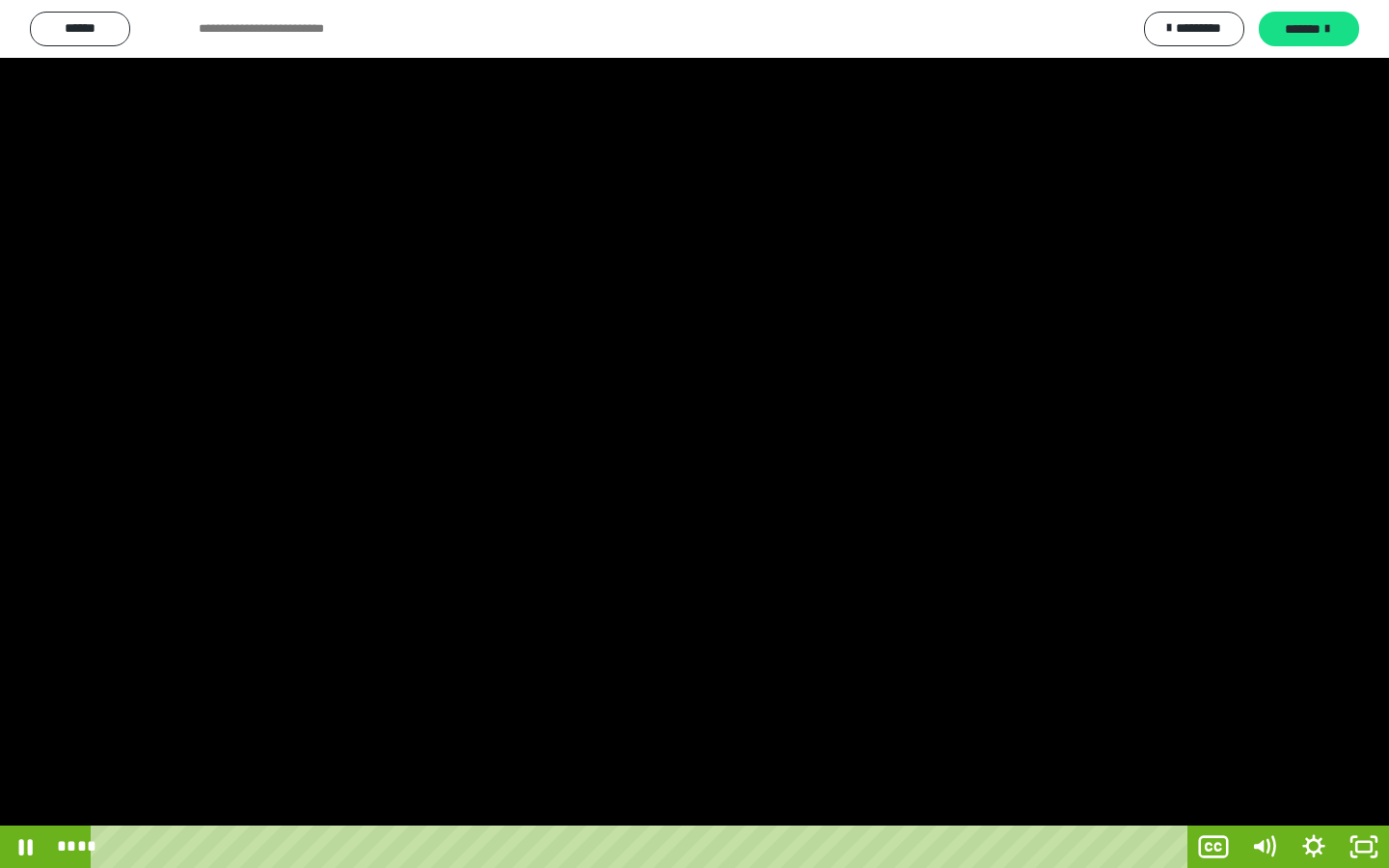 click at bounding box center (694, 434) 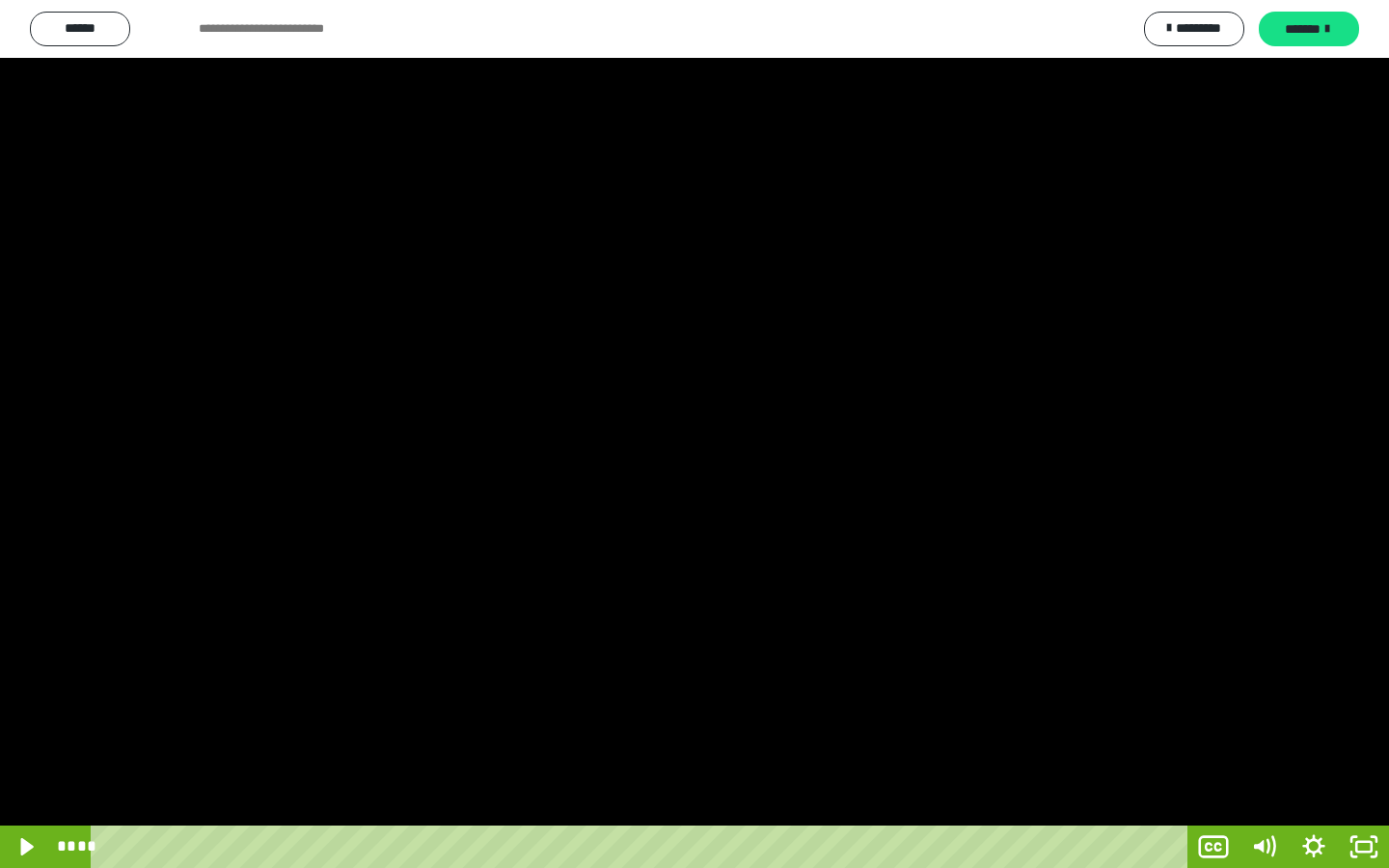 click at bounding box center [694, 434] 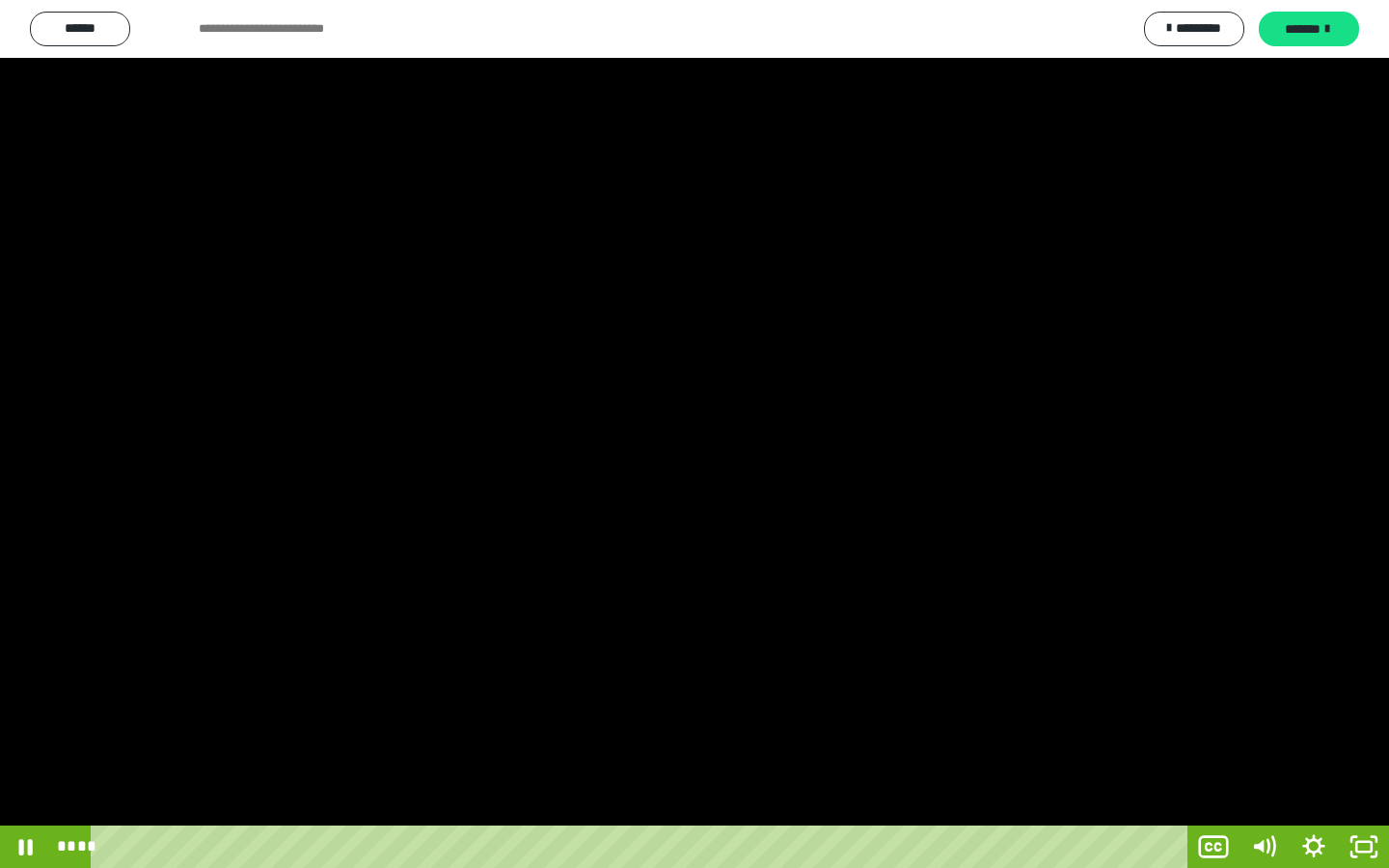 click at bounding box center [694, 434] 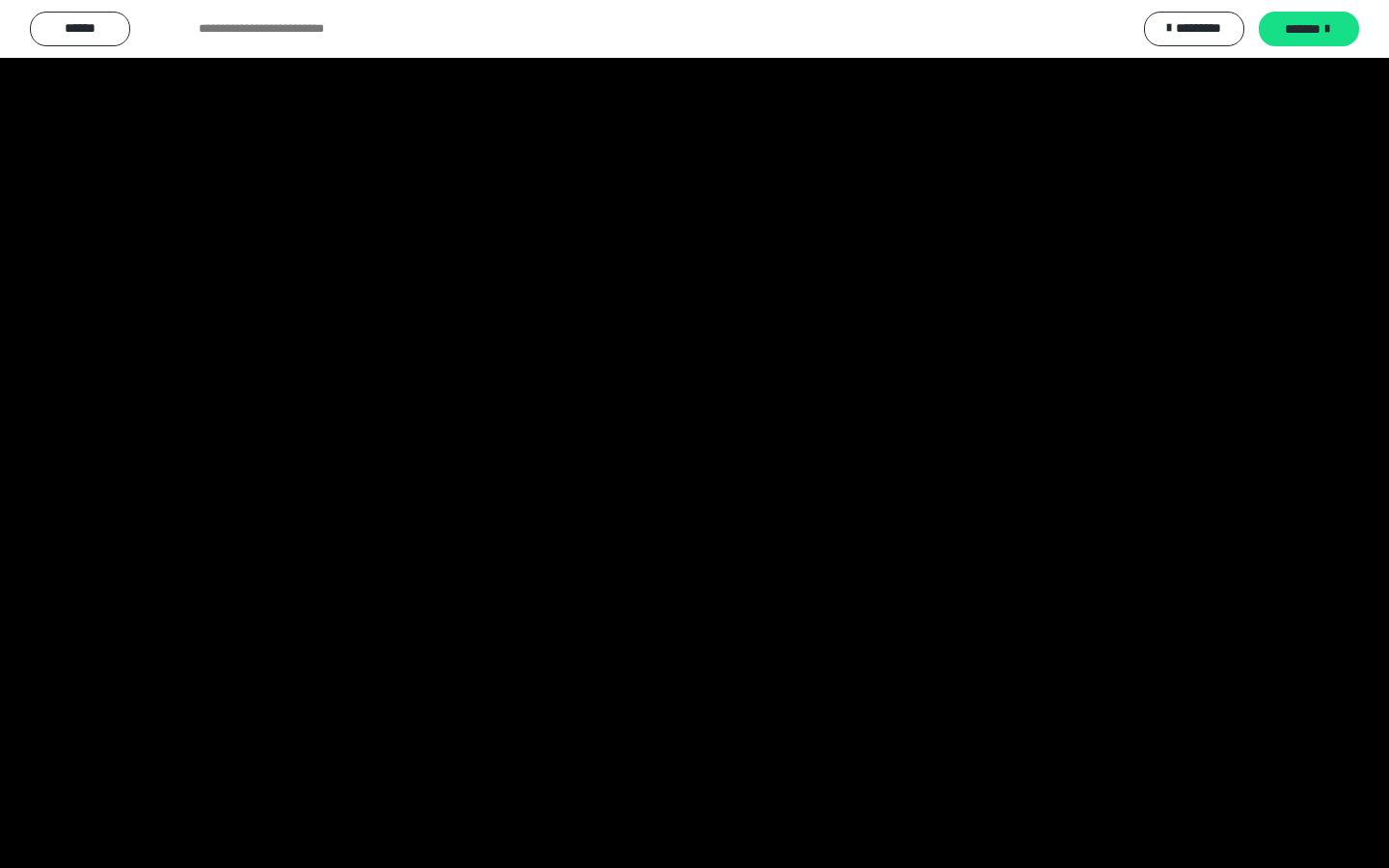 click at bounding box center [694, 434] 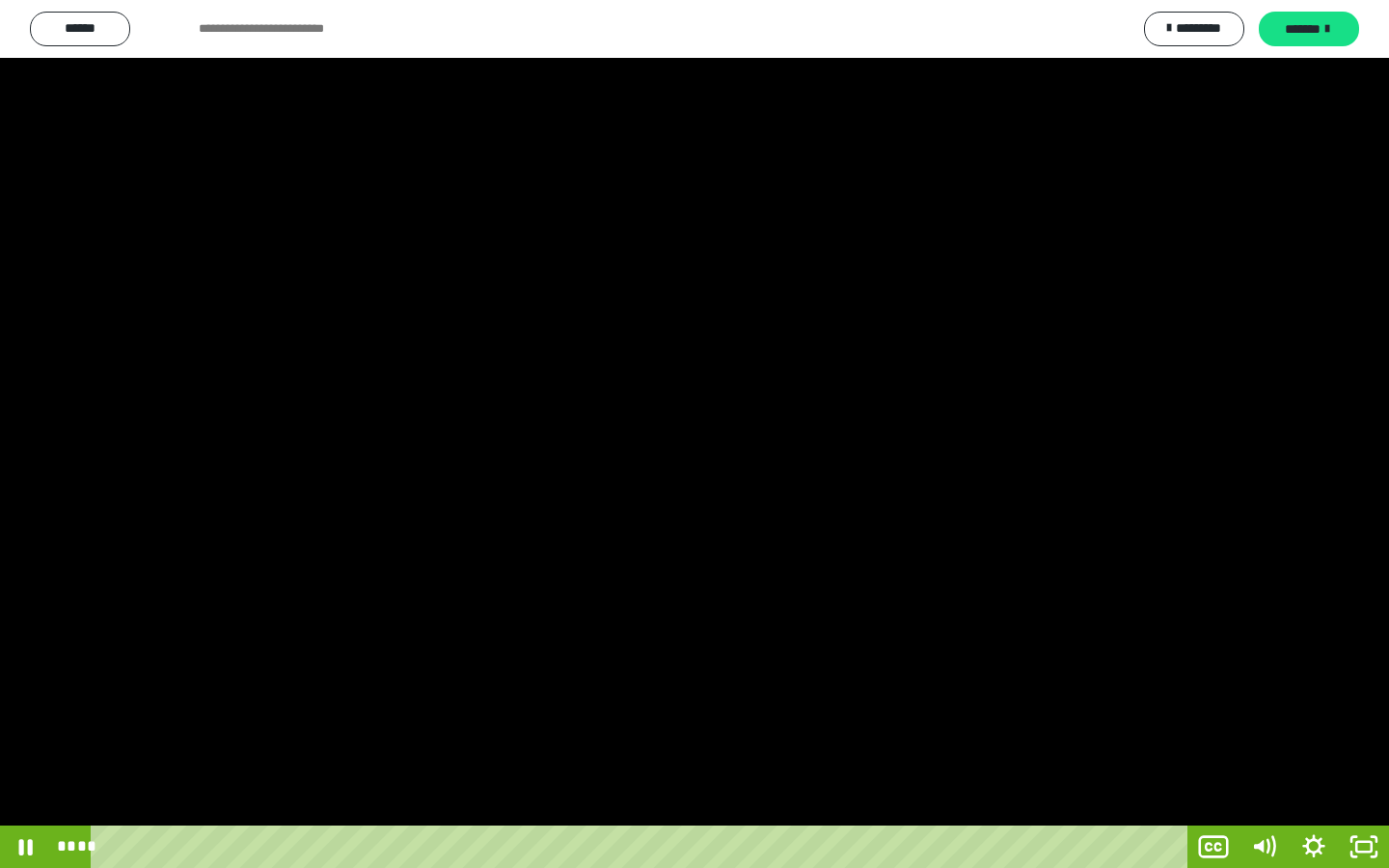 click at bounding box center (694, 434) 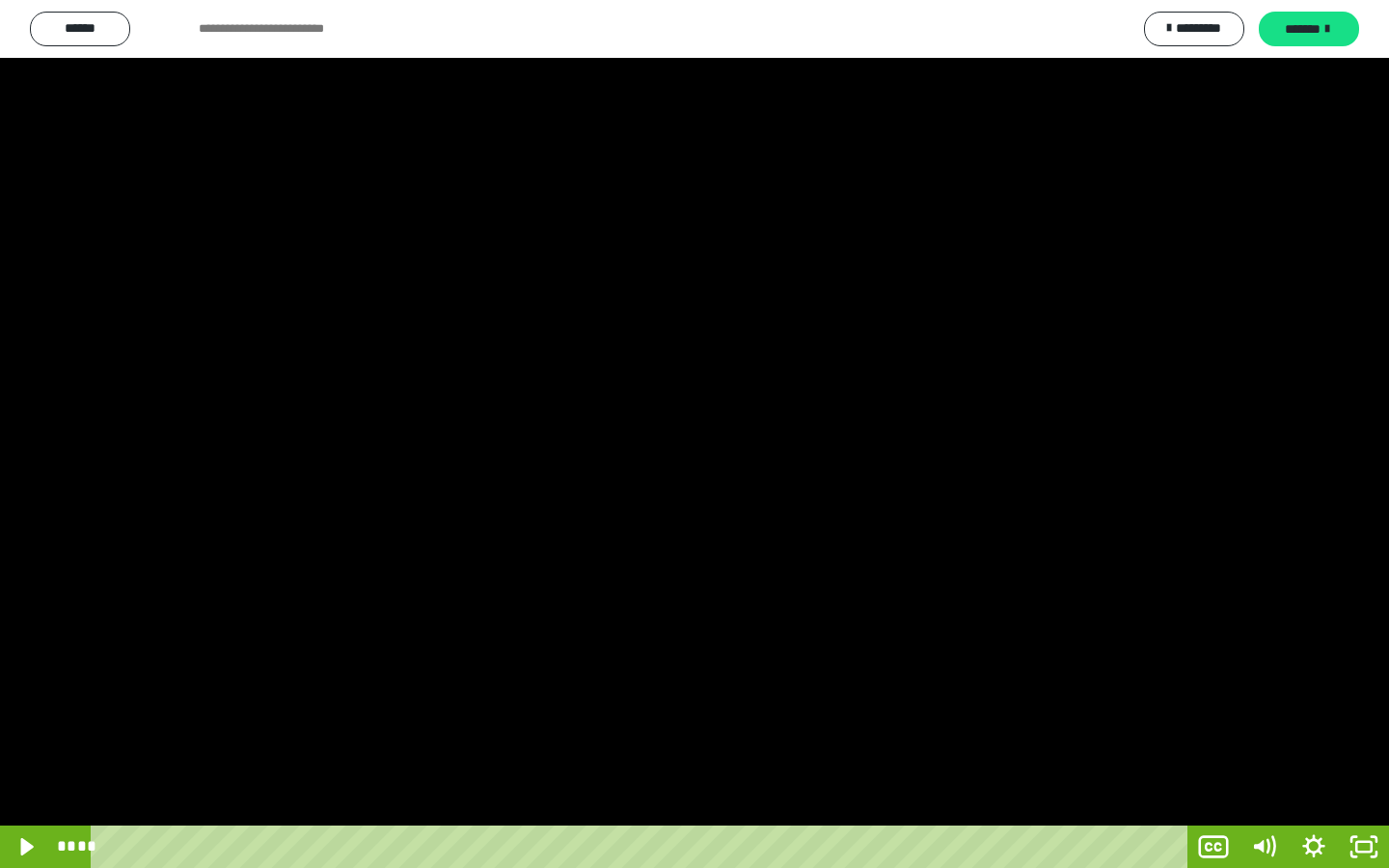 click at bounding box center [694, 434] 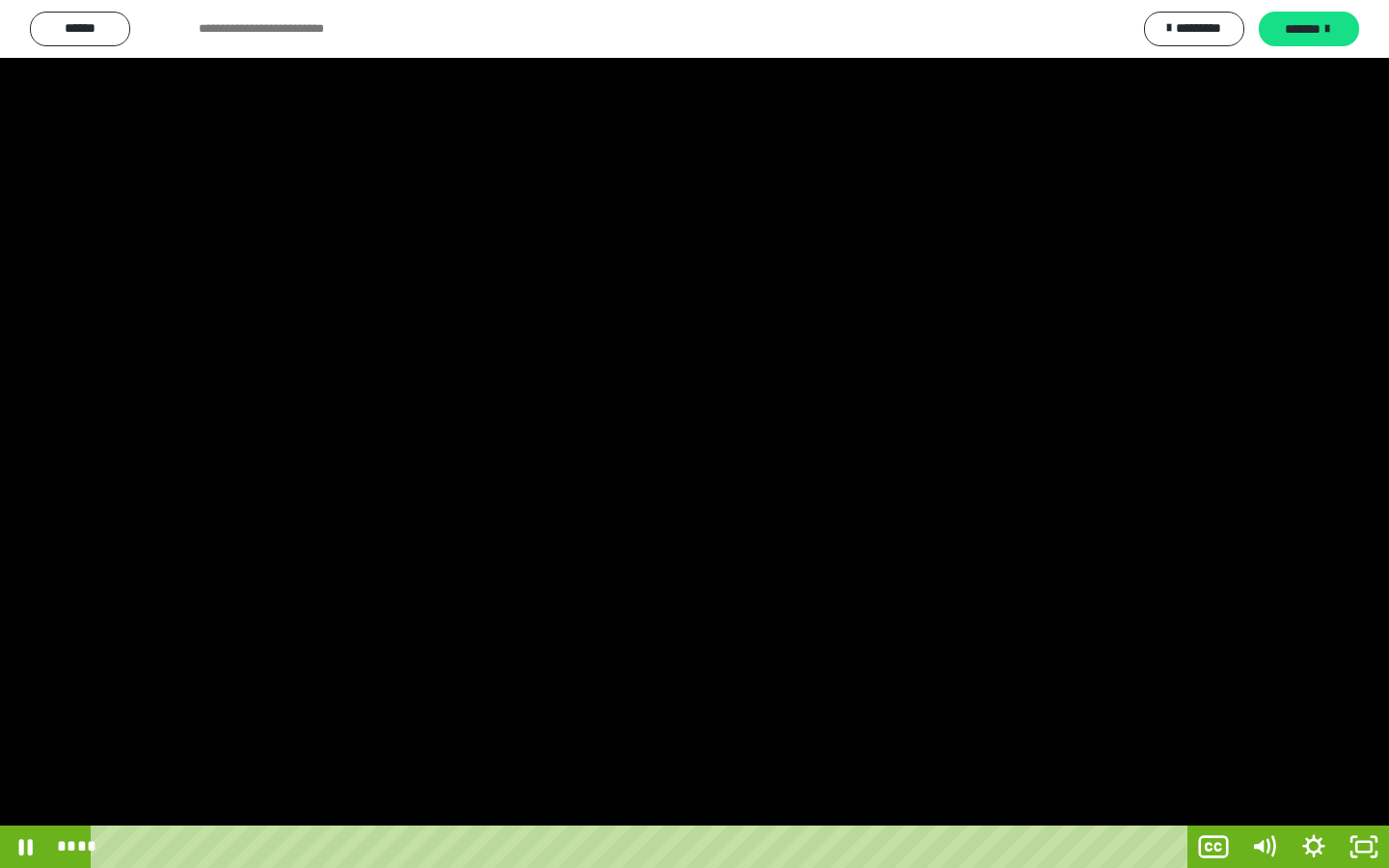 click at bounding box center [694, 434] 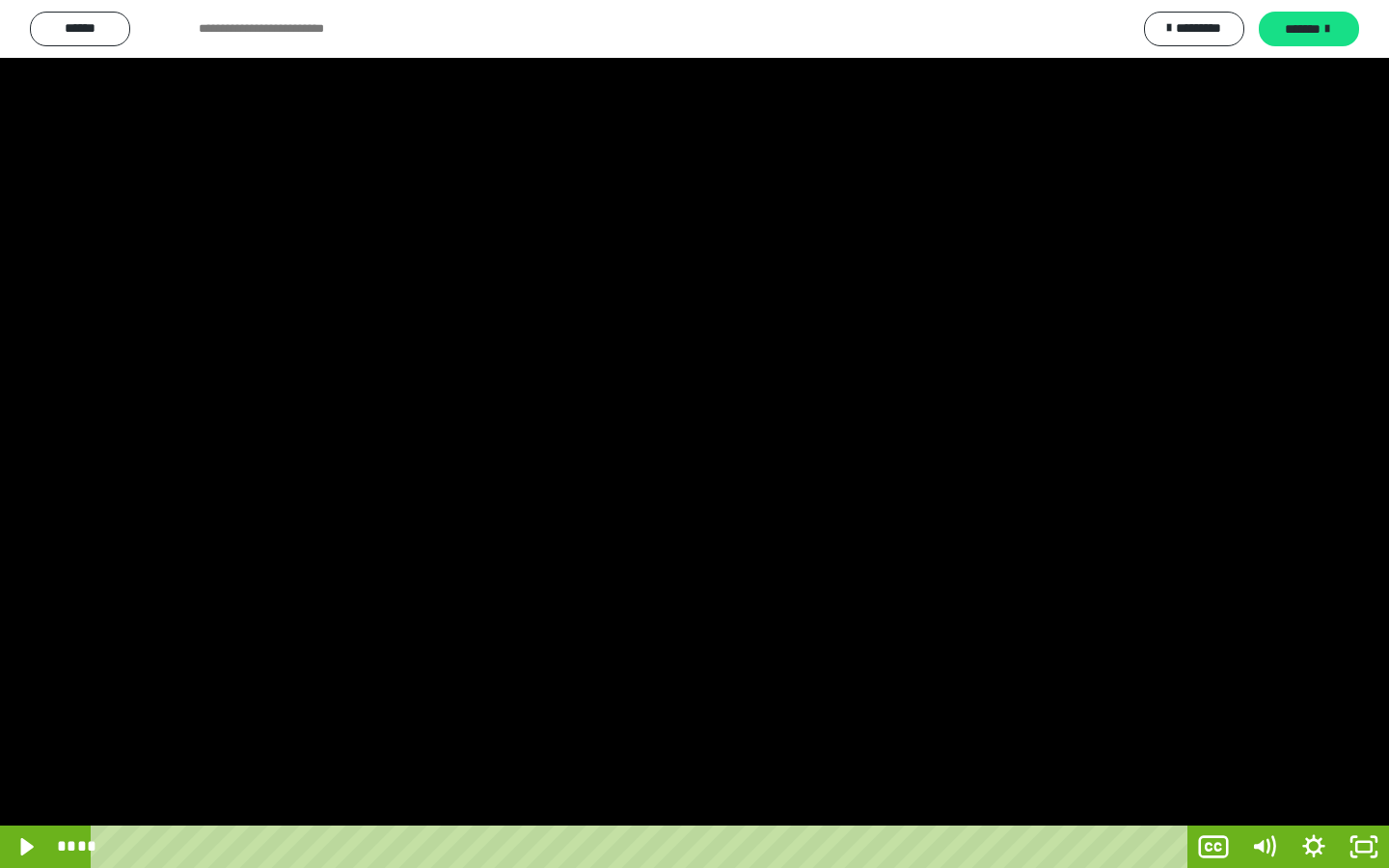 click at bounding box center [694, 434] 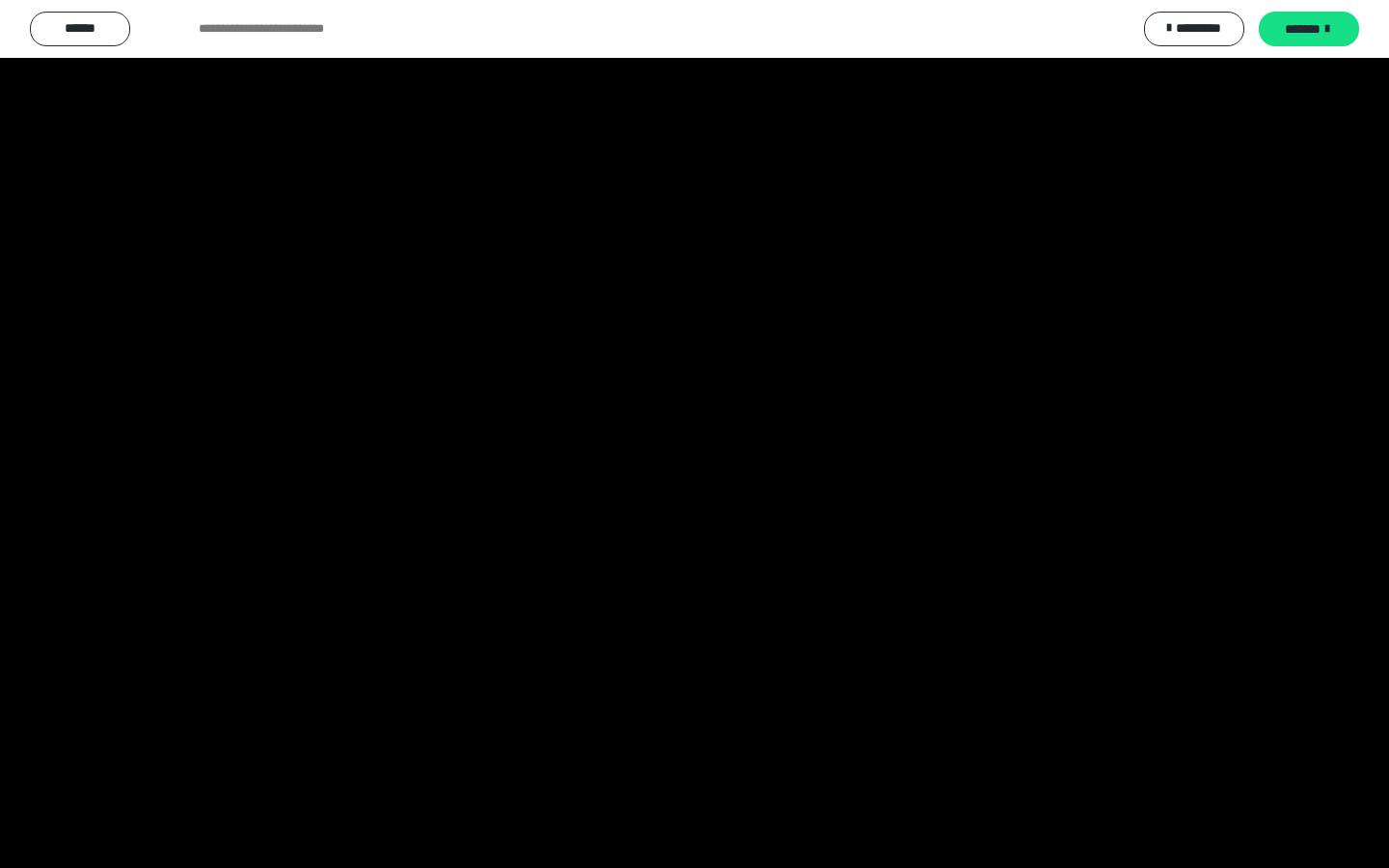 click at bounding box center [694, 434] 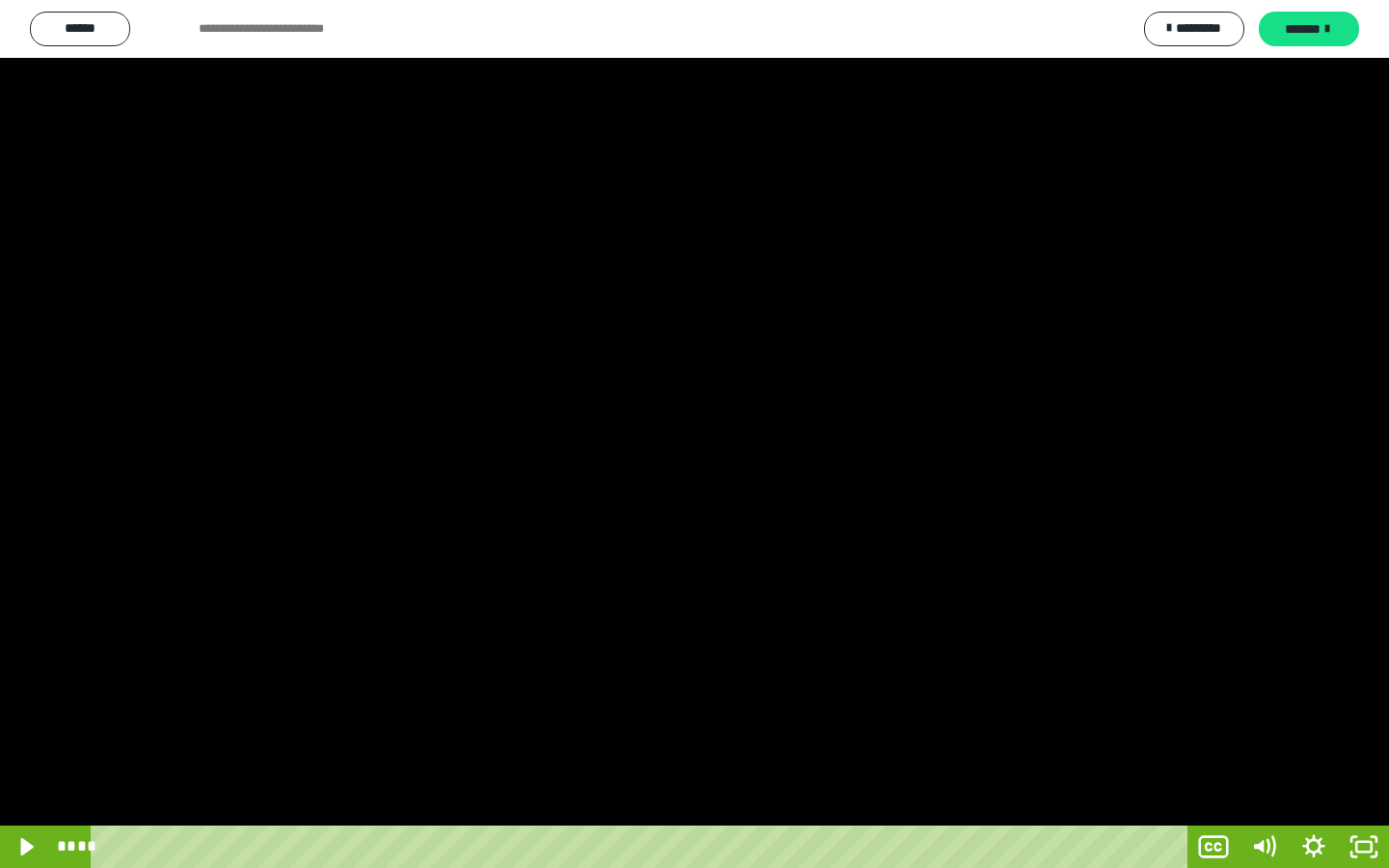 click at bounding box center (694, 434) 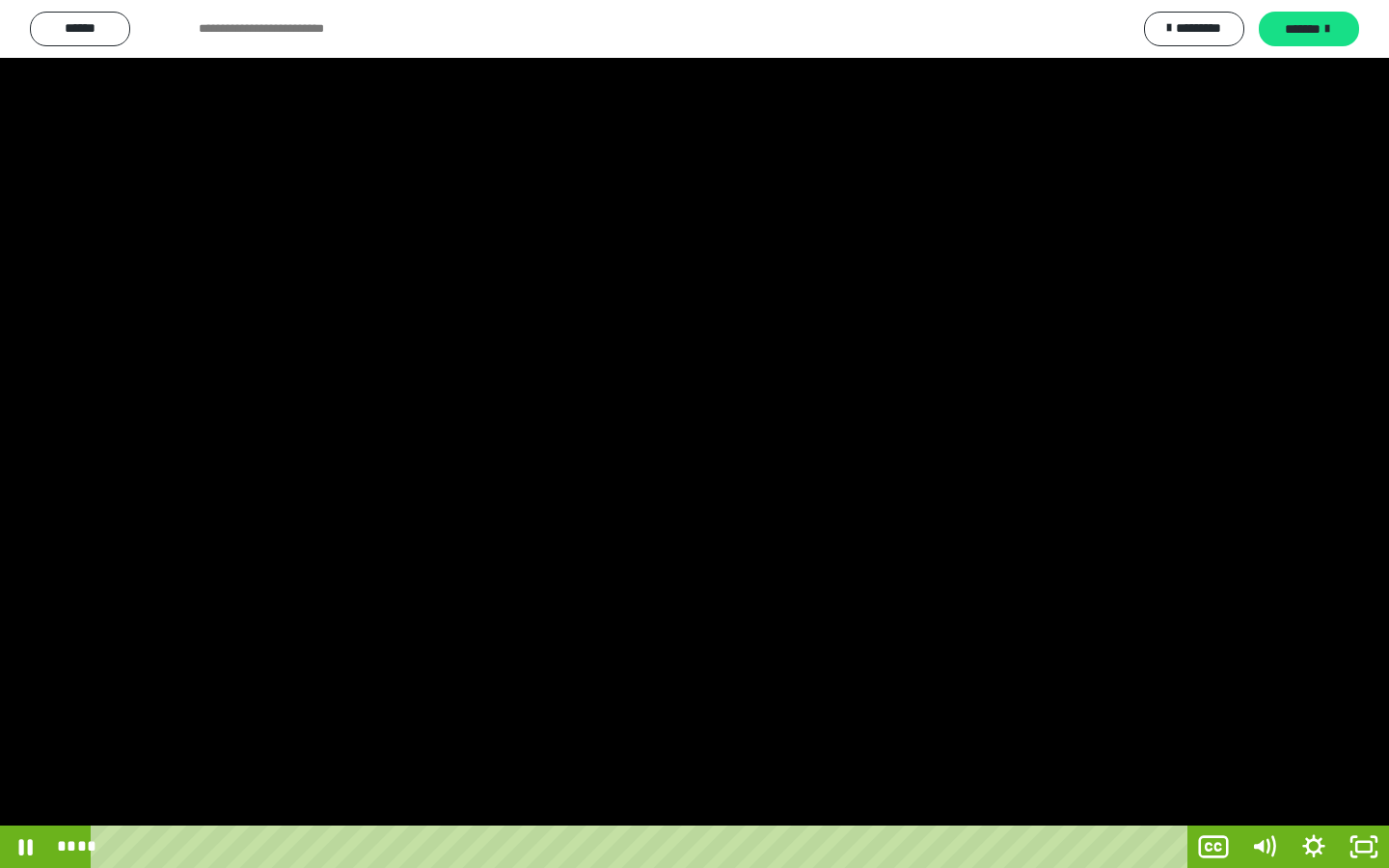 click at bounding box center (694, 434) 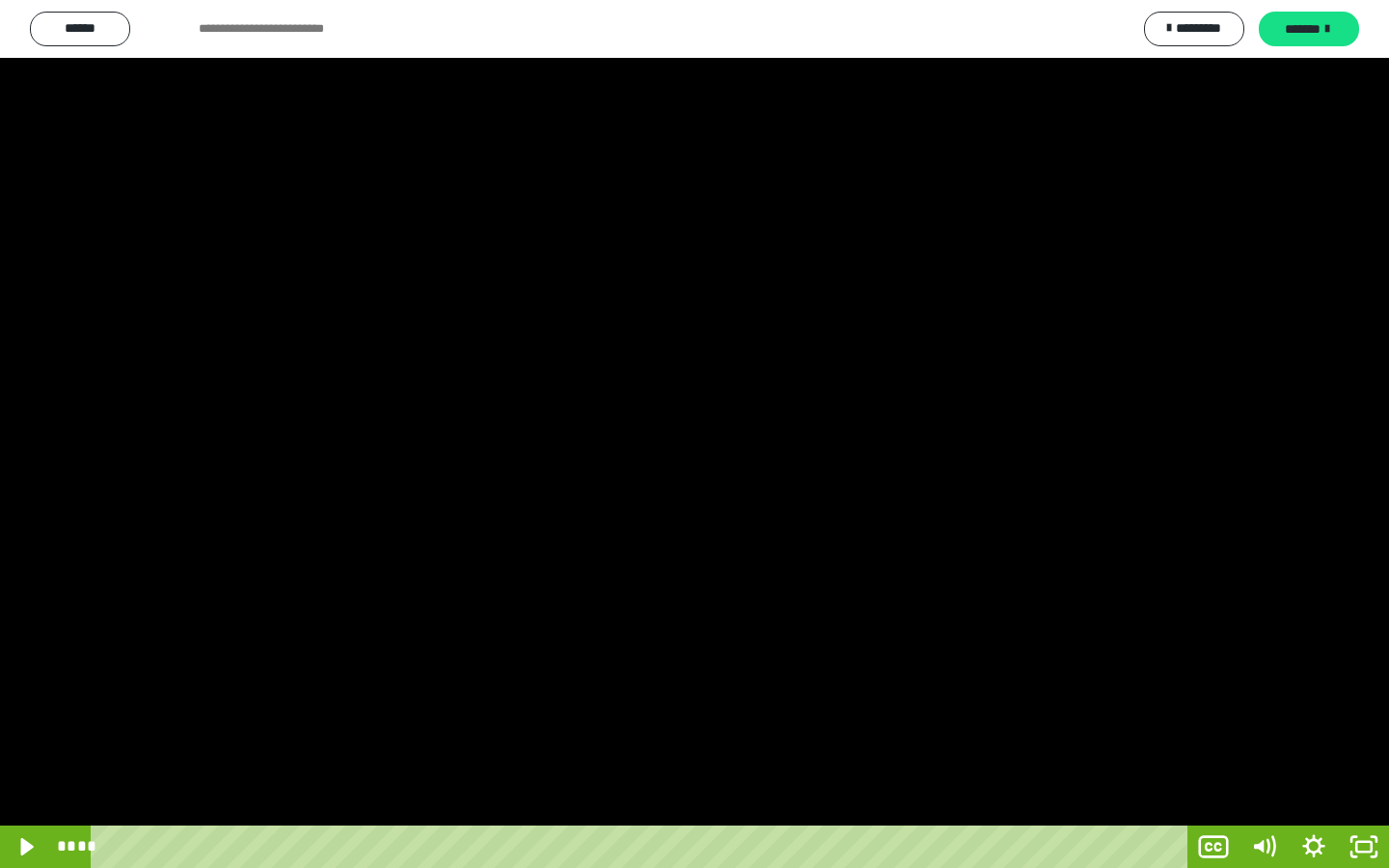 click at bounding box center (694, 434) 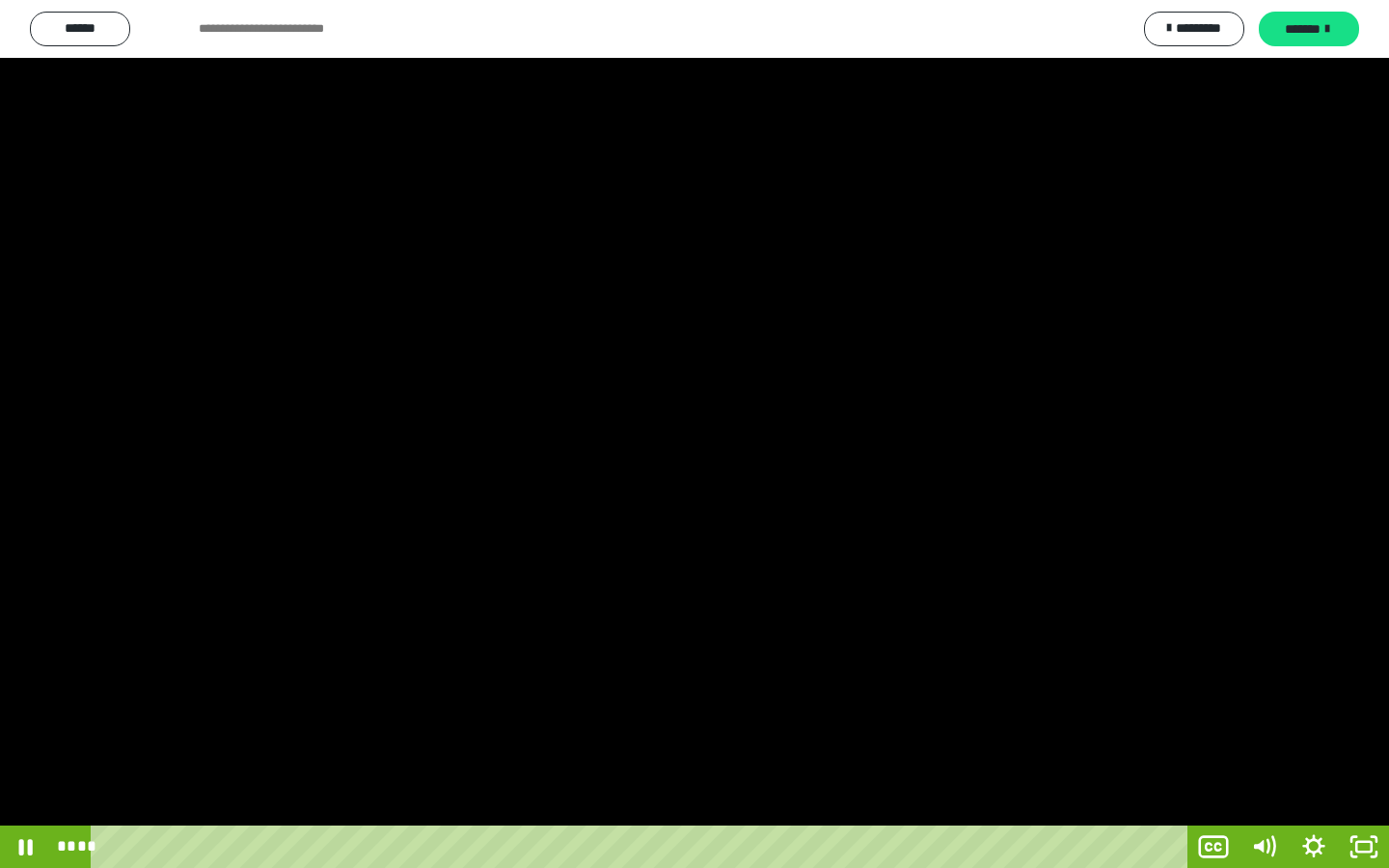 click at bounding box center (694, 434) 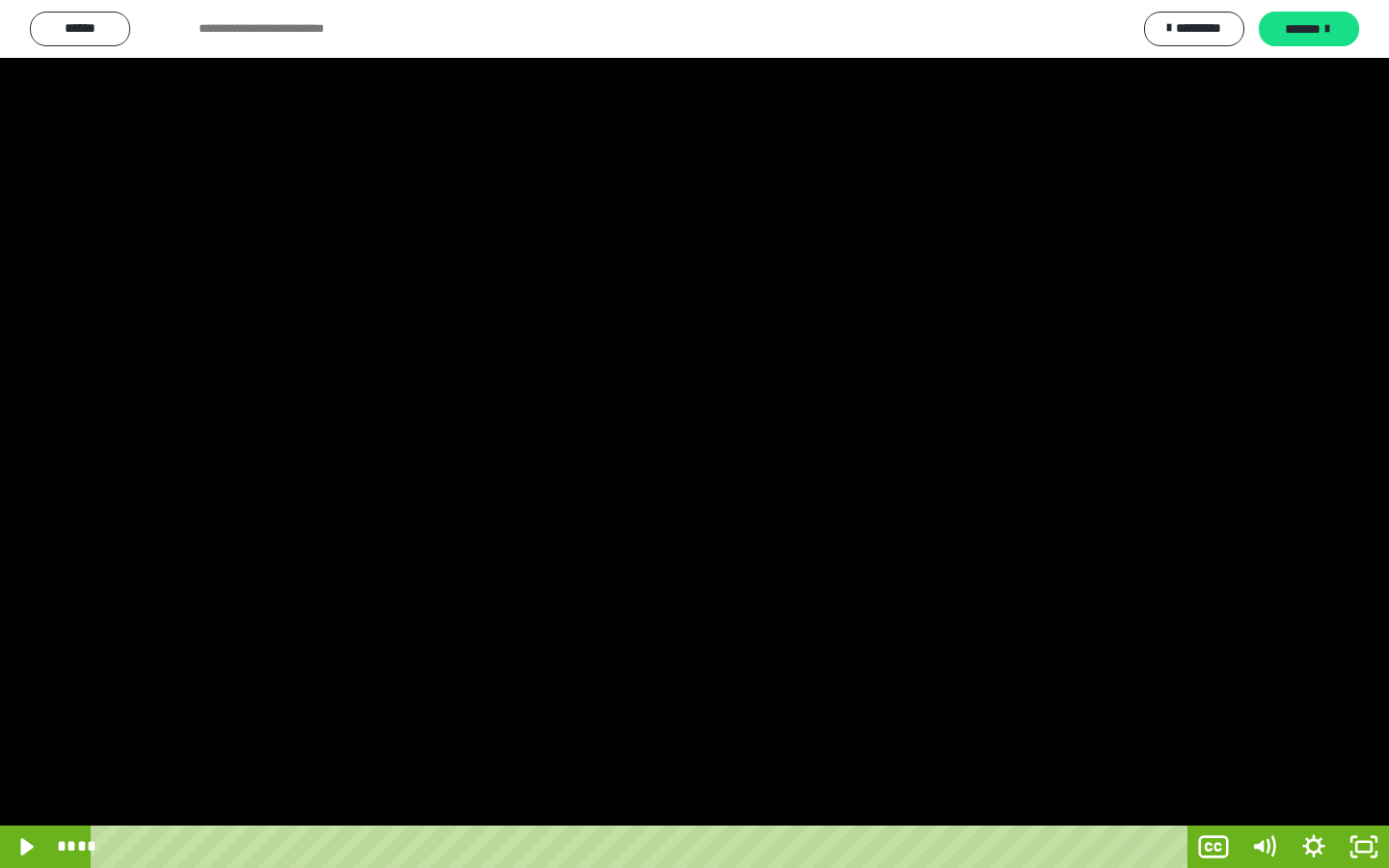 click at bounding box center (694, 434) 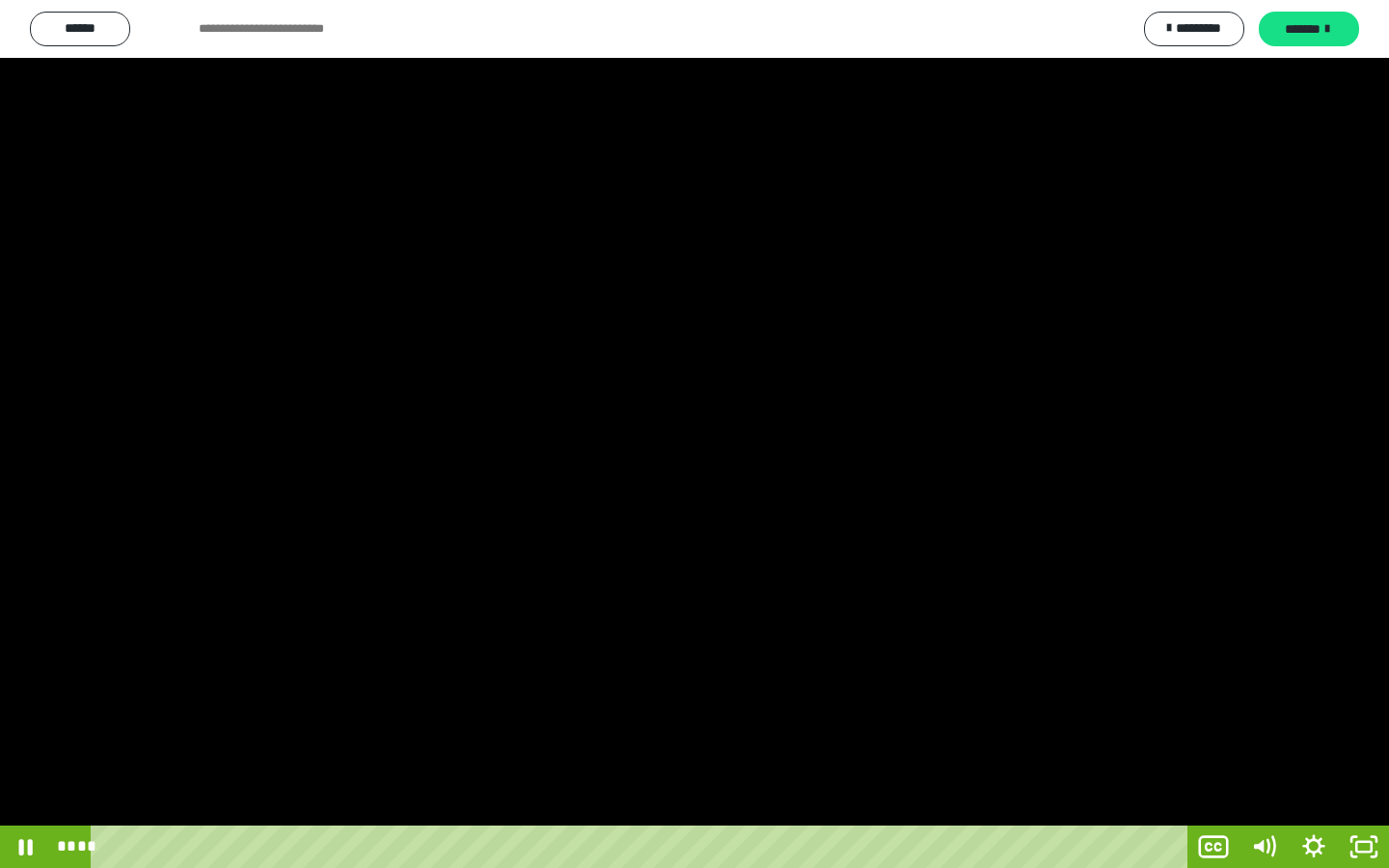 click at bounding box center [694, 434] 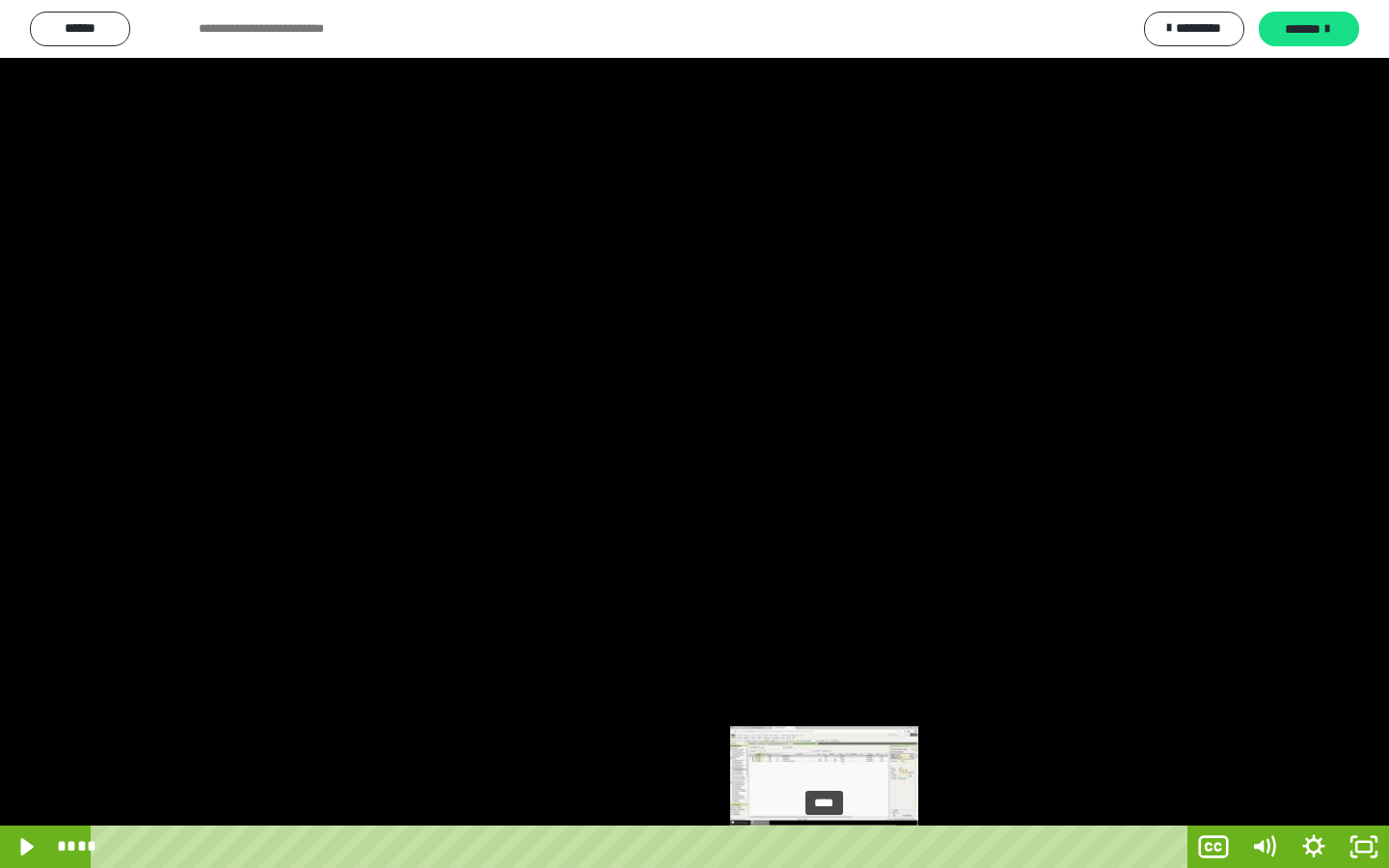 click at bounding box center (829, 847) 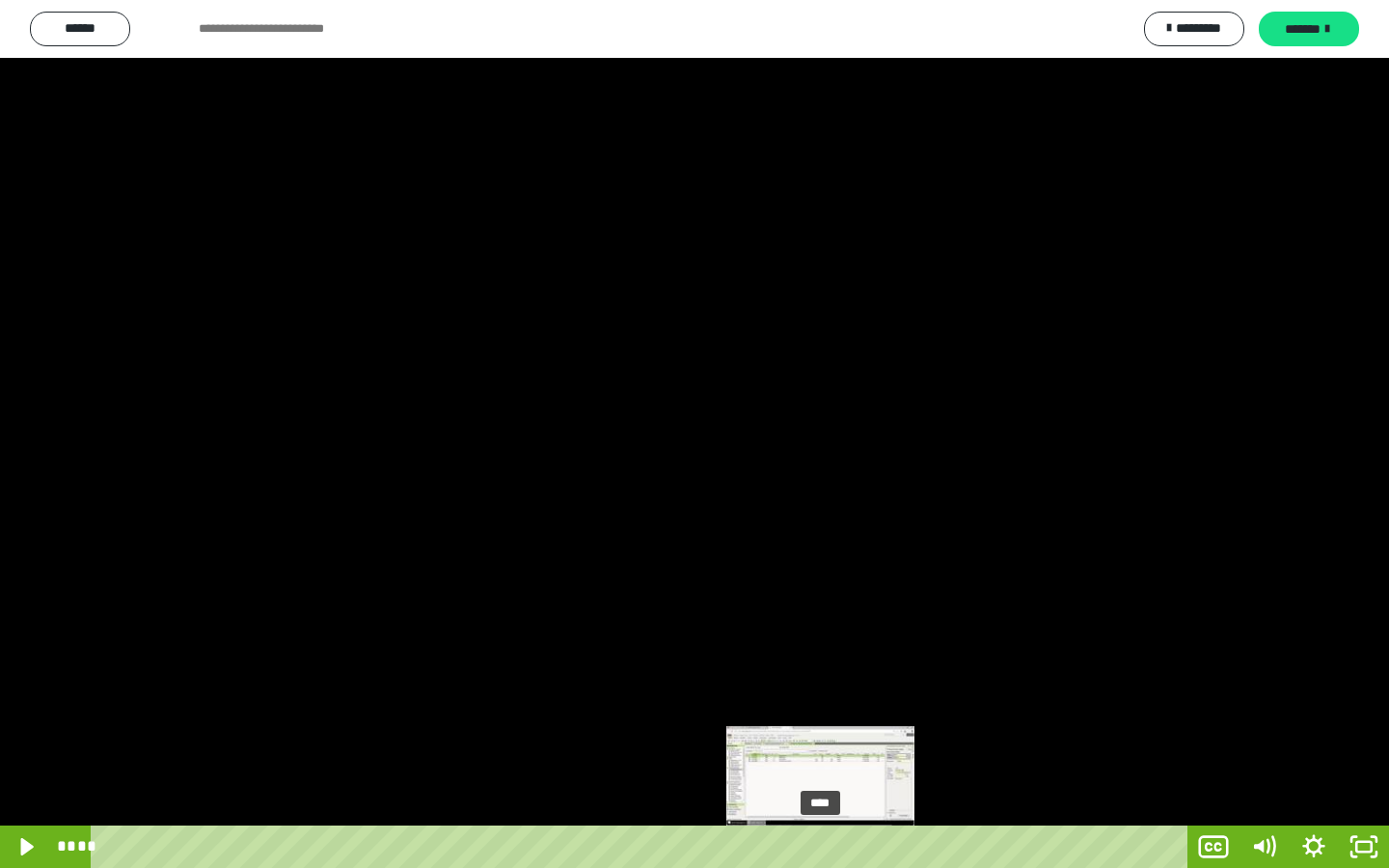 click at bounding box center (825, 847) 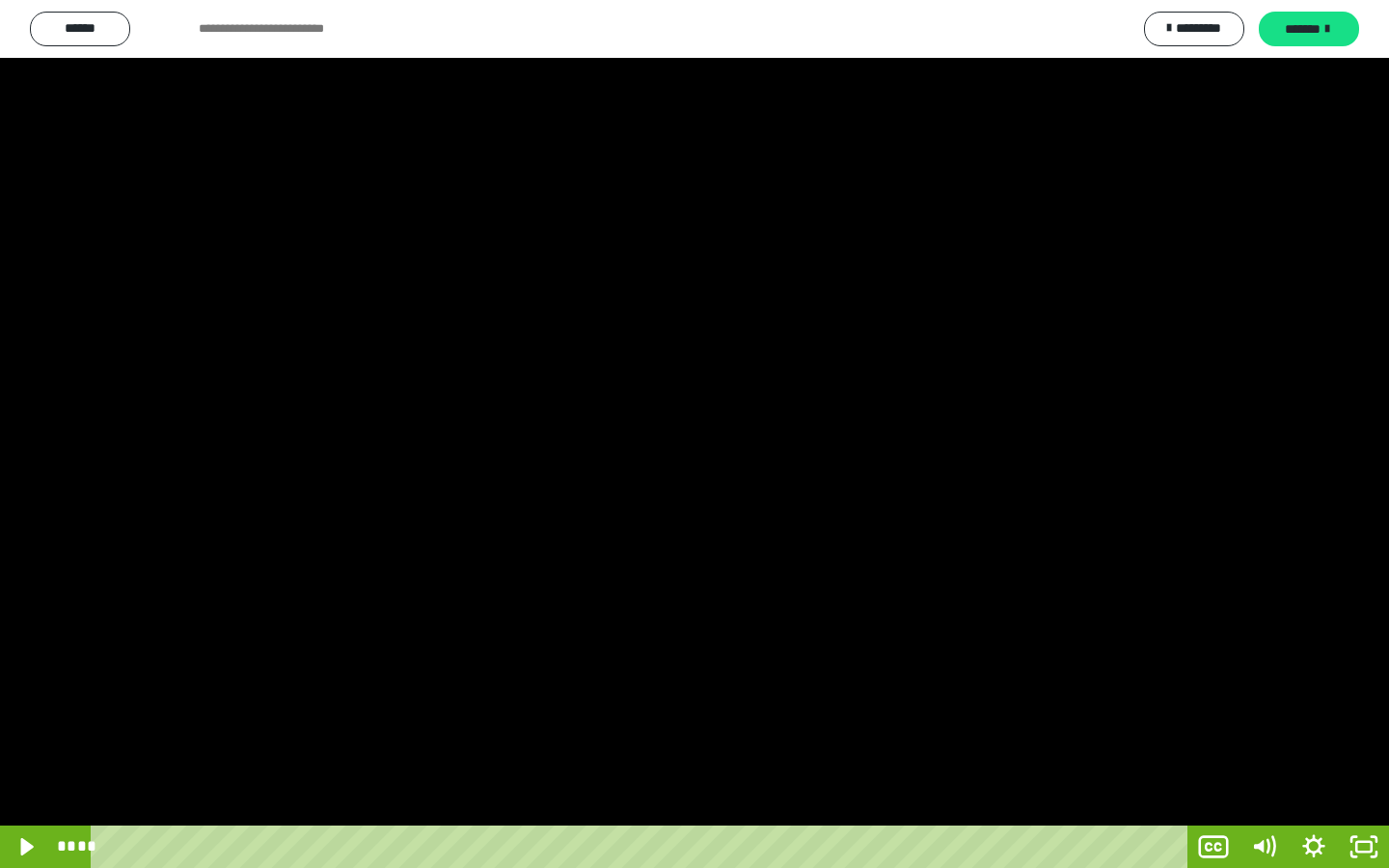 click at bounding box center [694, 434] 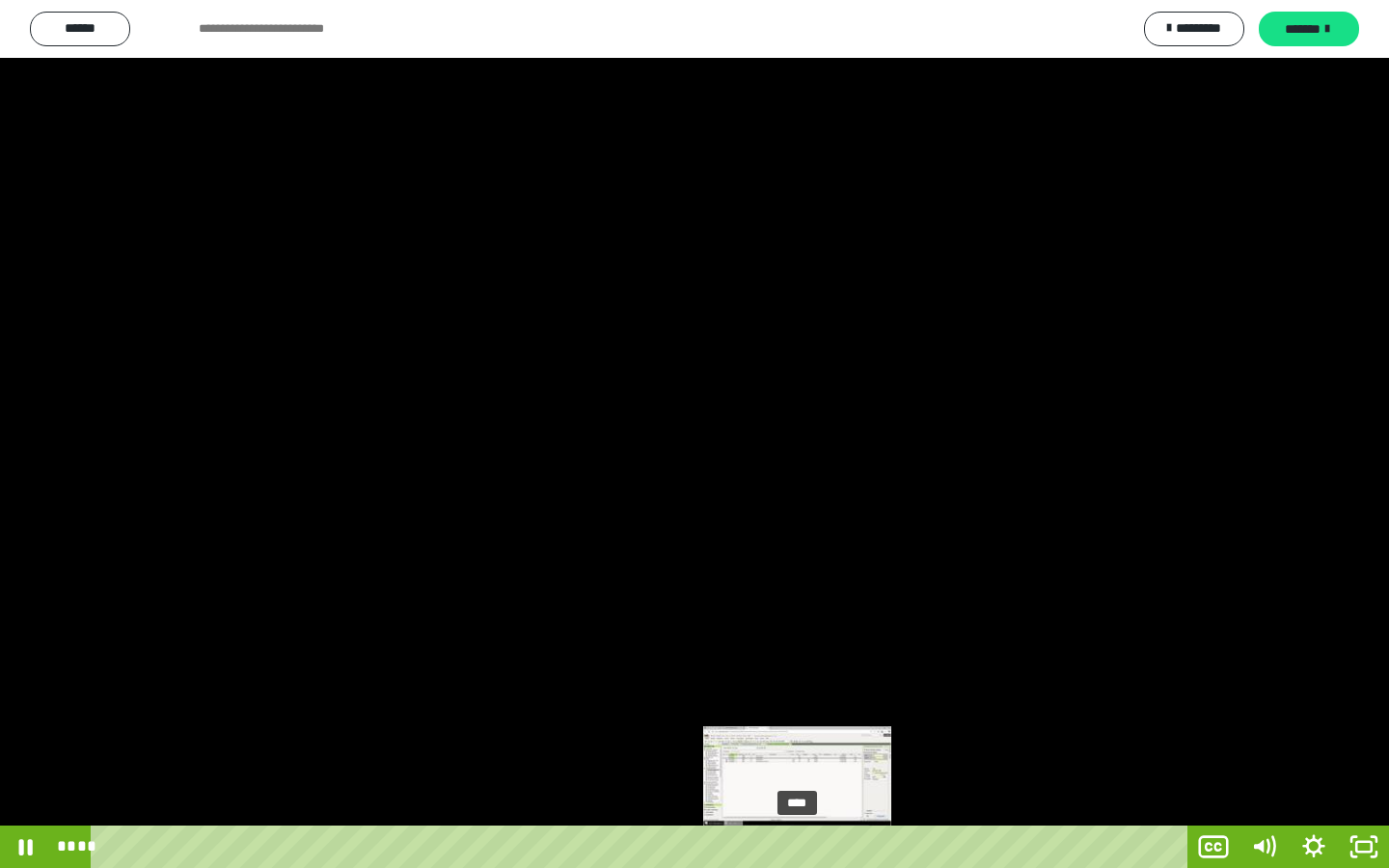 click on "****" at bounding box center (642, 847) 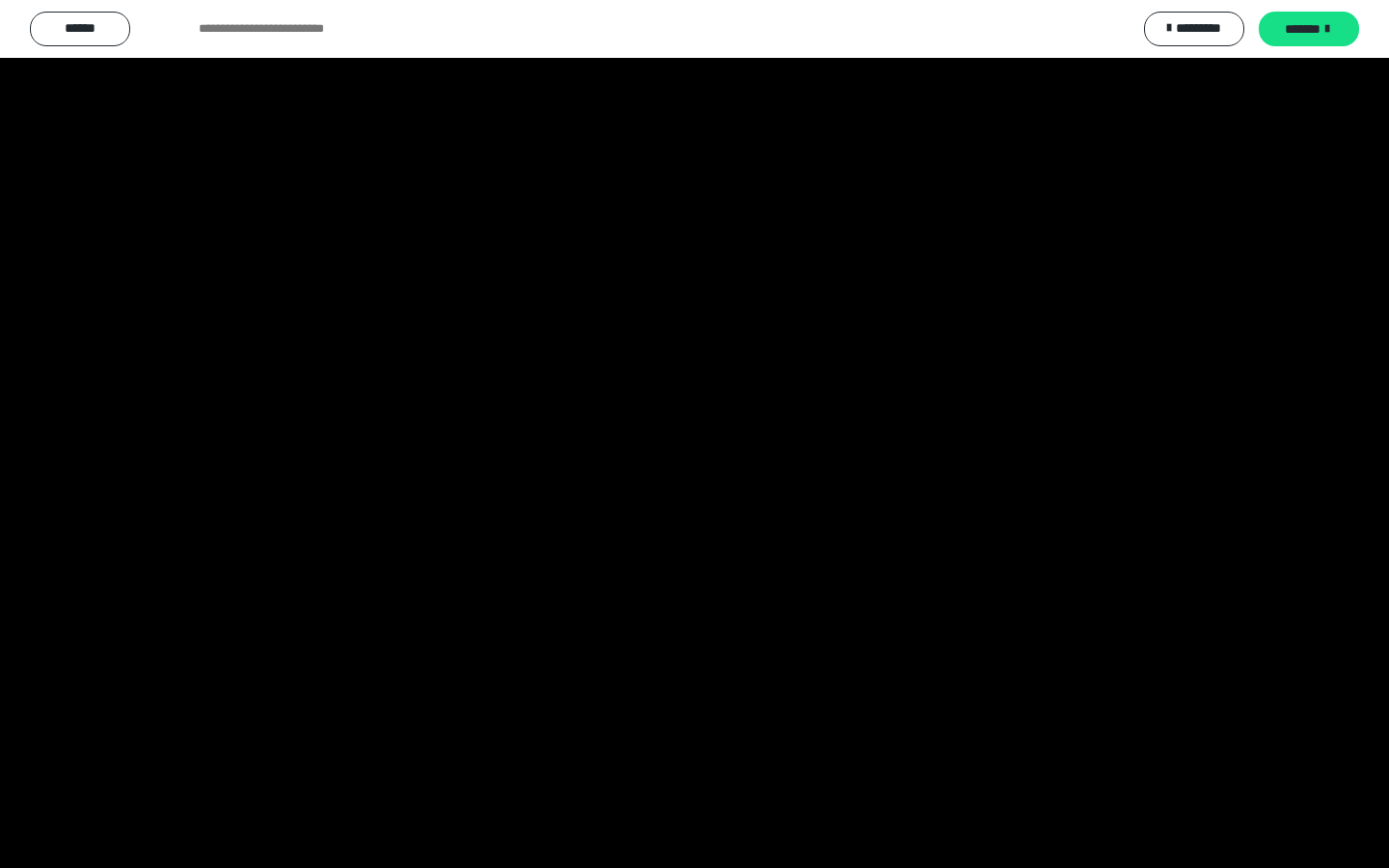 click at bounding box center [694, 434] 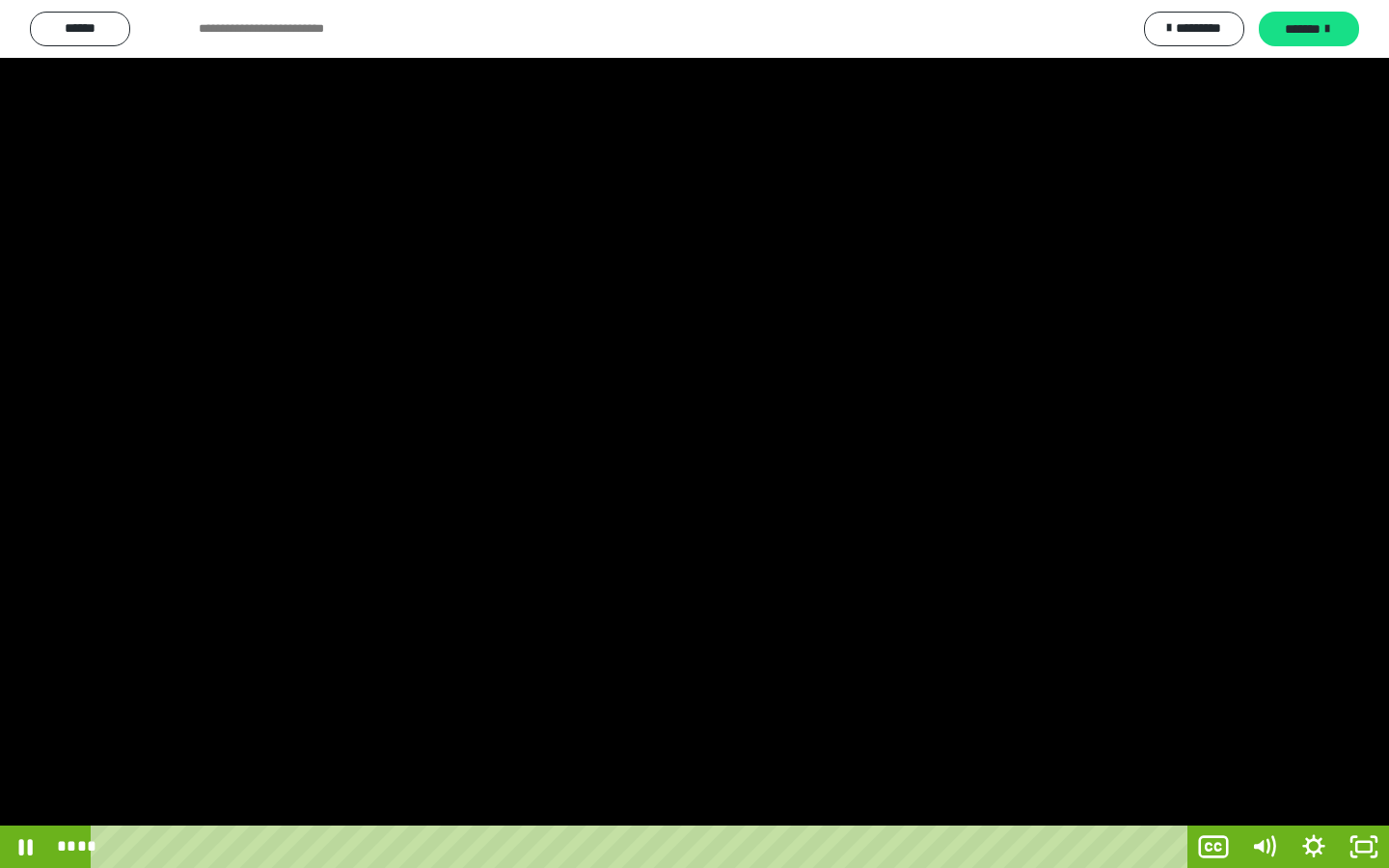 click at bounding box center [694, 434] 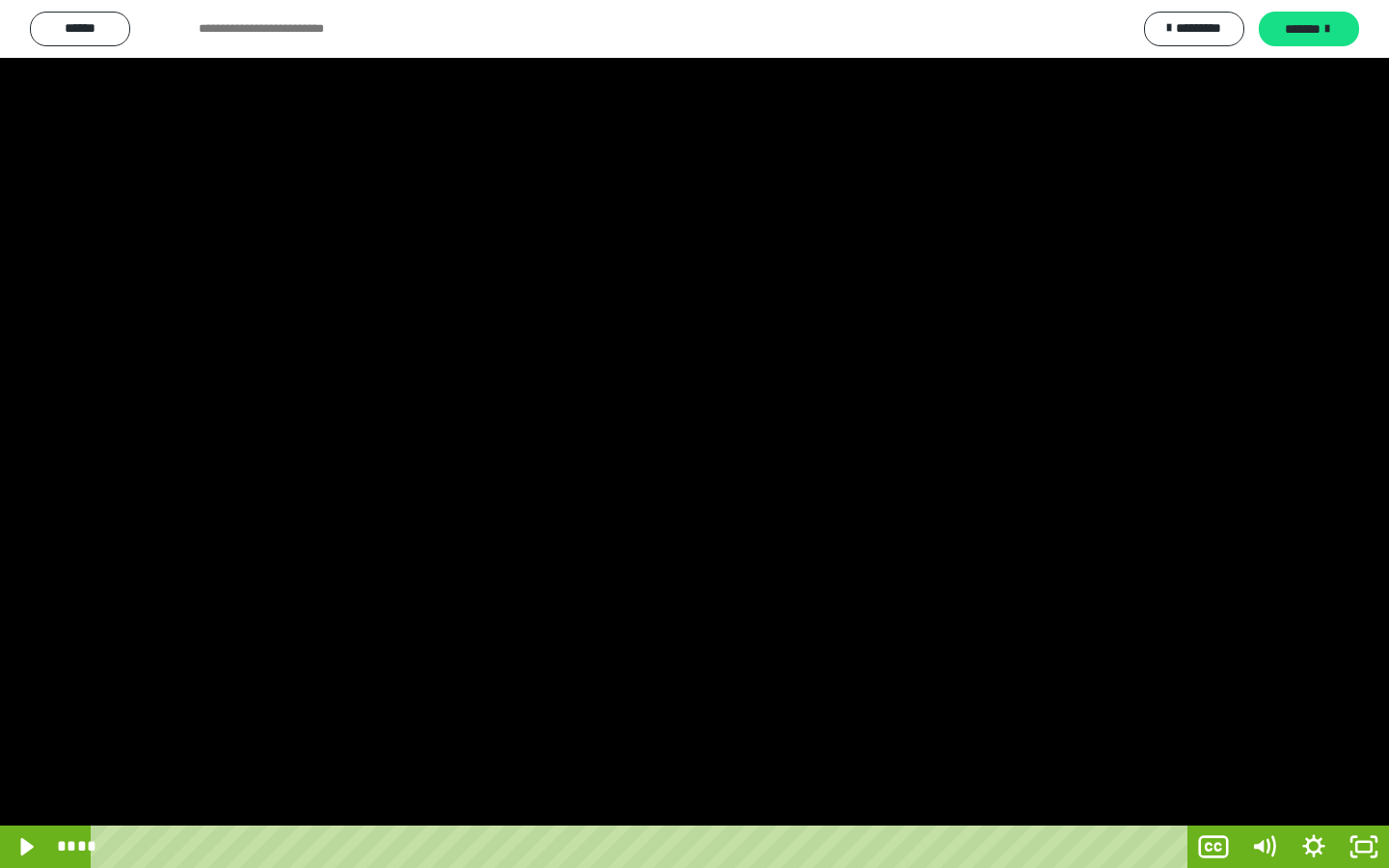 click at bounding box center [694, 434] 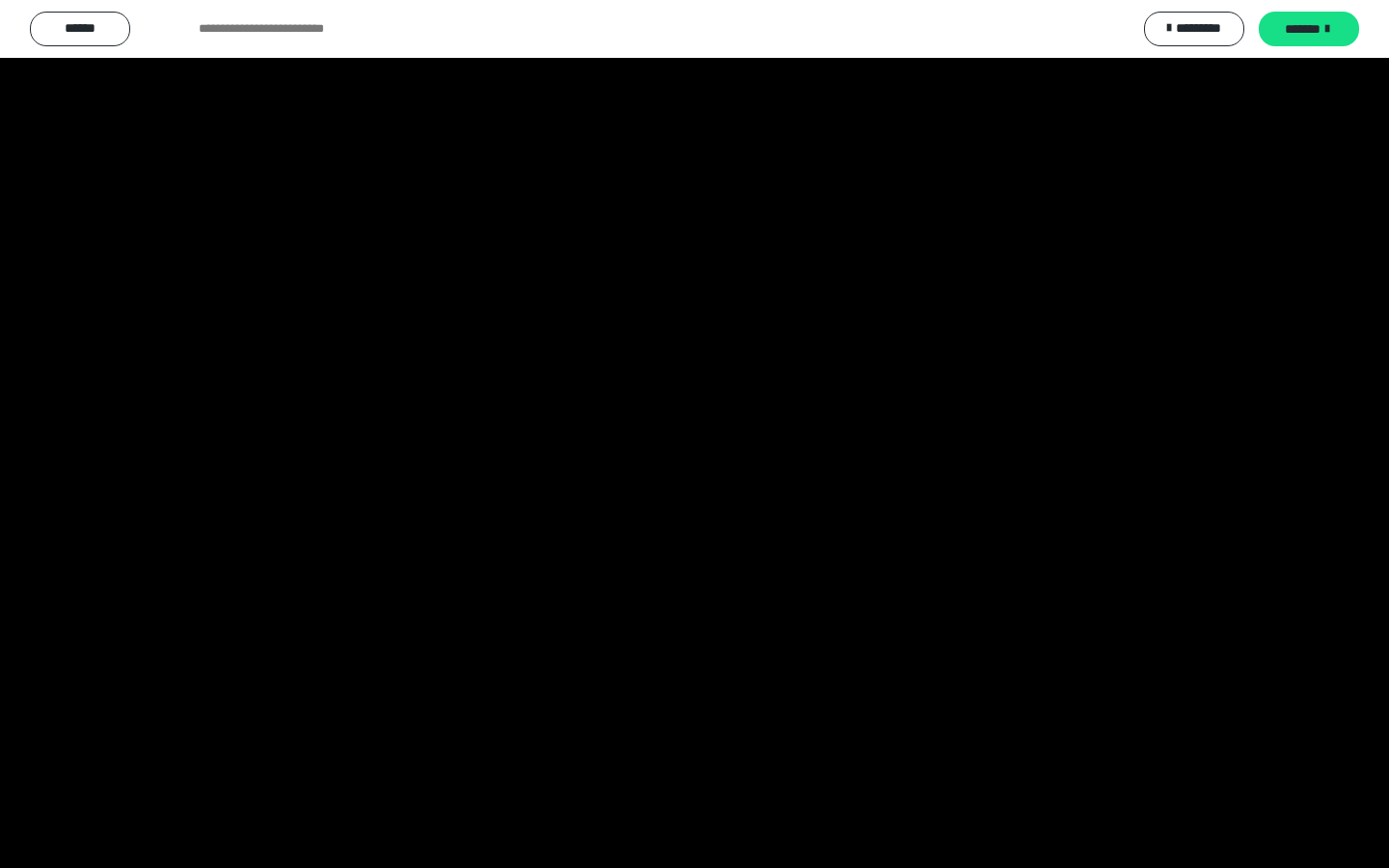 click at bounding box center (694, 434) 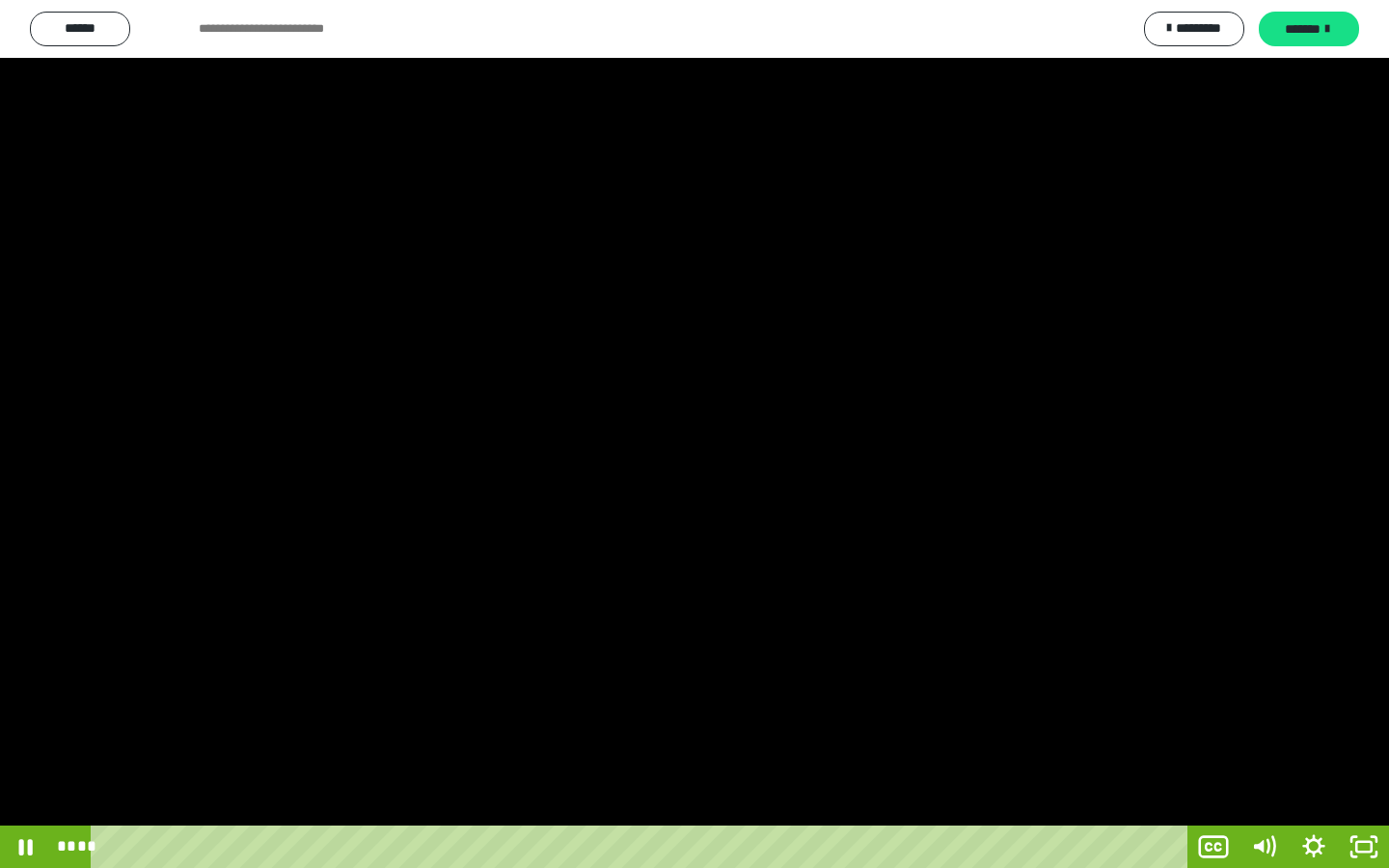 click at bounding box center (694, 434) 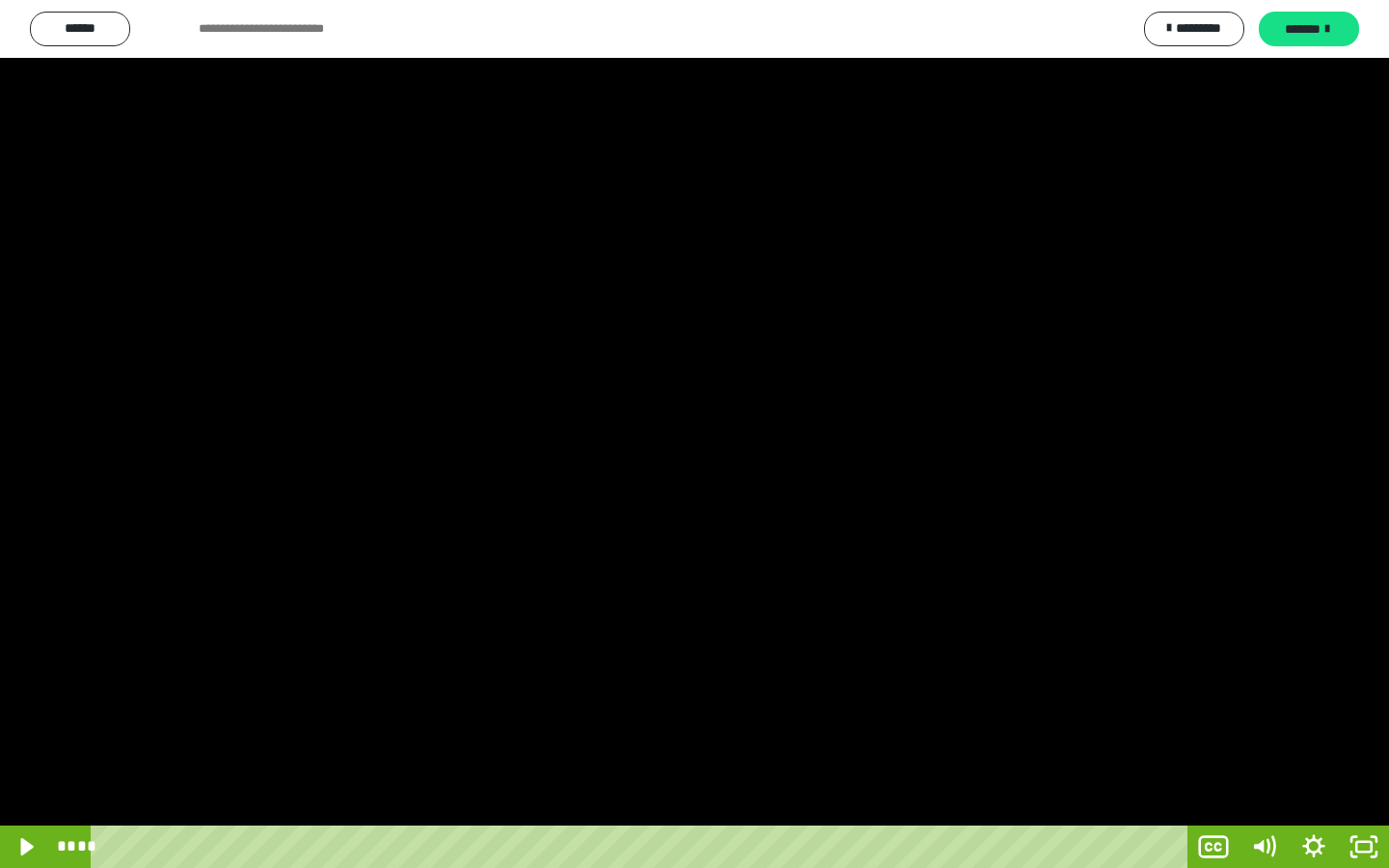 click at bounding box center (694, 434) 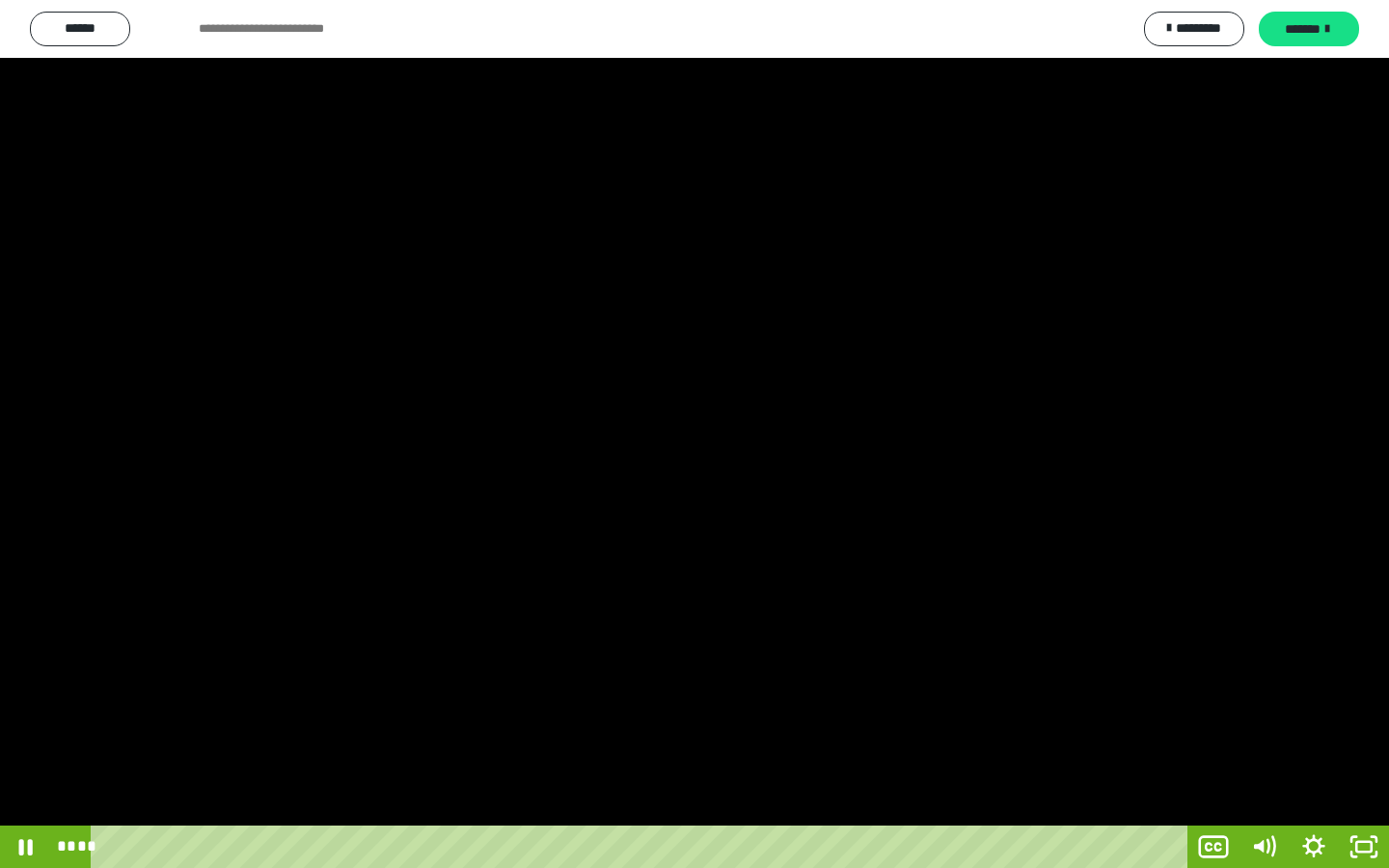 click at bounding box center (694, 434) 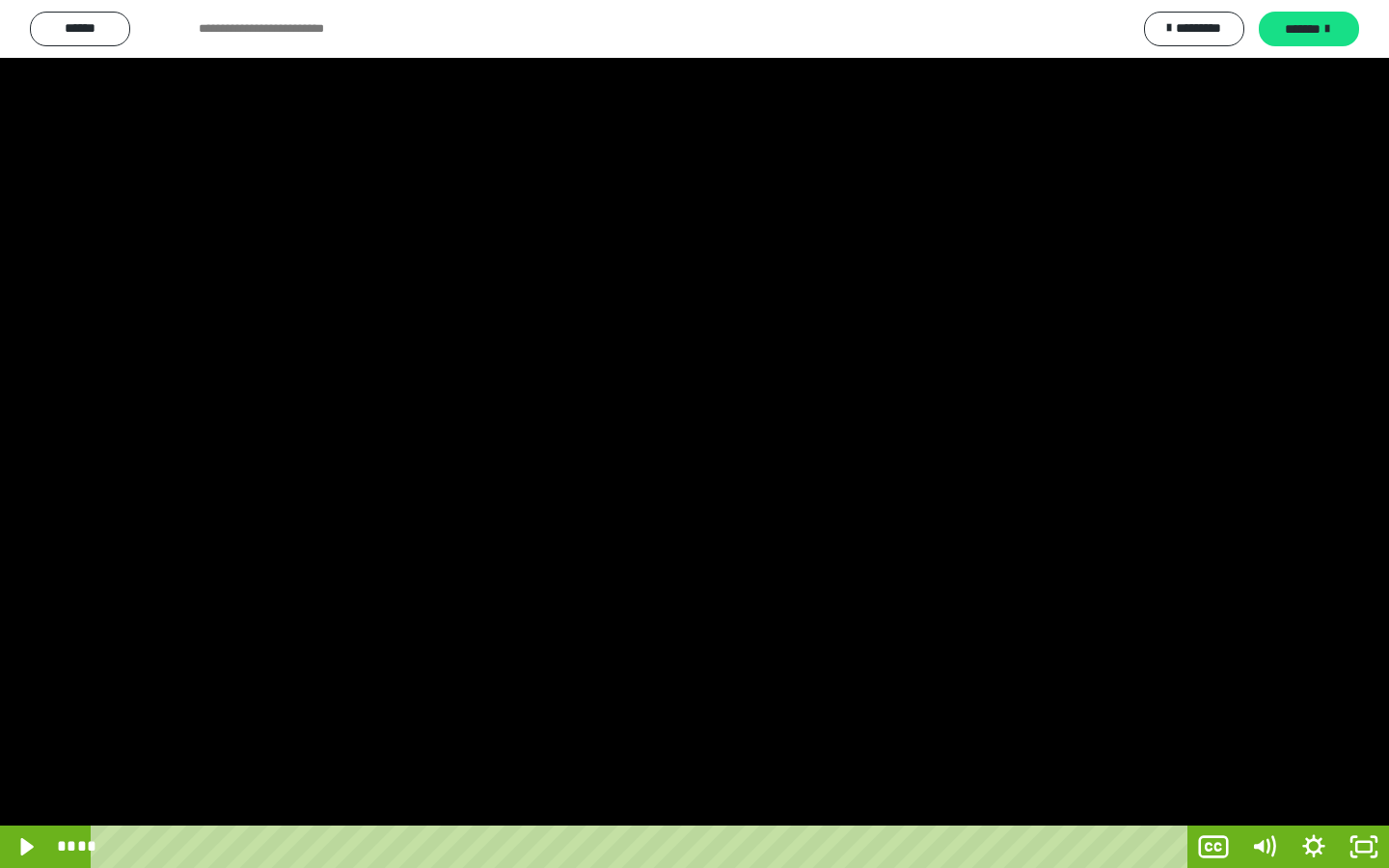 click at bounding box center [694, 434] 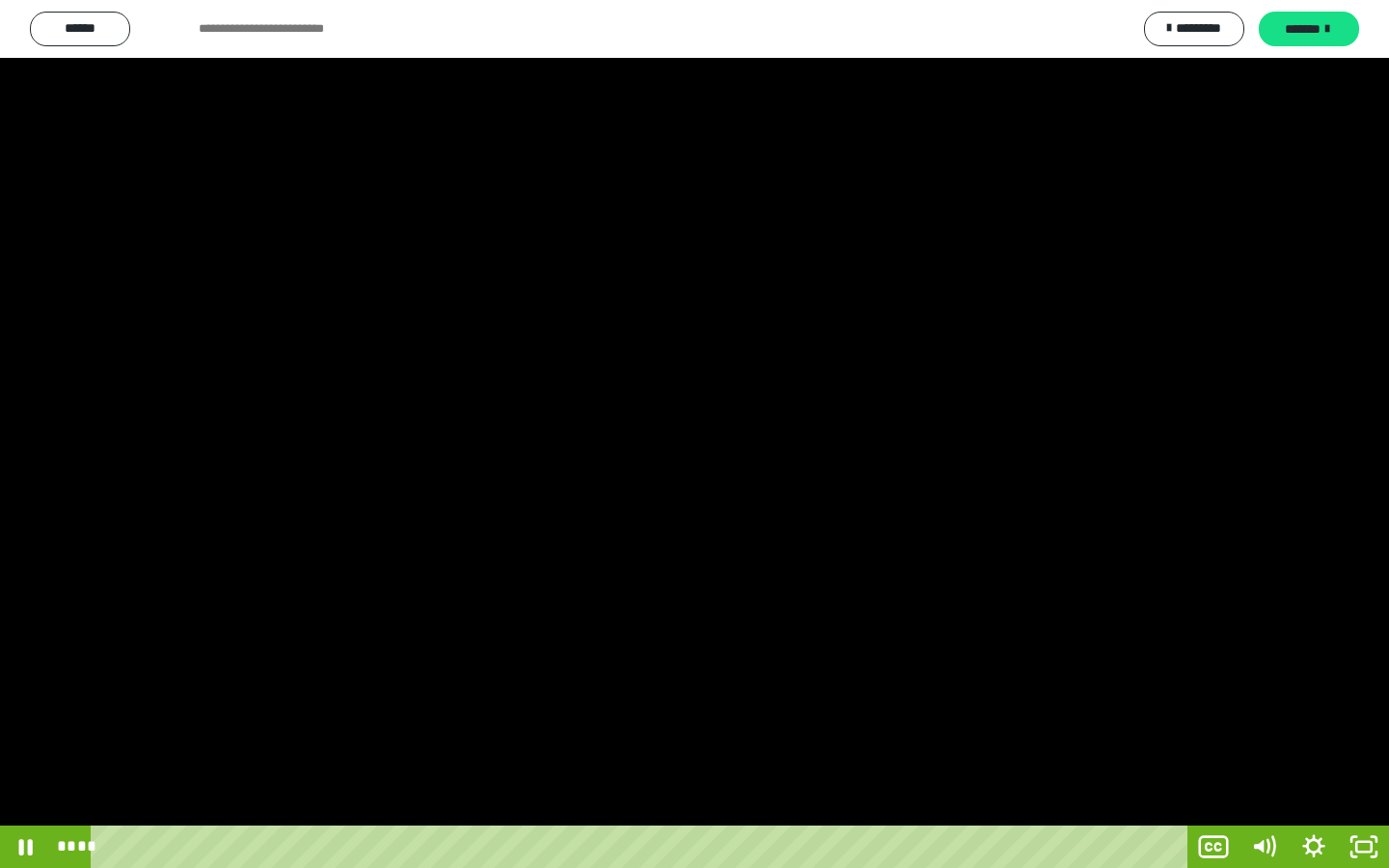 click at bounding box center [694, 434] 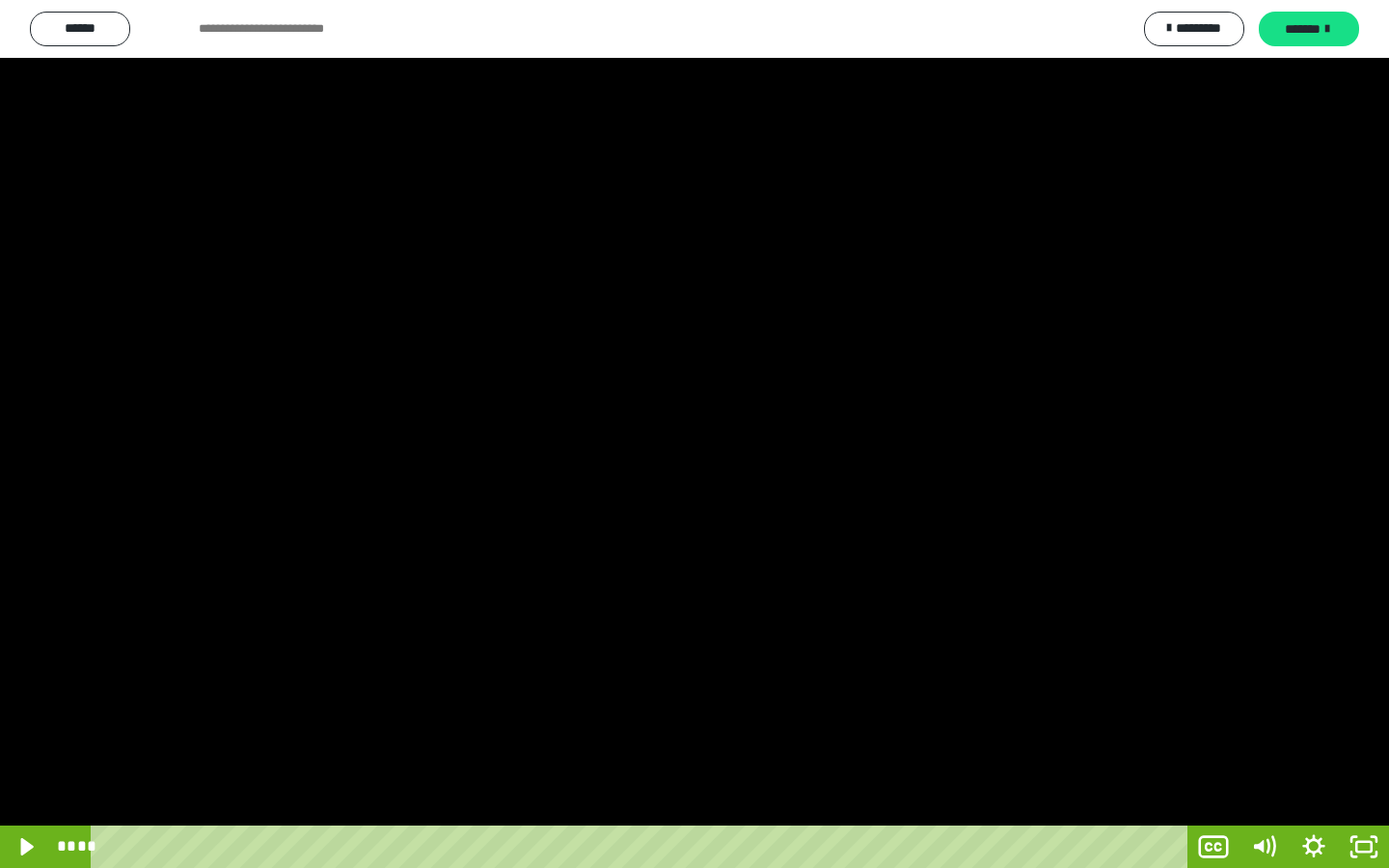 click at bounding box center (694, 434) 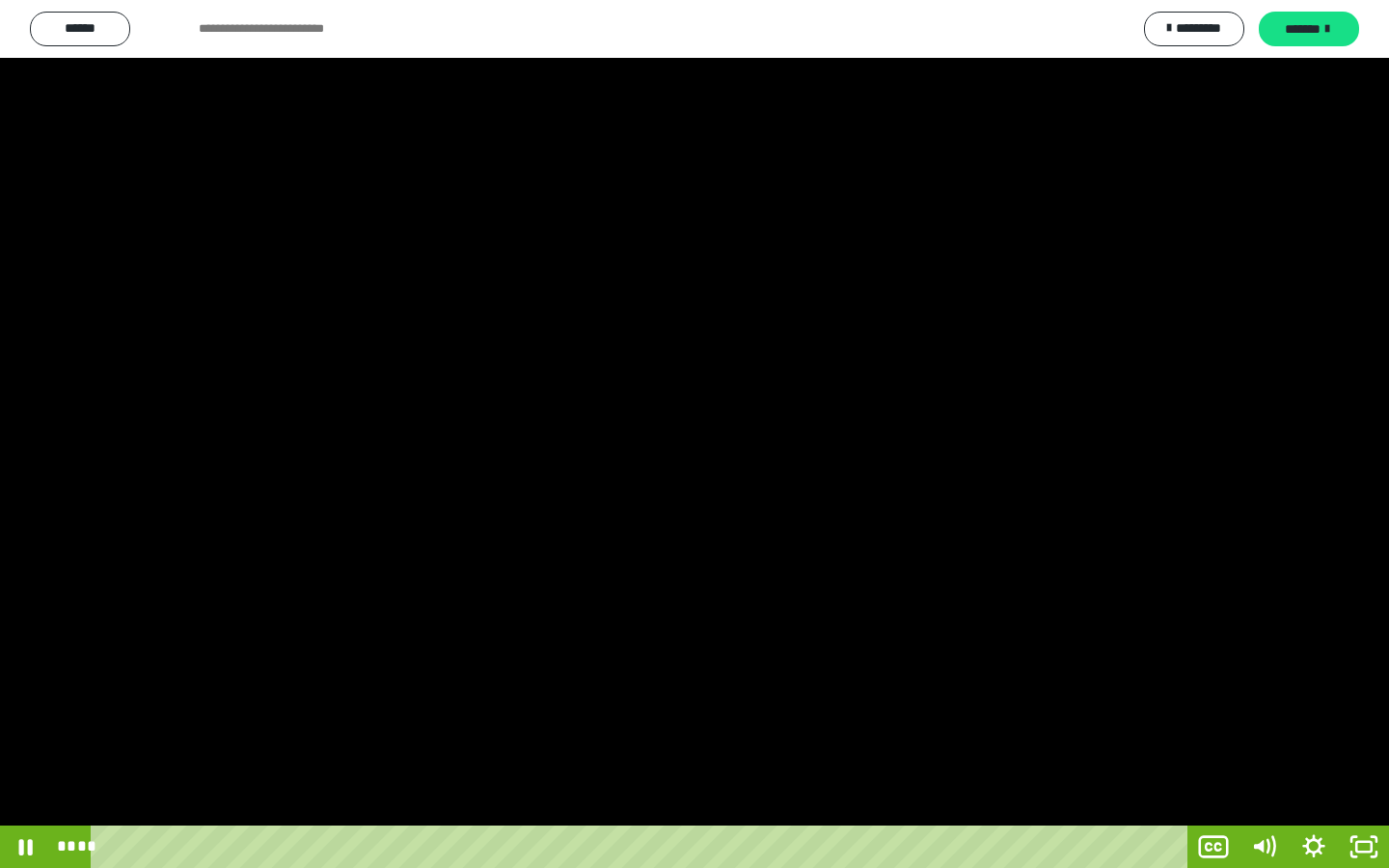 click at bounding box center (694, 434) 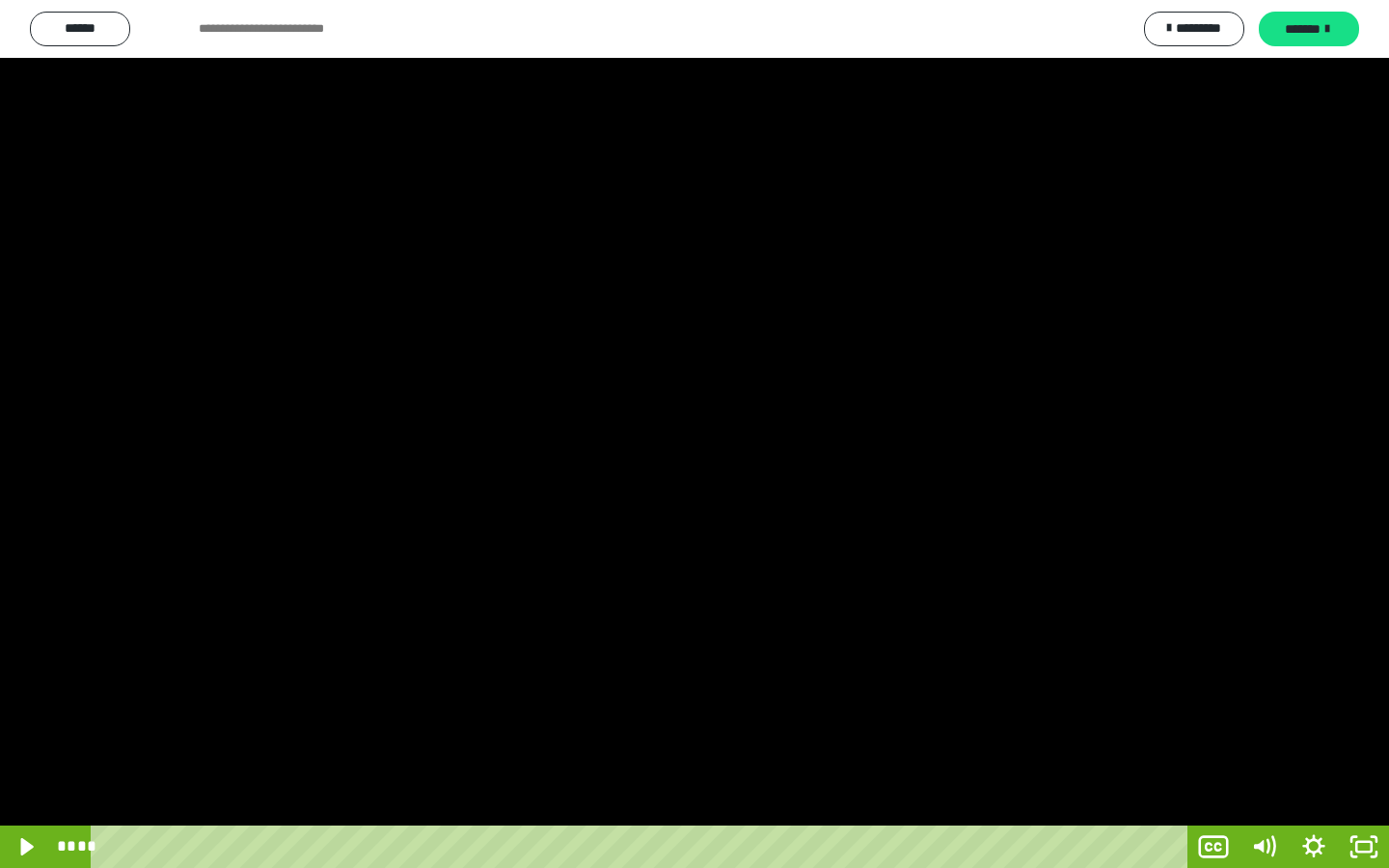 click at bounding box center (694, 434) 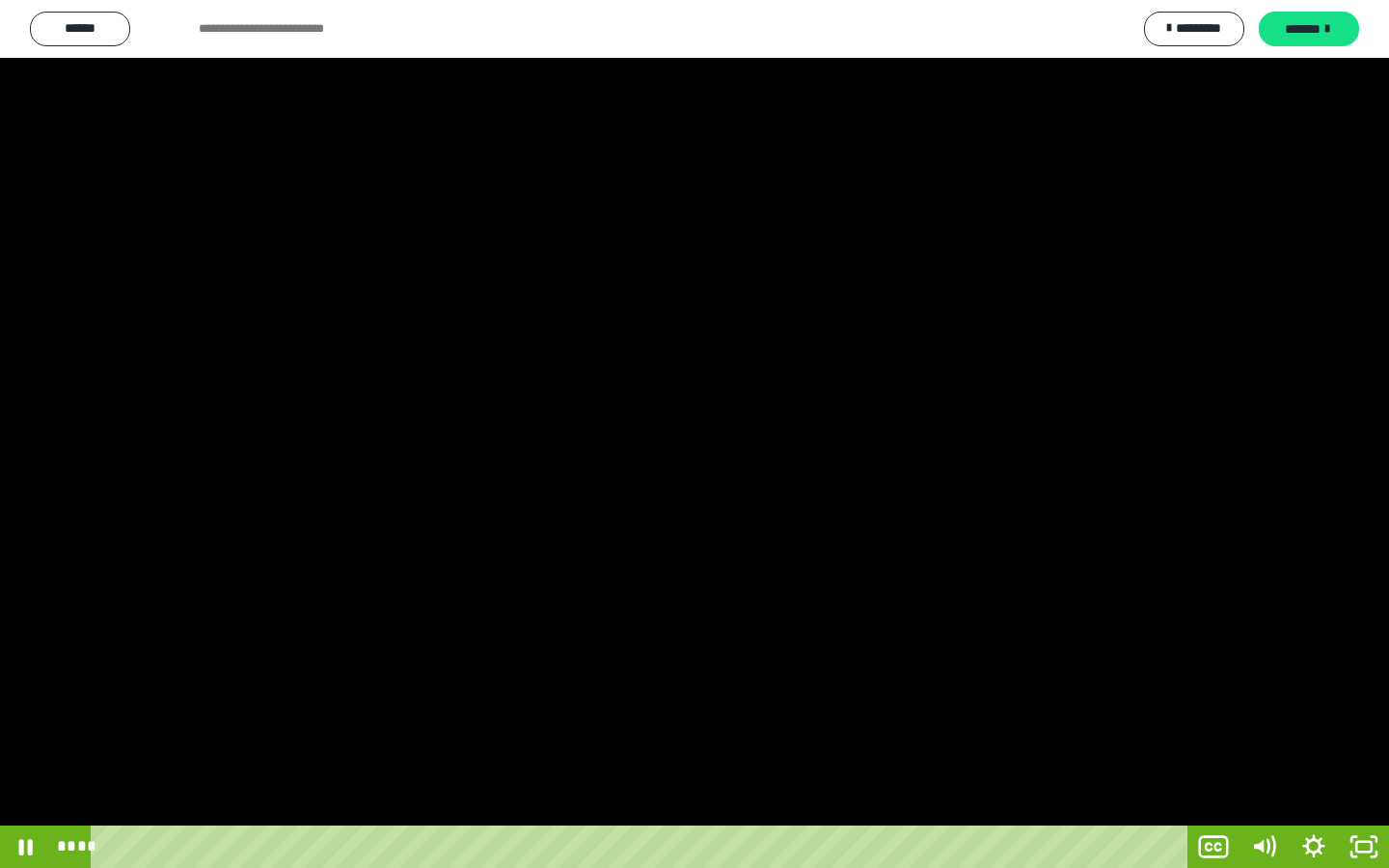 click at bounding box center [694, 434] 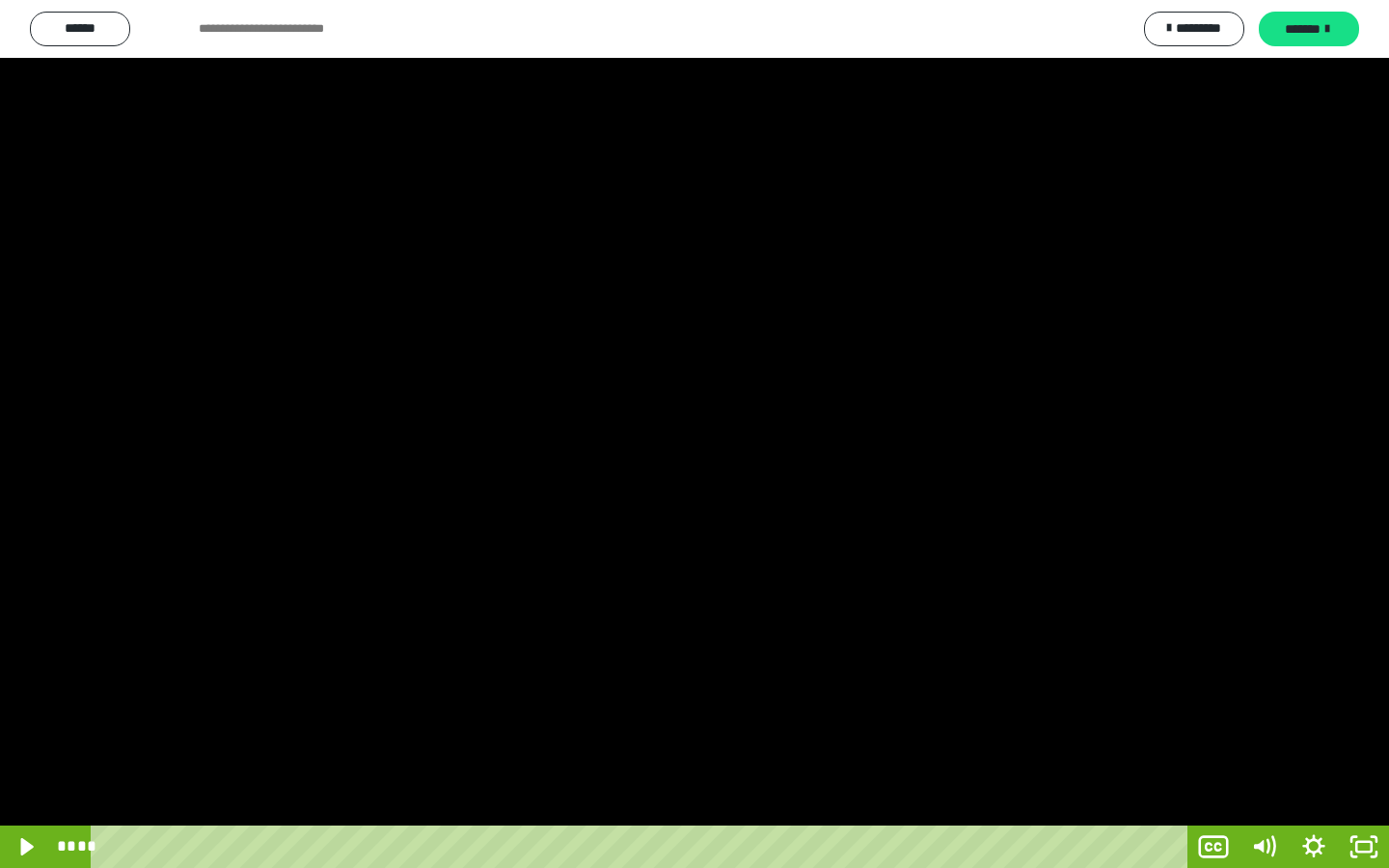 click at bounding box center [694, 434] 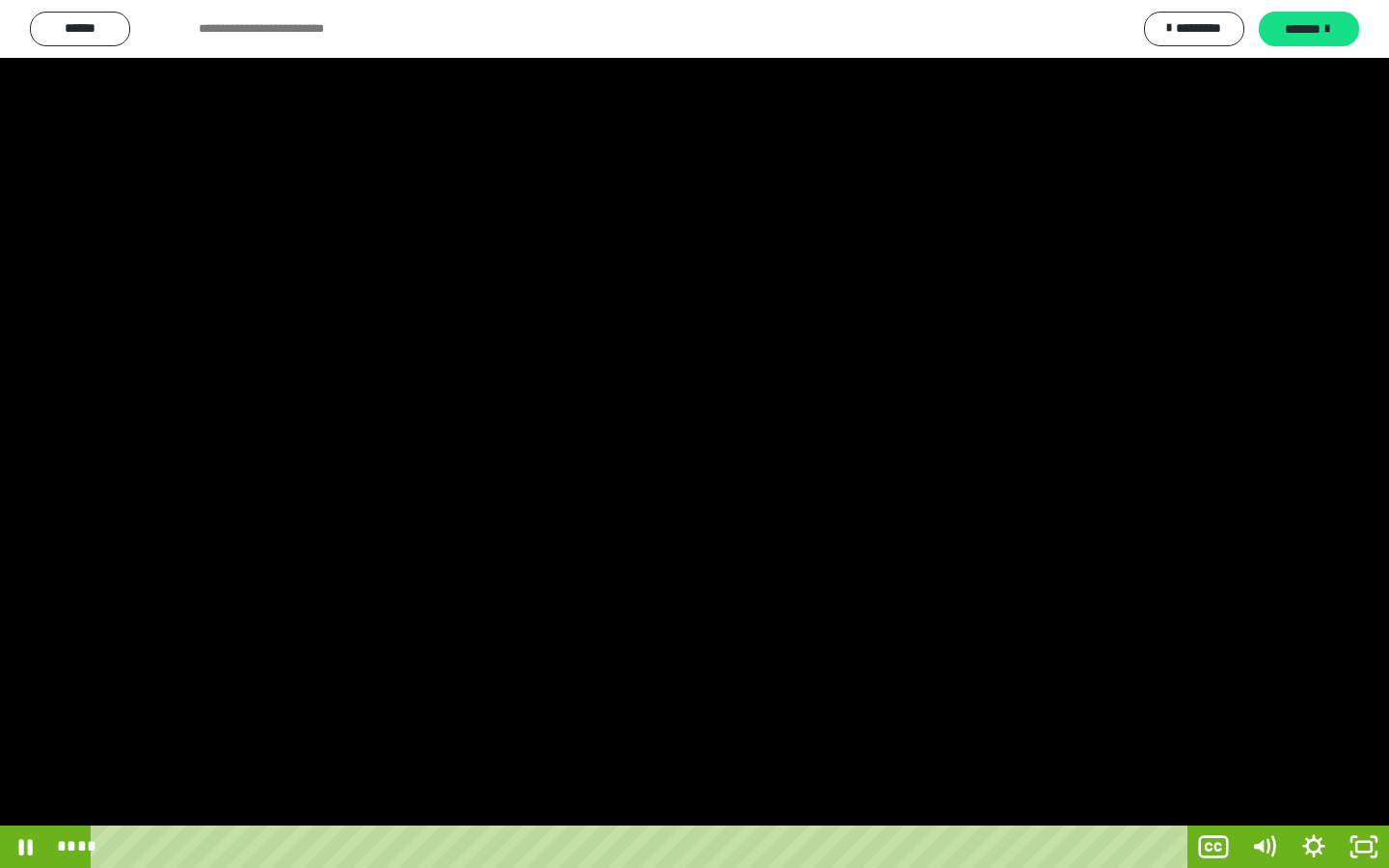 click at bounding box center [694, 434] 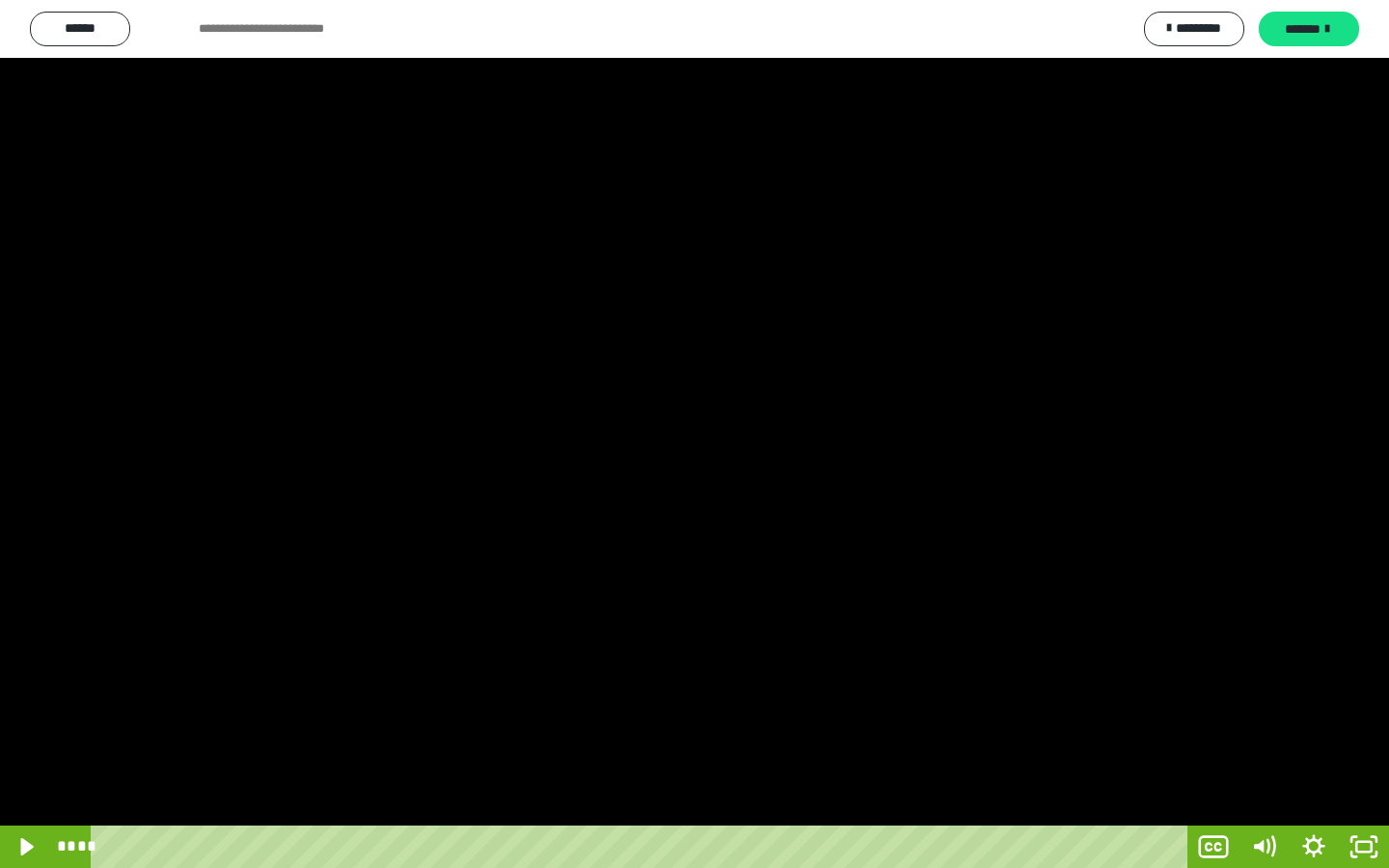 click at bounding box center (694, 434) 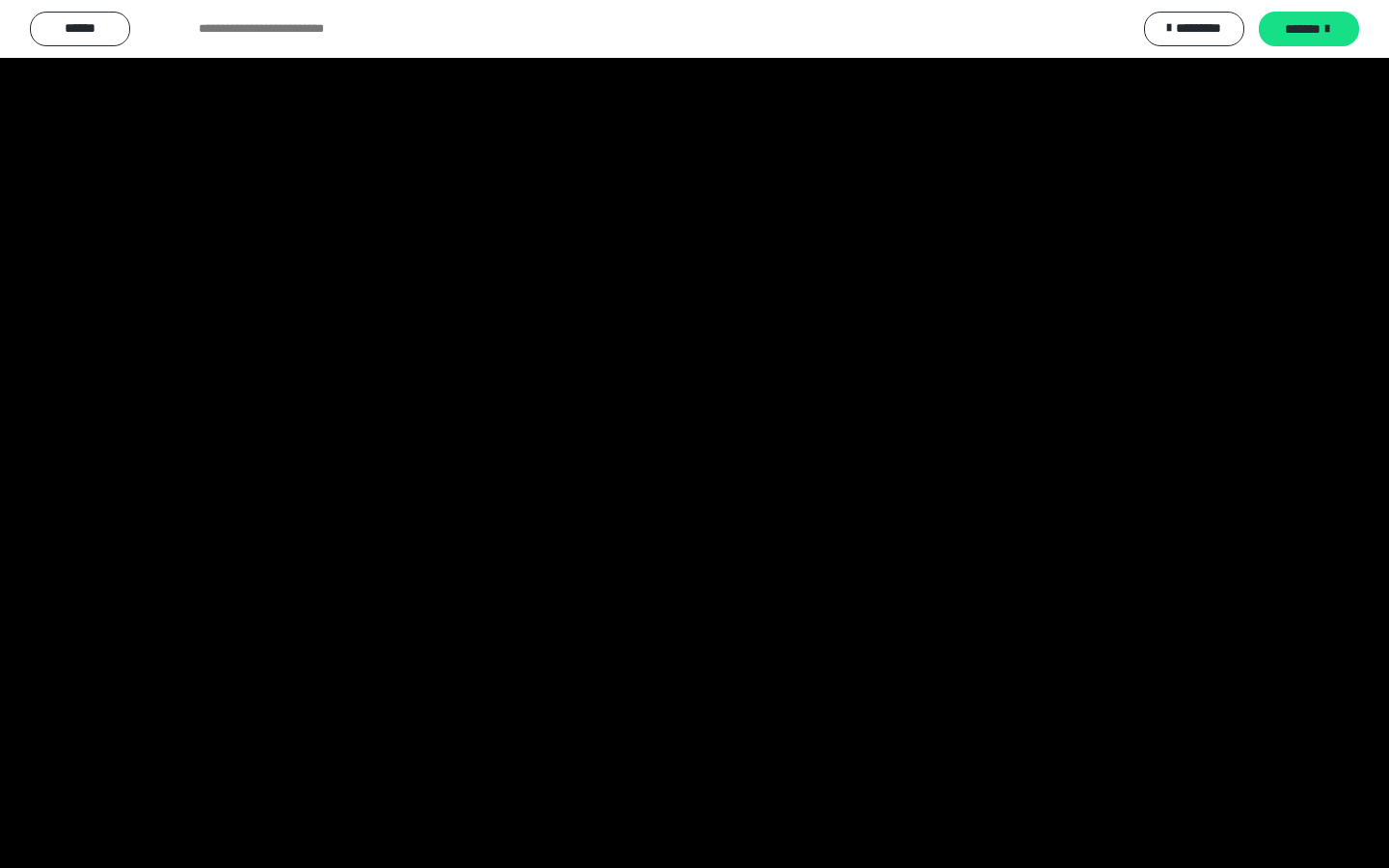 click at bounding box center (694, 434) 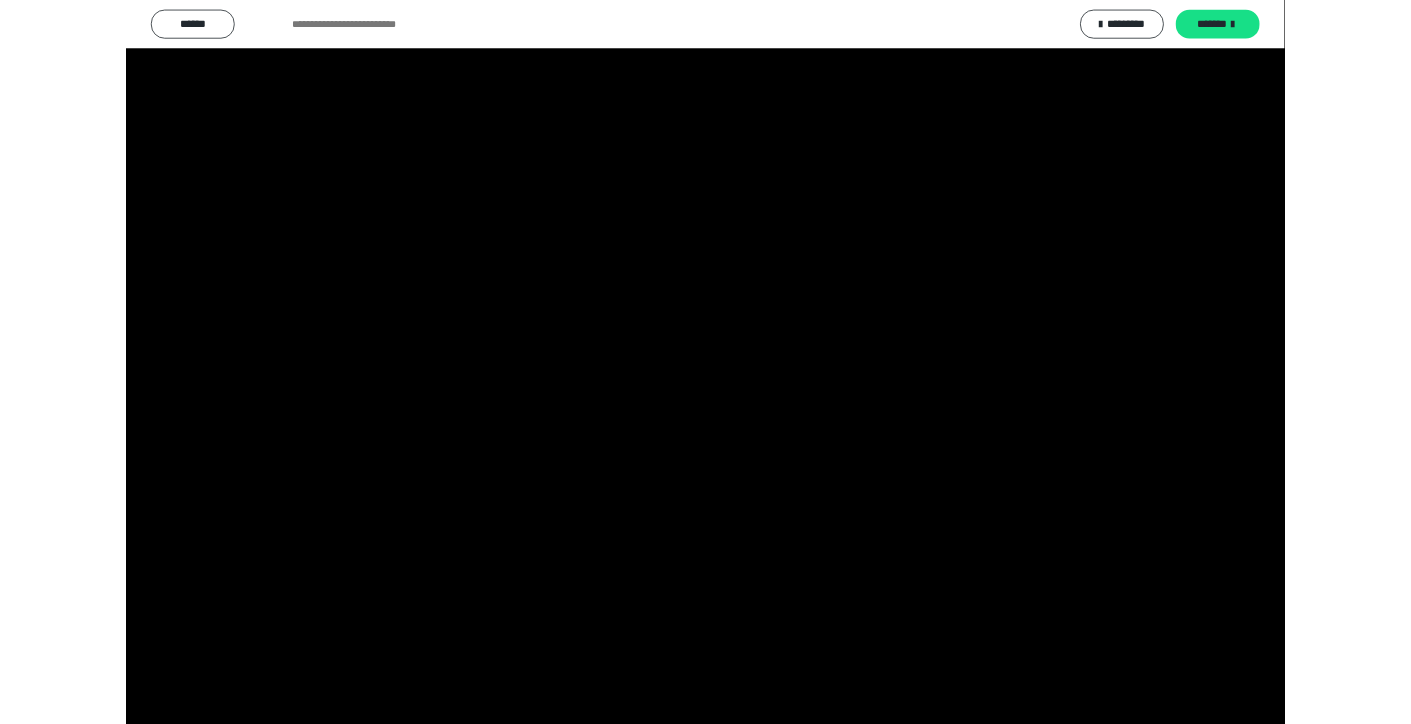 scroll, scrollTop: 3965, scrollLeft: 0, axis: vertical 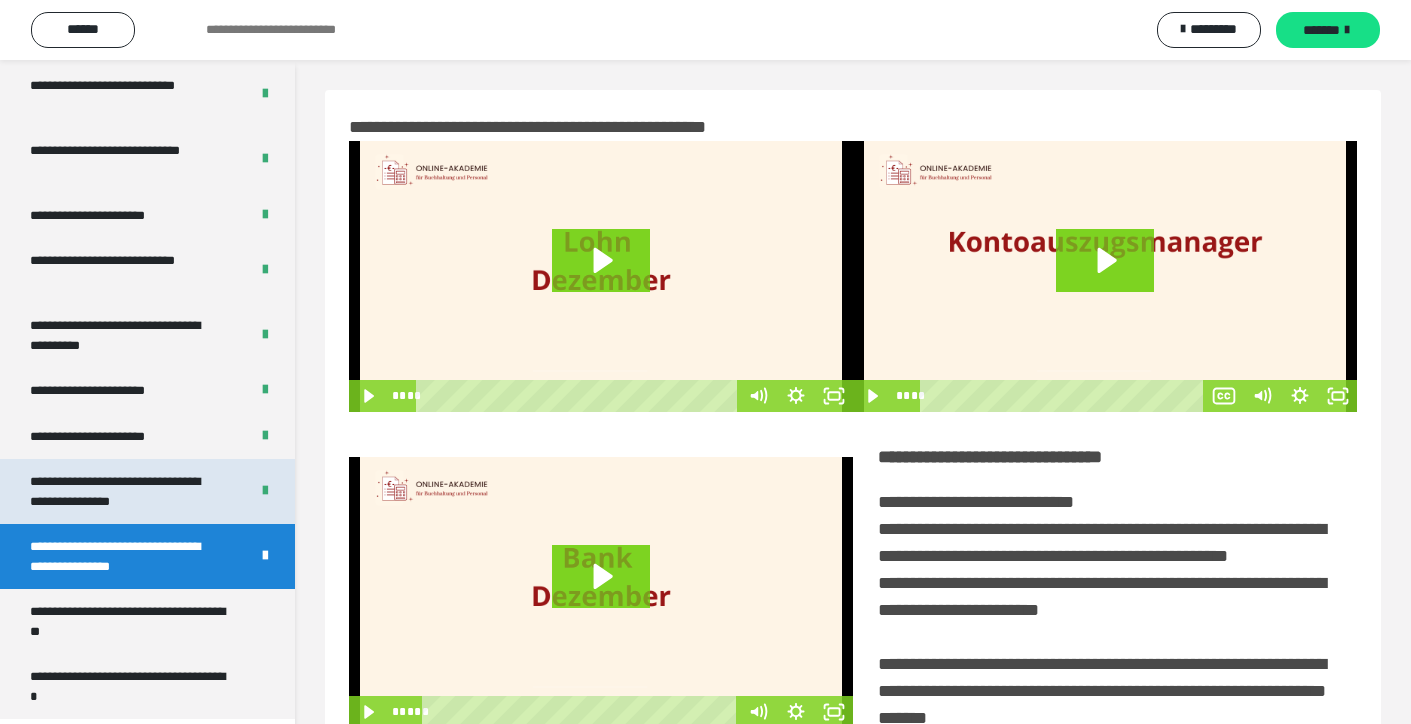 click on "**********" at bounding box center (124, 491) 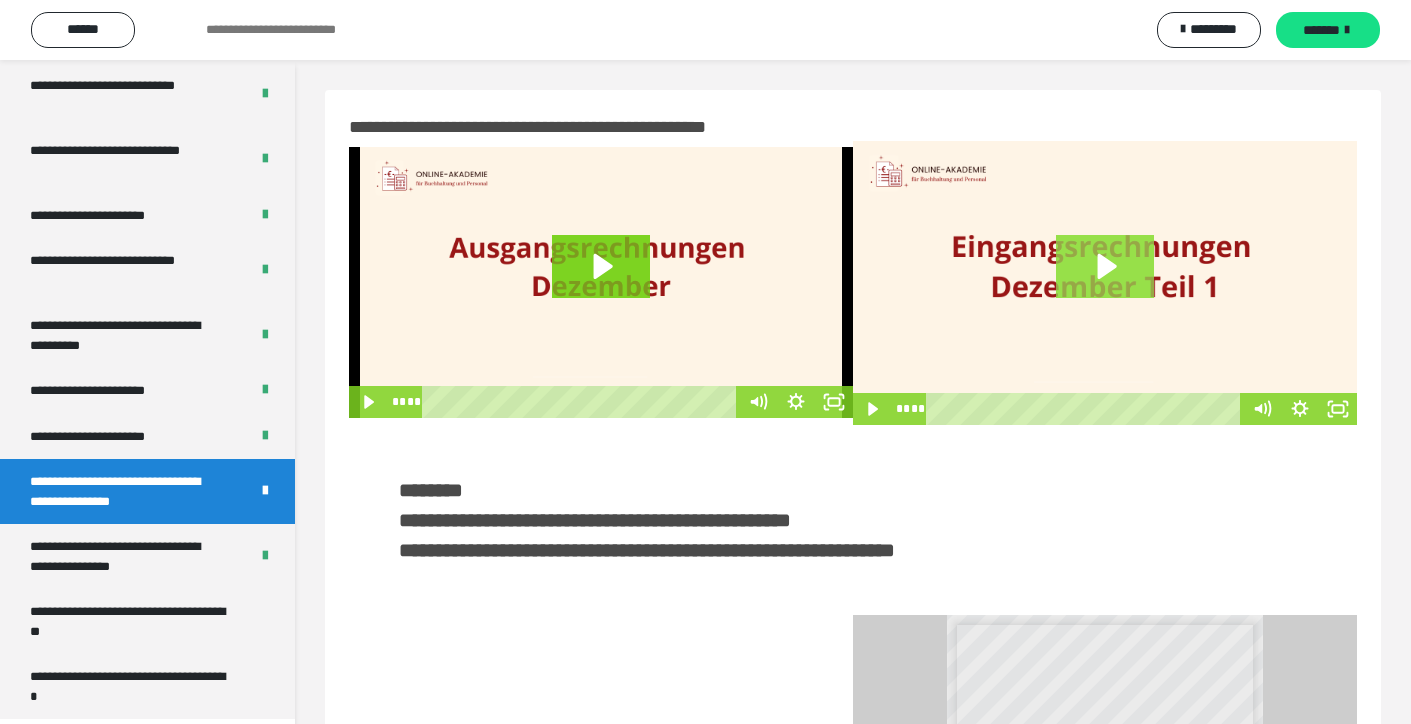 click 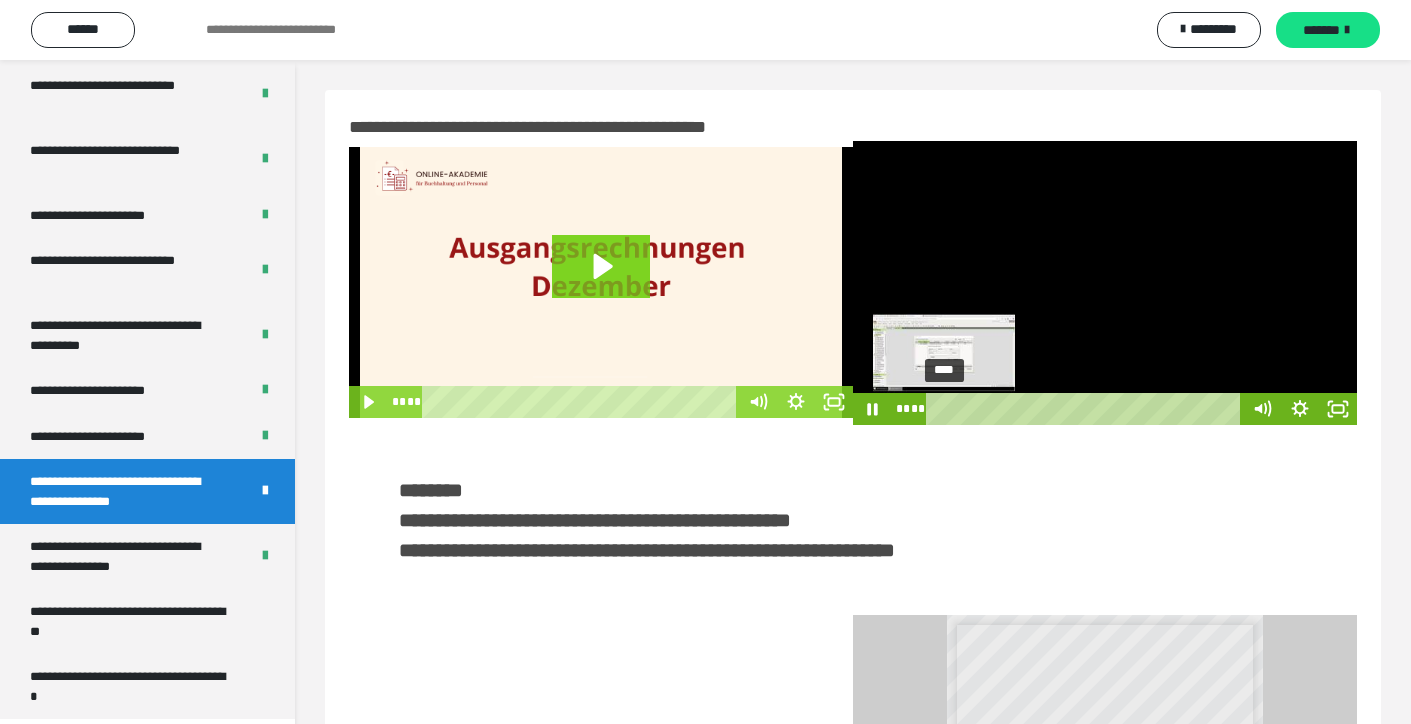 click on "****" at bounding box center [1087, 409] 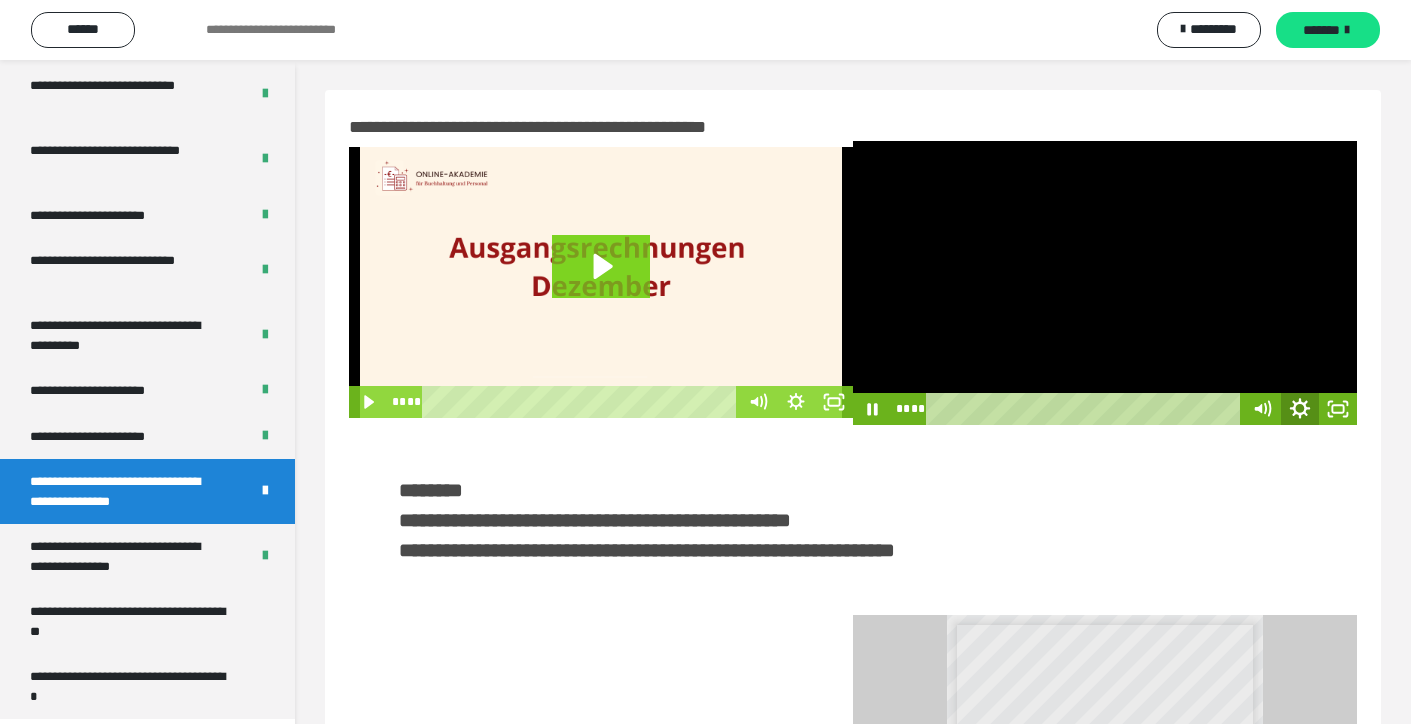 click 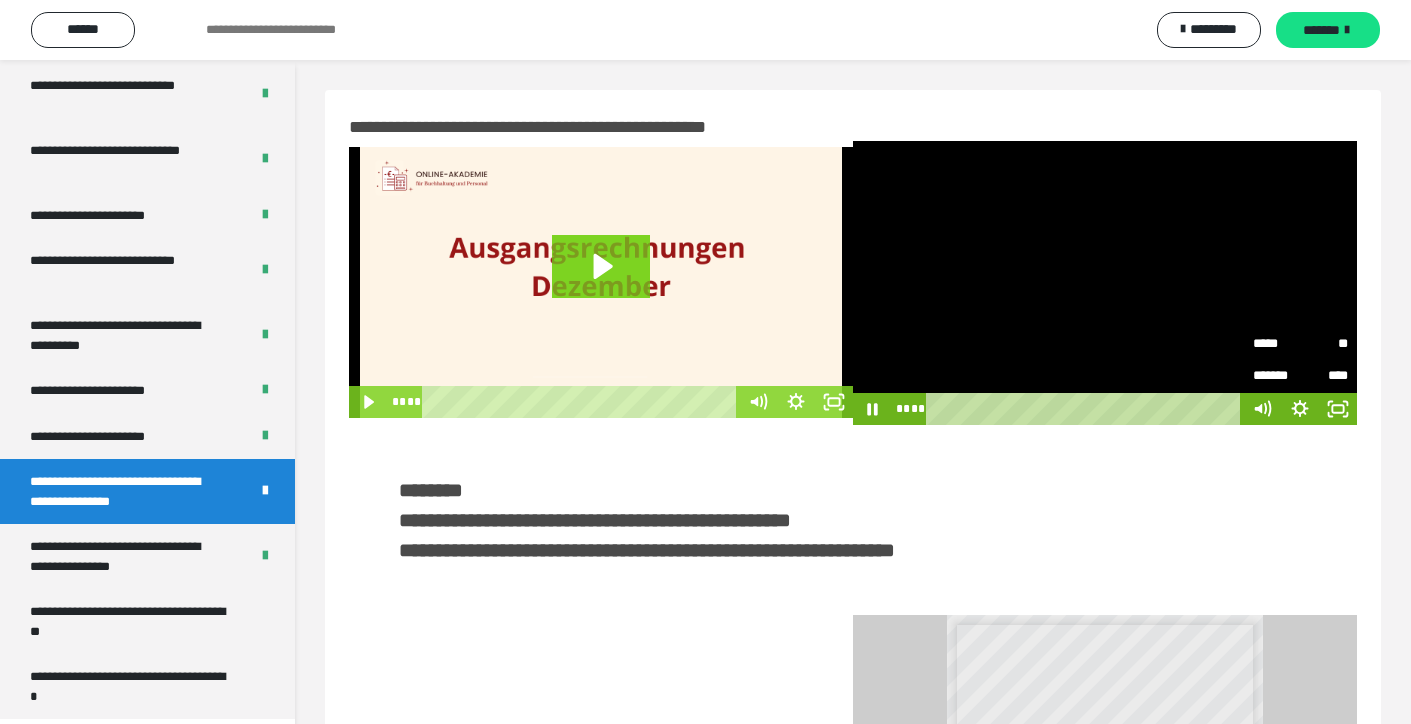 click on "*****" at bounding box center [1277, 344] 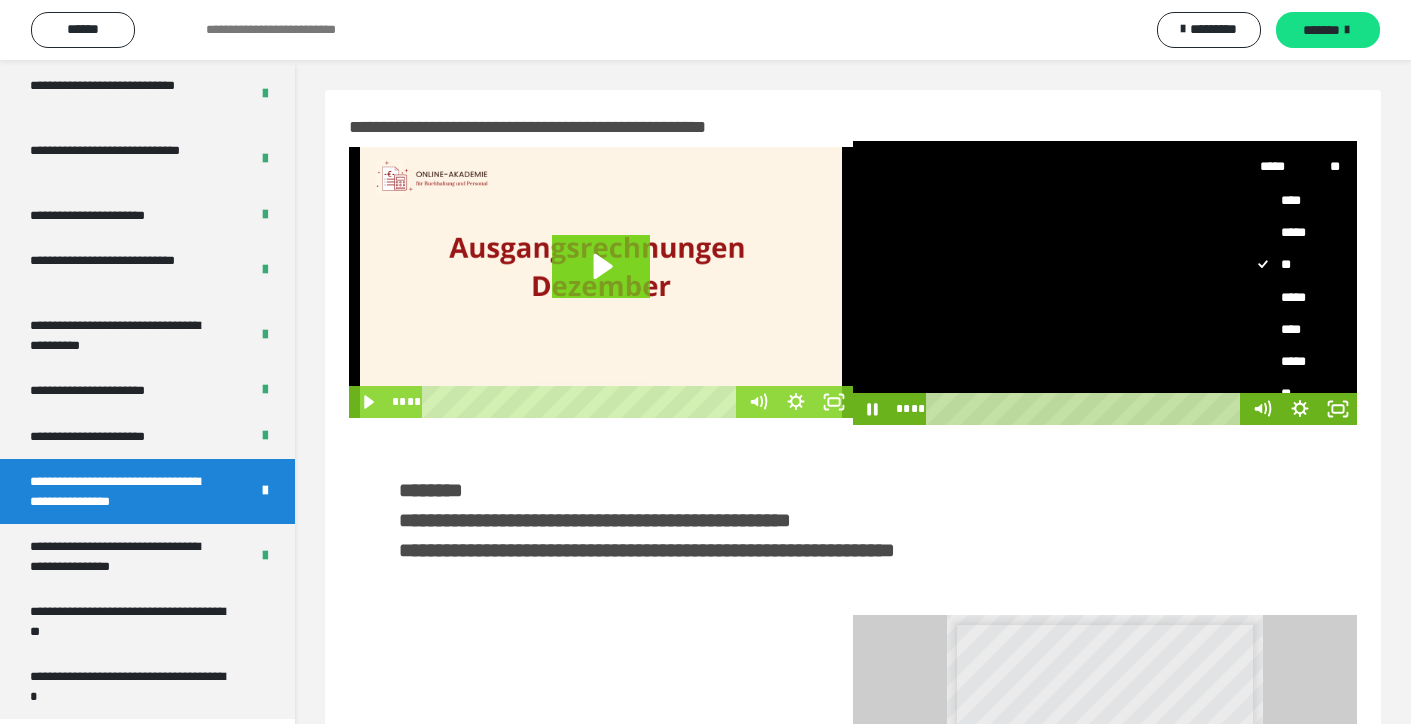 click on "****" at bounding box center (1292, 330) 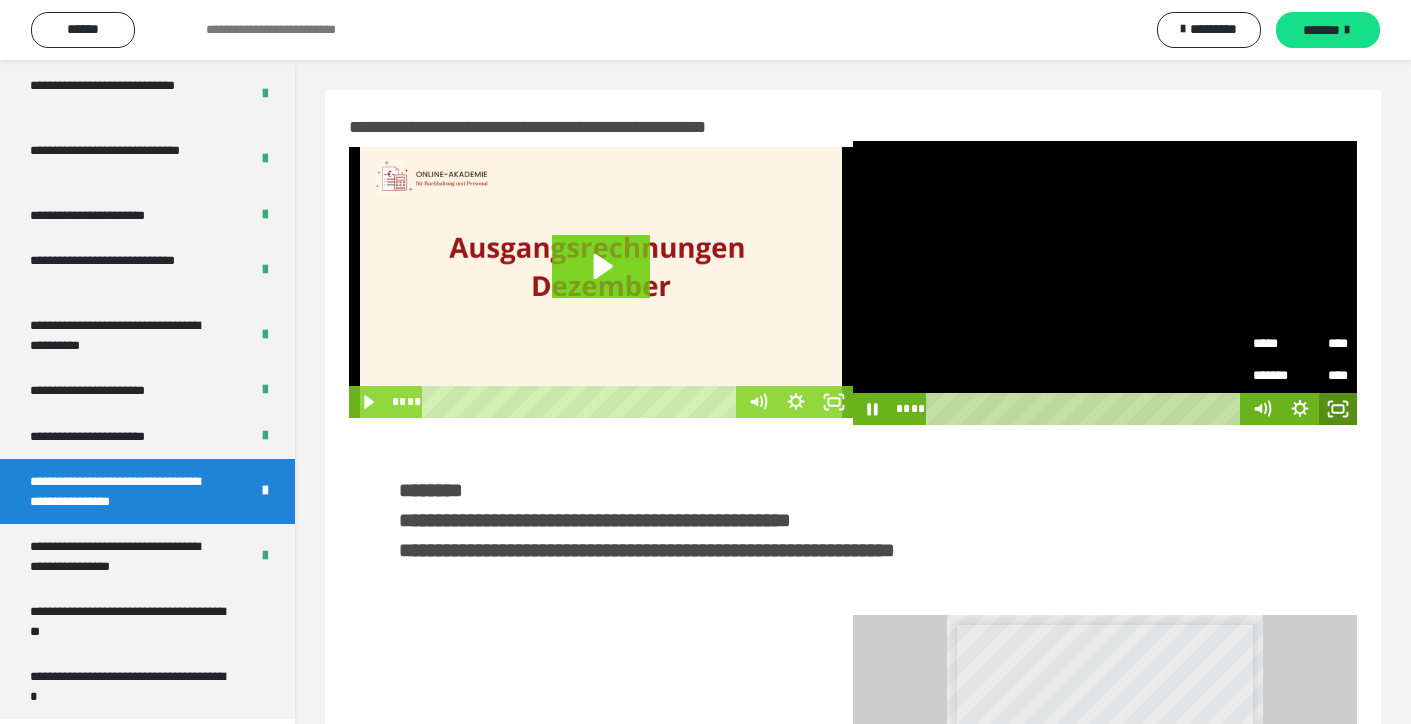 click 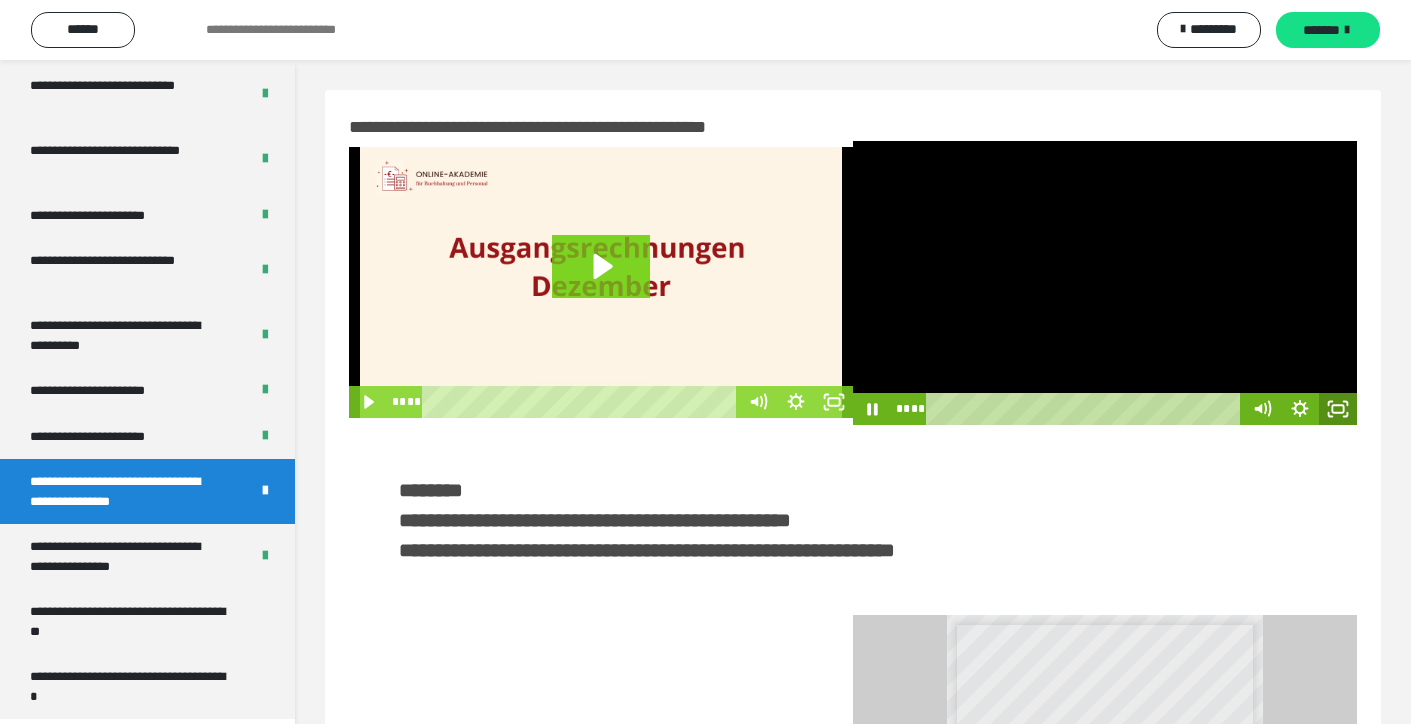 scroll, scrollTop: 3789, scrollLeft: 0, axis: vertical 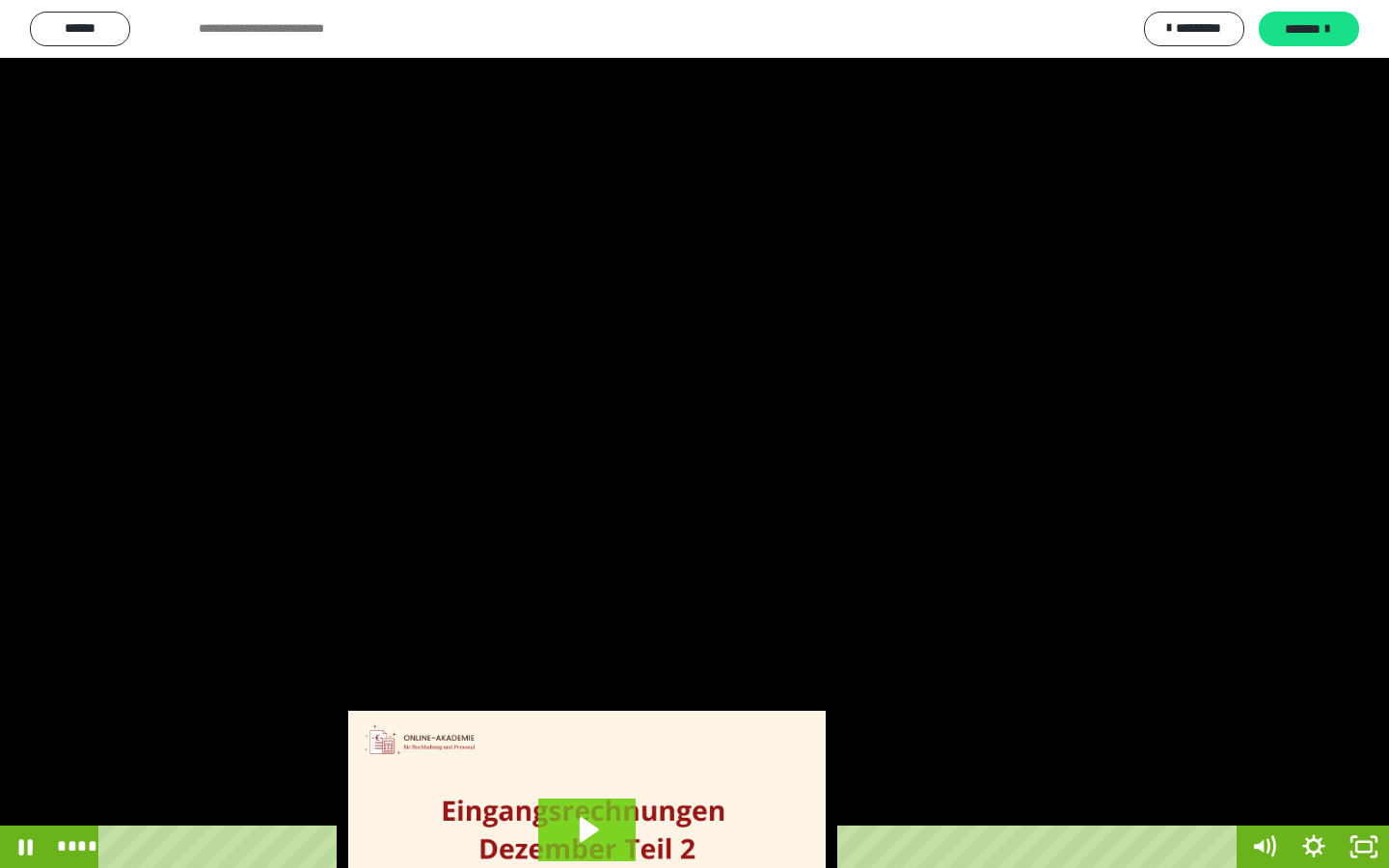 click at bounding box center (694, 434) 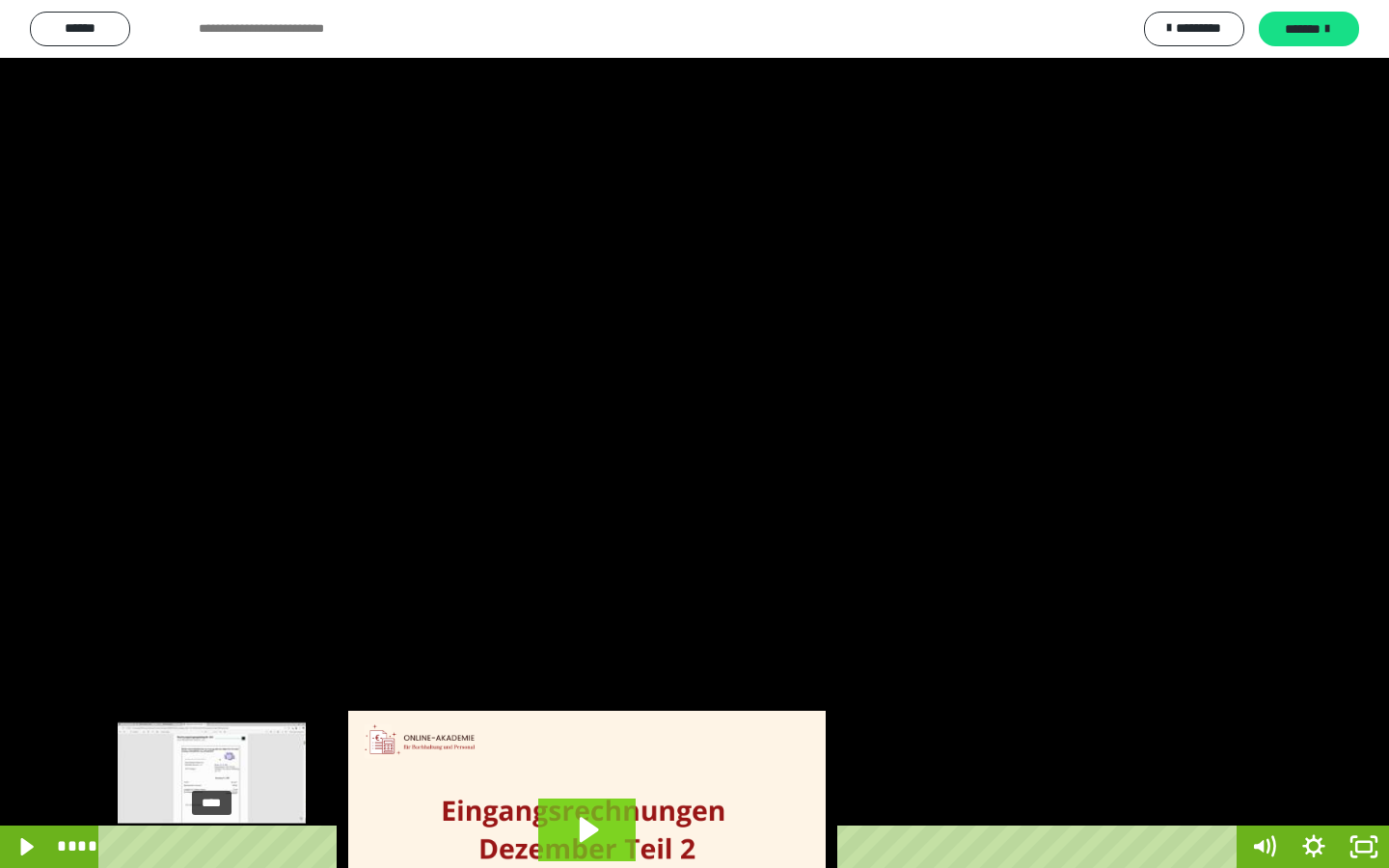 click on "****" at bounding box center [671, 847] 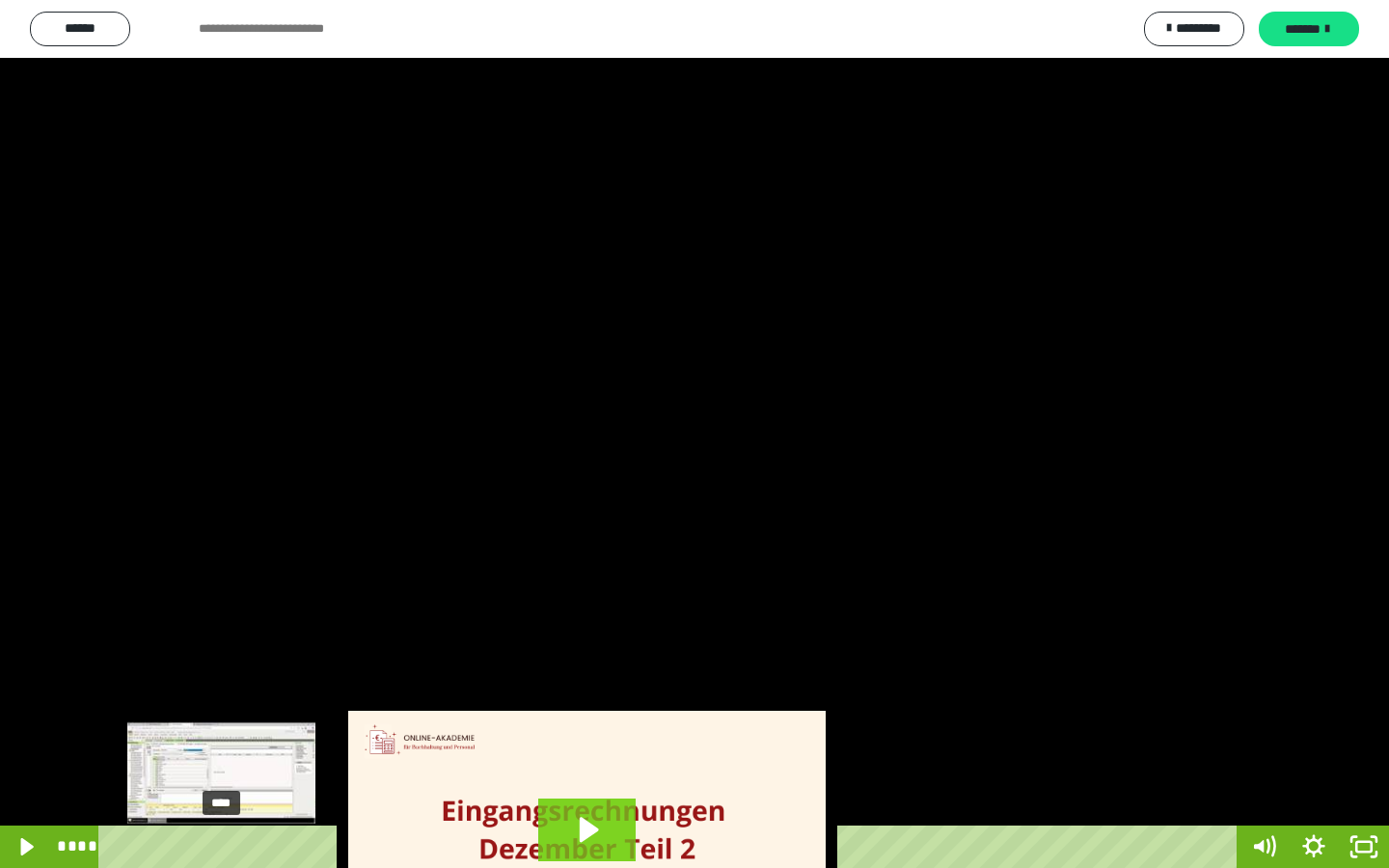 click on "****" at bounding box center (671, 847) 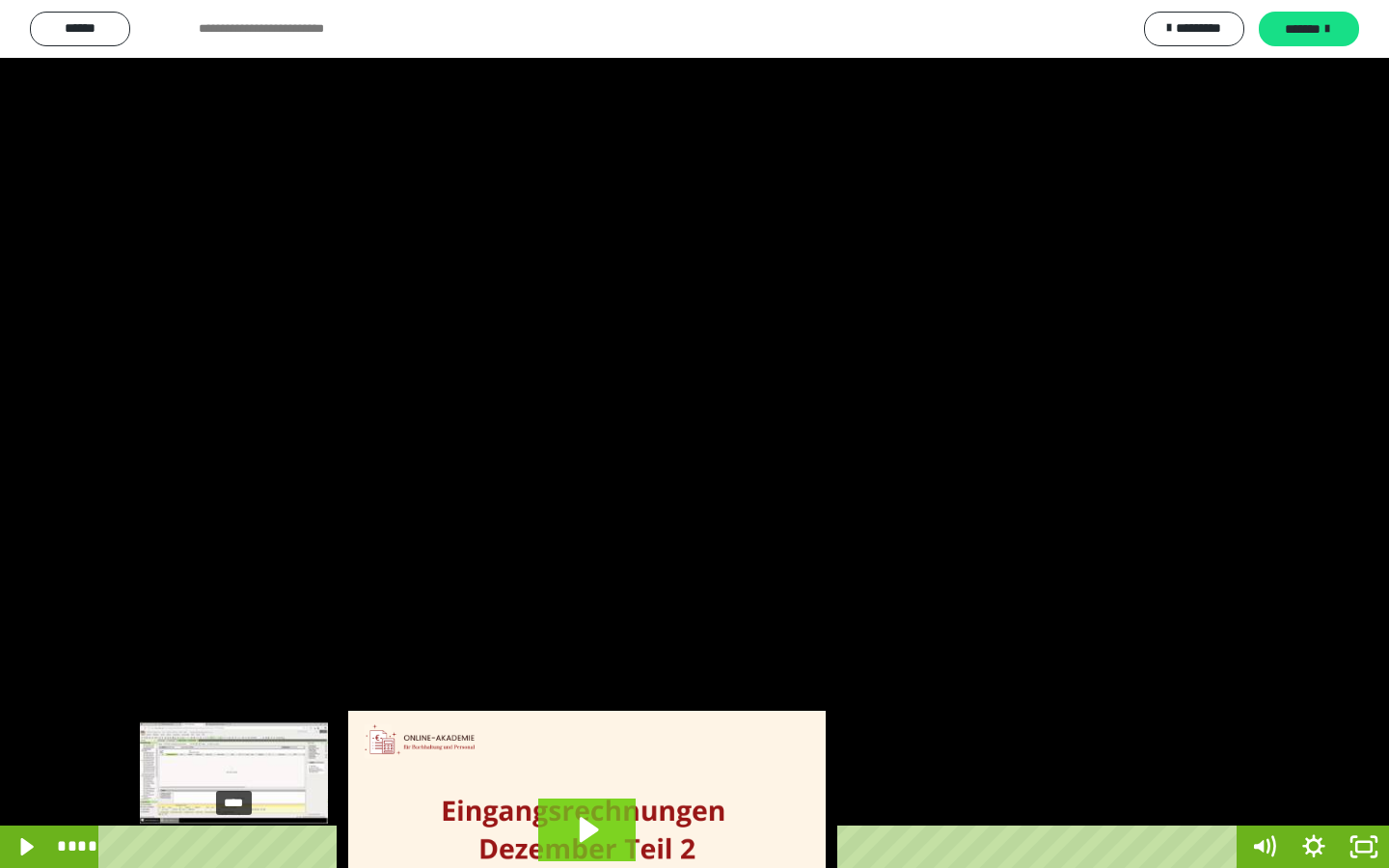click on "****" at bounding box center (671, 847) 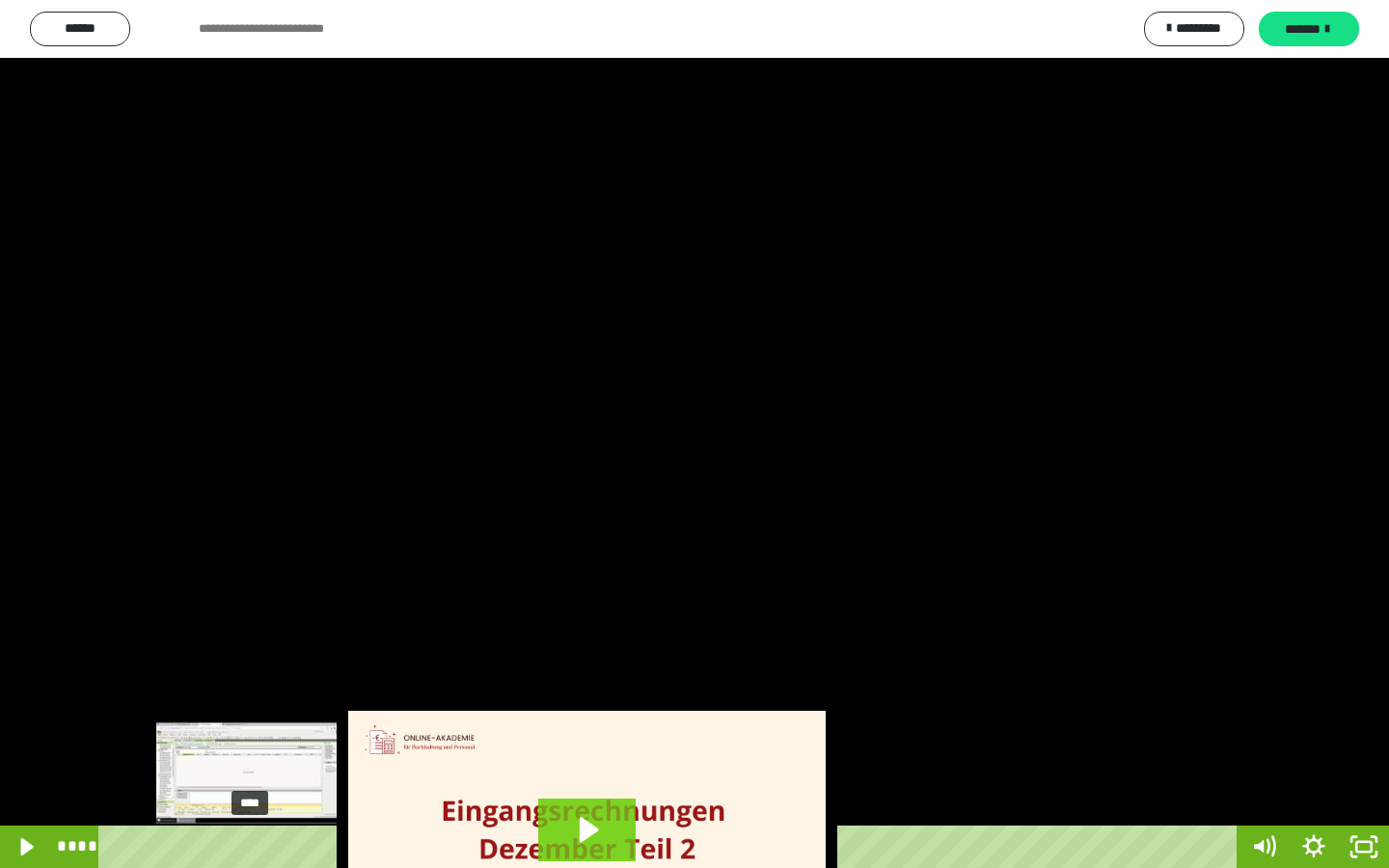 click on "****" at bounding box center [671, 847] 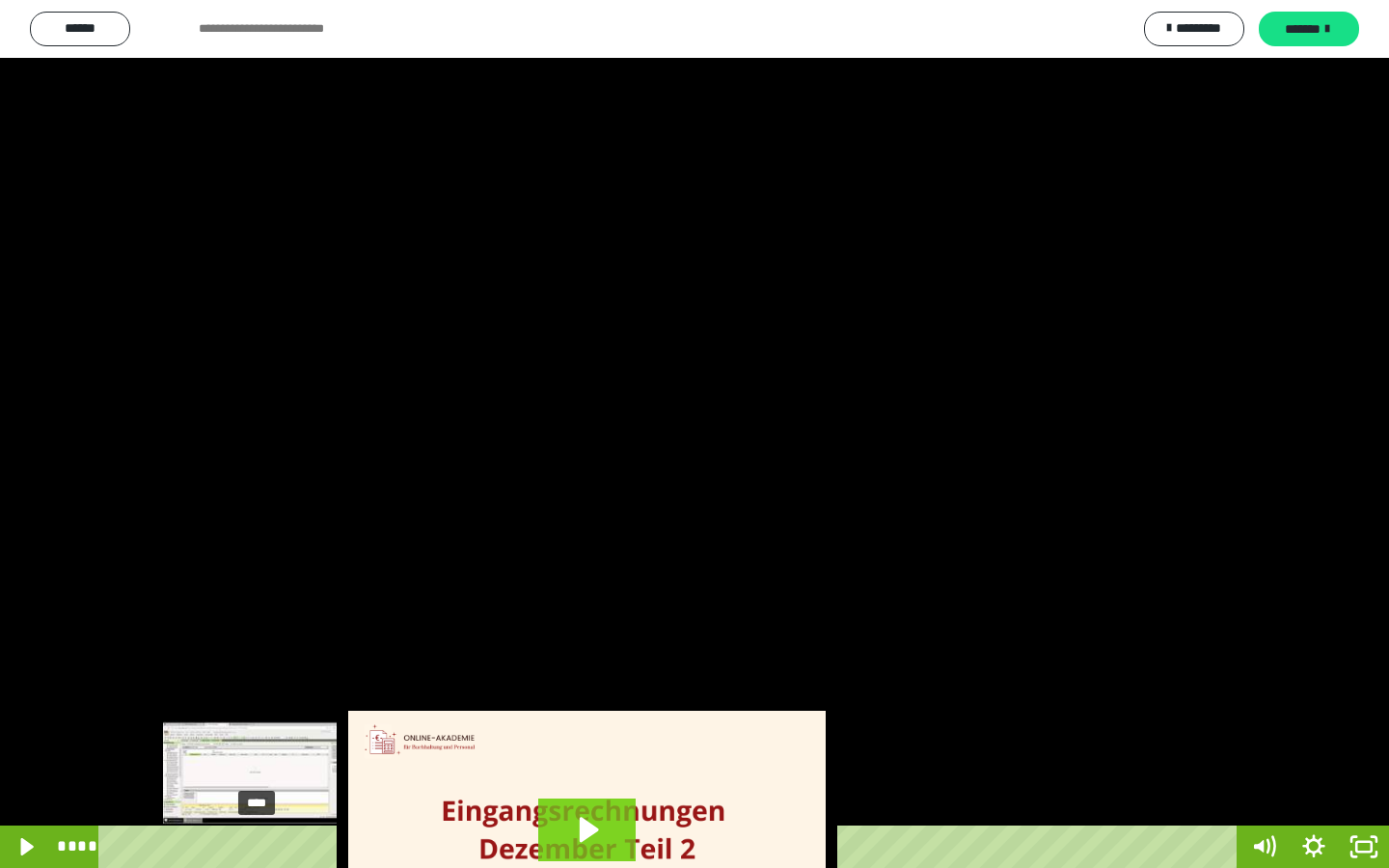 click on "****" at bounding box center [671, 847] 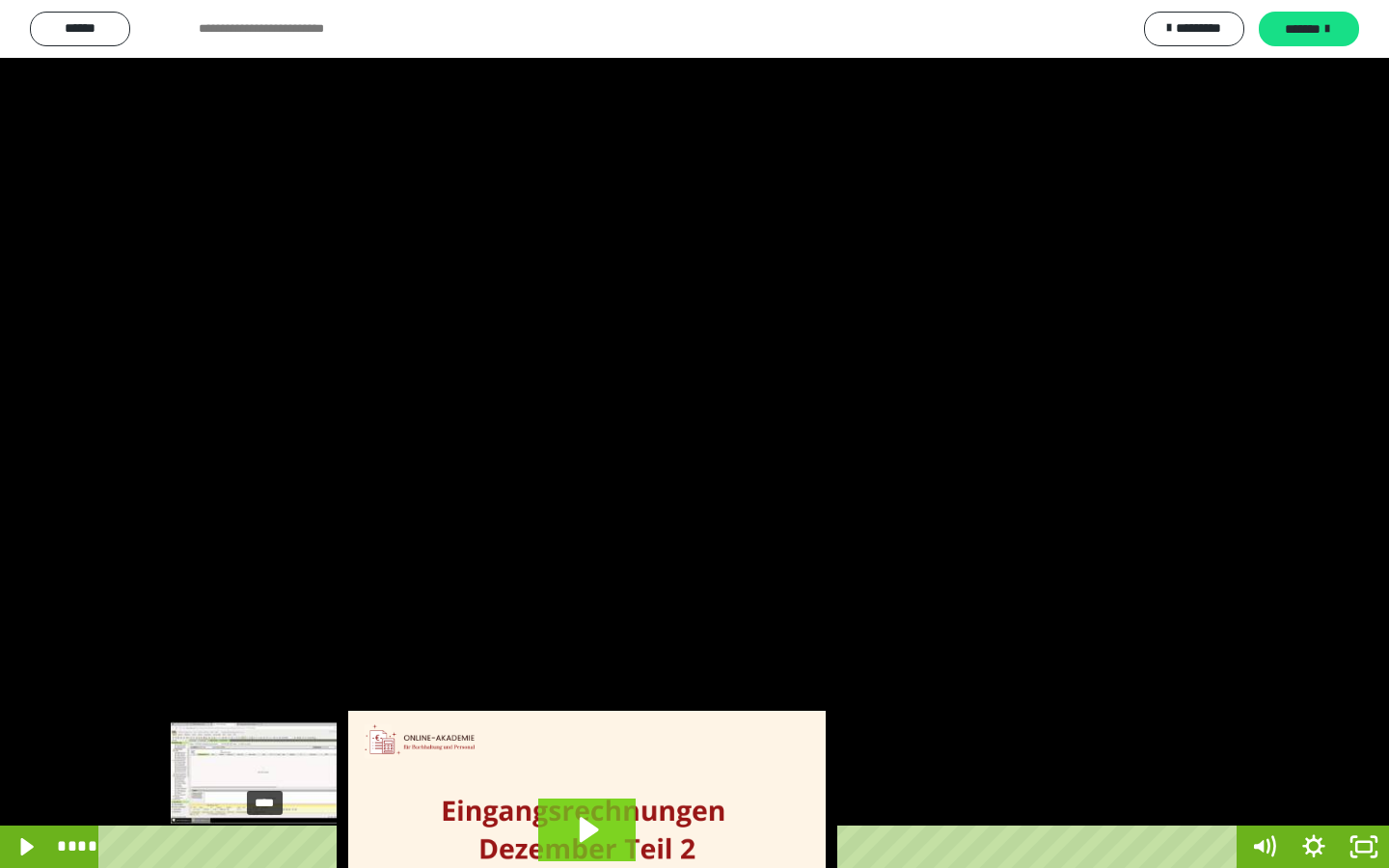 click on "****" at bounding box center [671, 847] 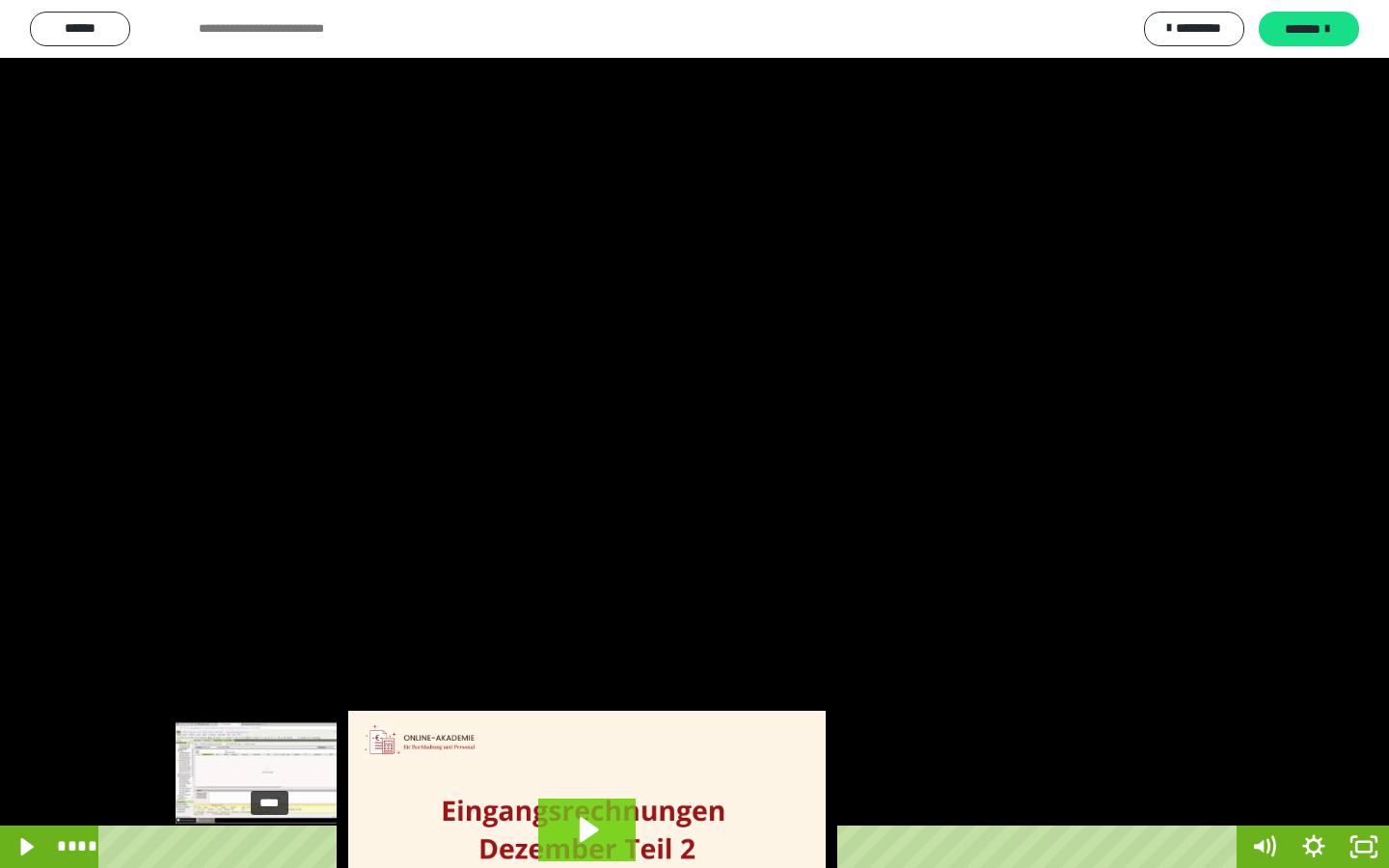 click at bounding box center (264, 847) 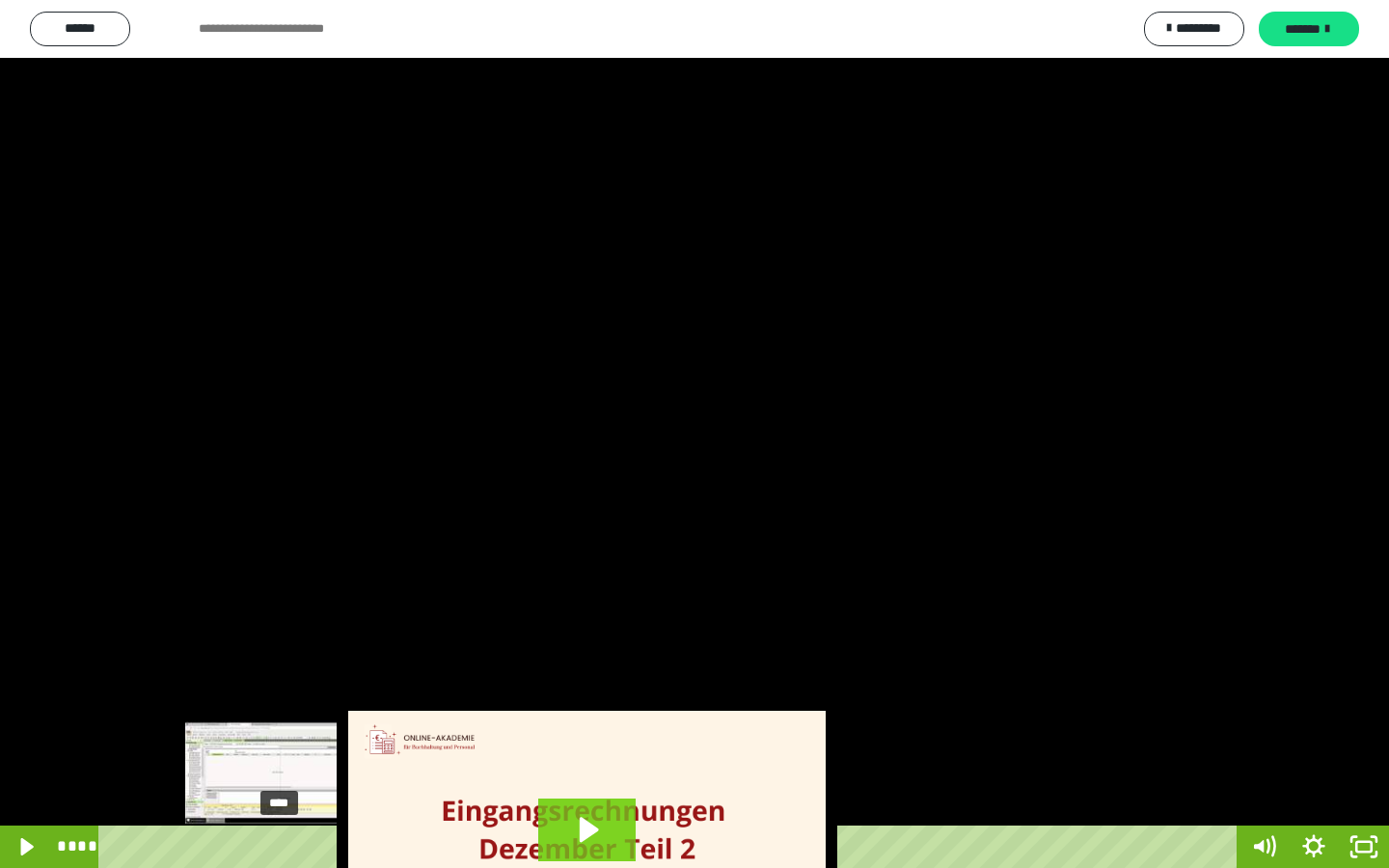 click on "****" at bounding box center (671, 847) 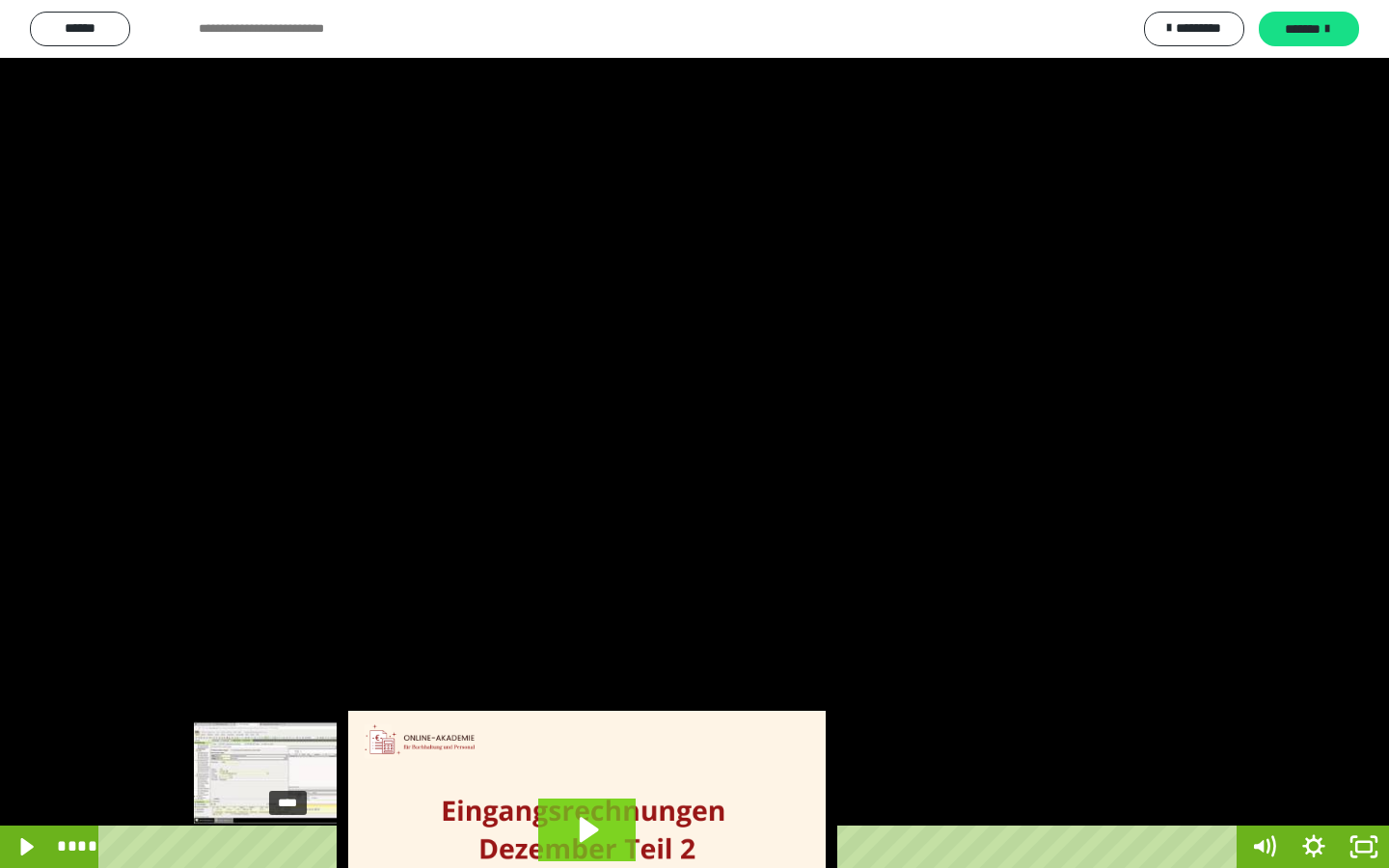 click on "****" at bounding box center (671, 847) 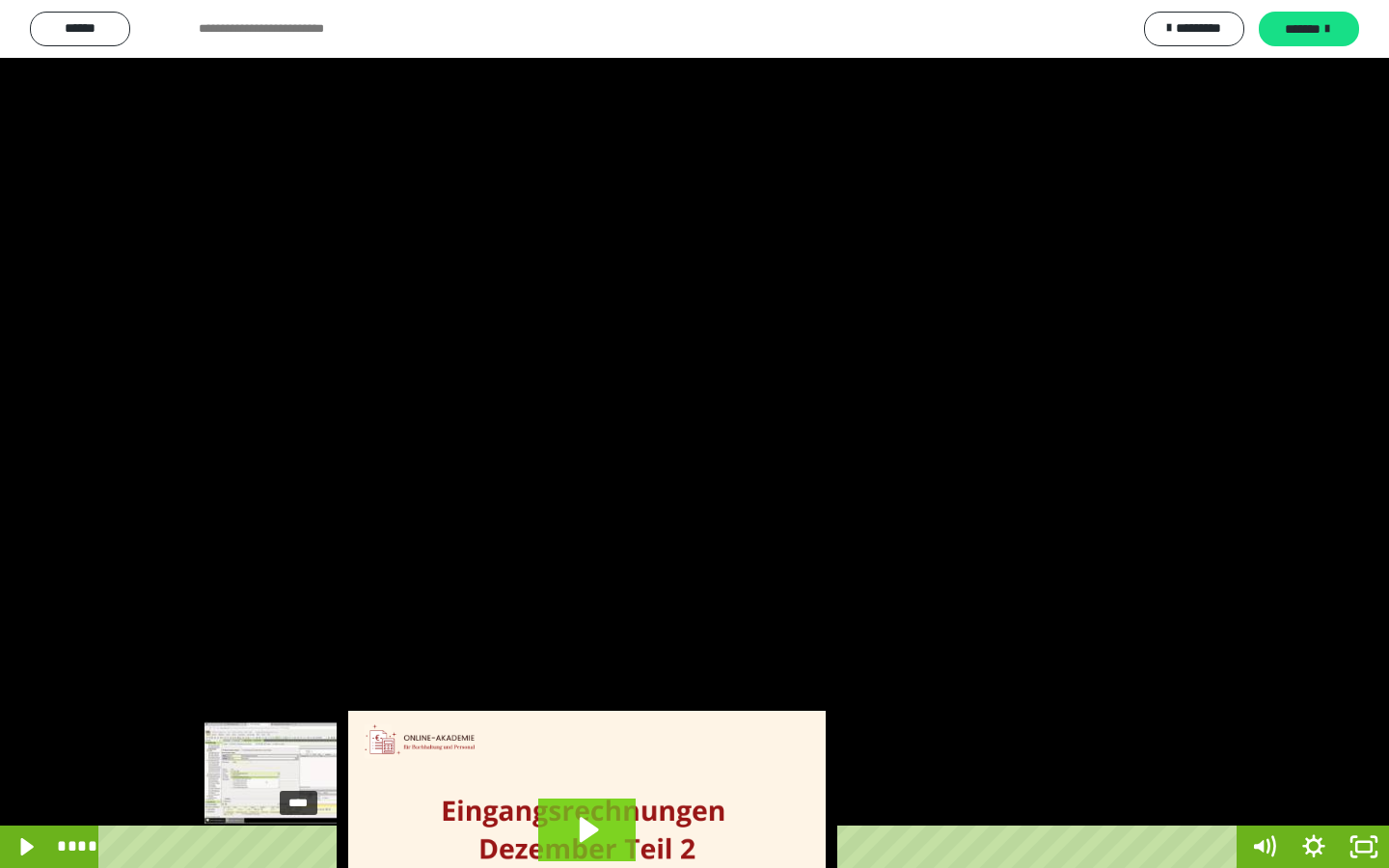 click on "****" at bounding box center [671, 847] 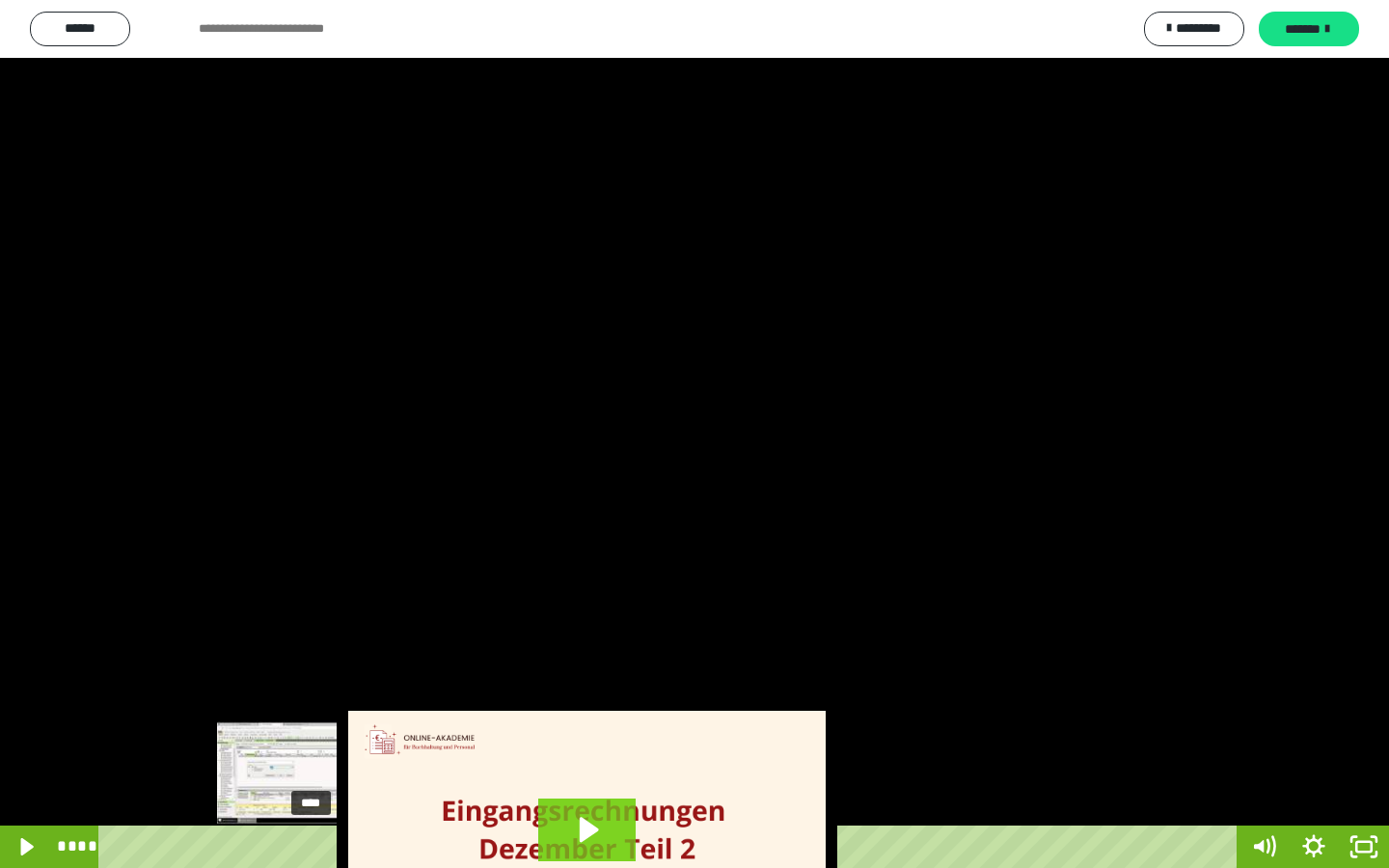 click on "****" at bounding box center (671, 847) 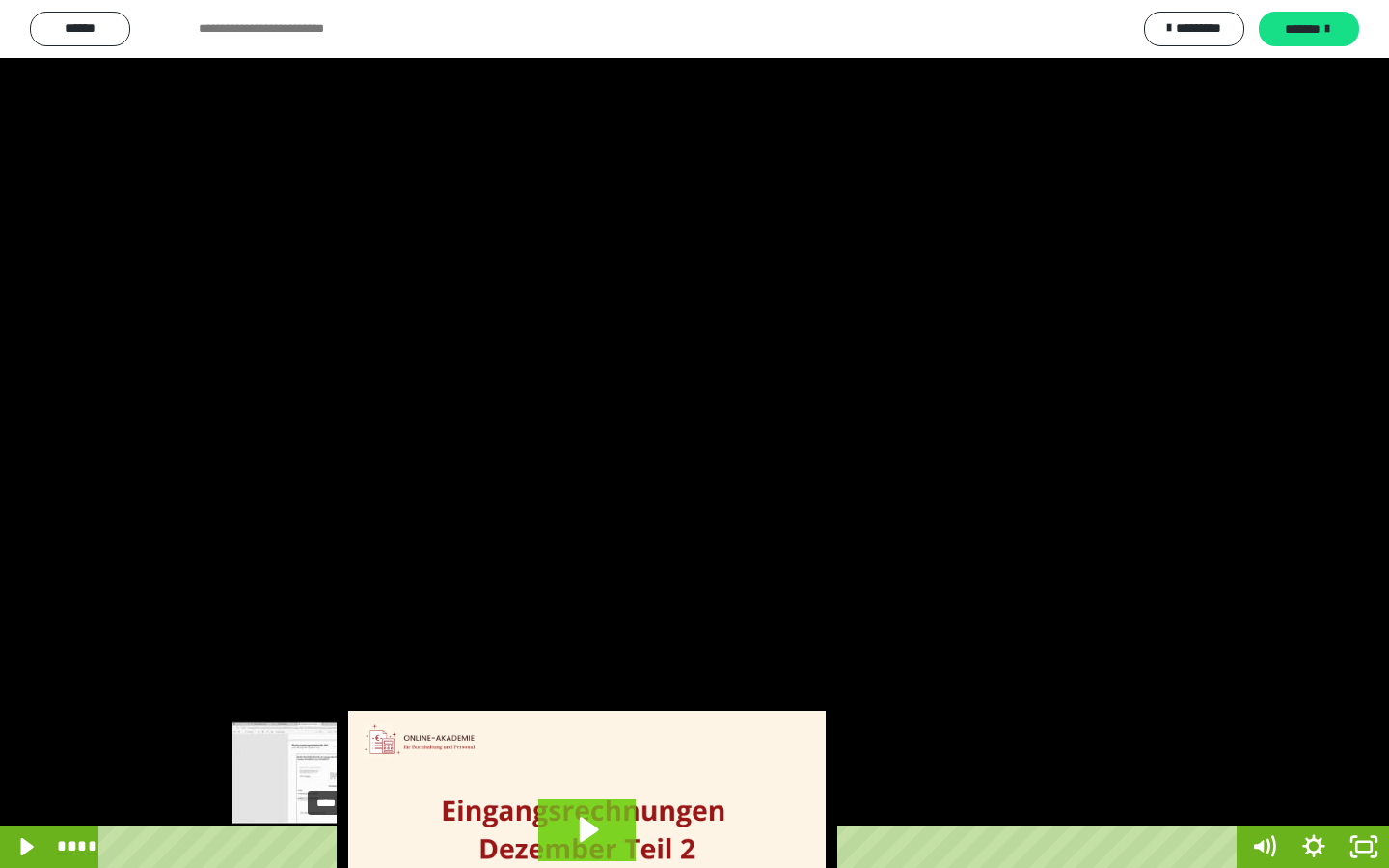click on "****" at bounding box center [671, 847] 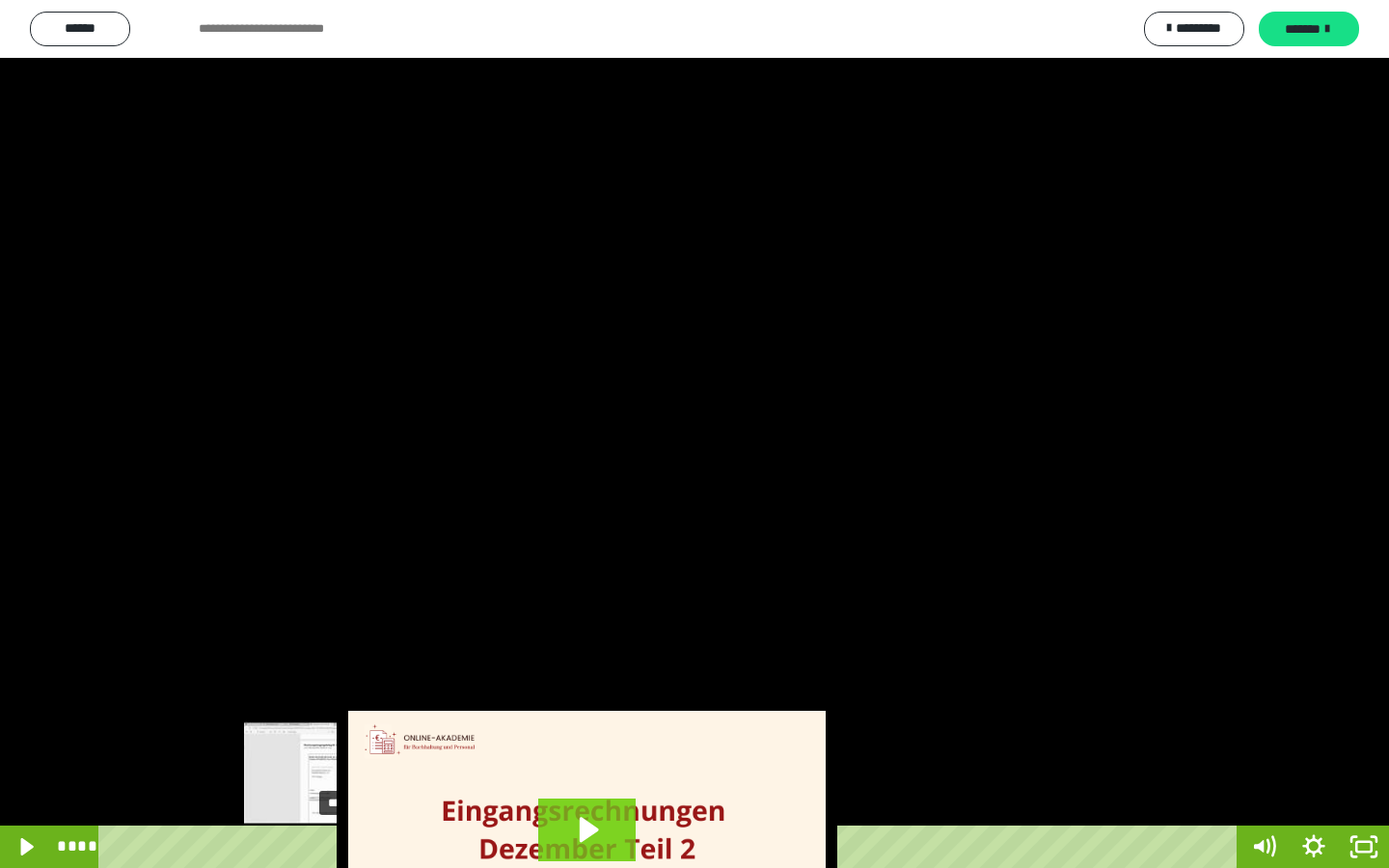 click on "****" at bounding box center (671, 847) 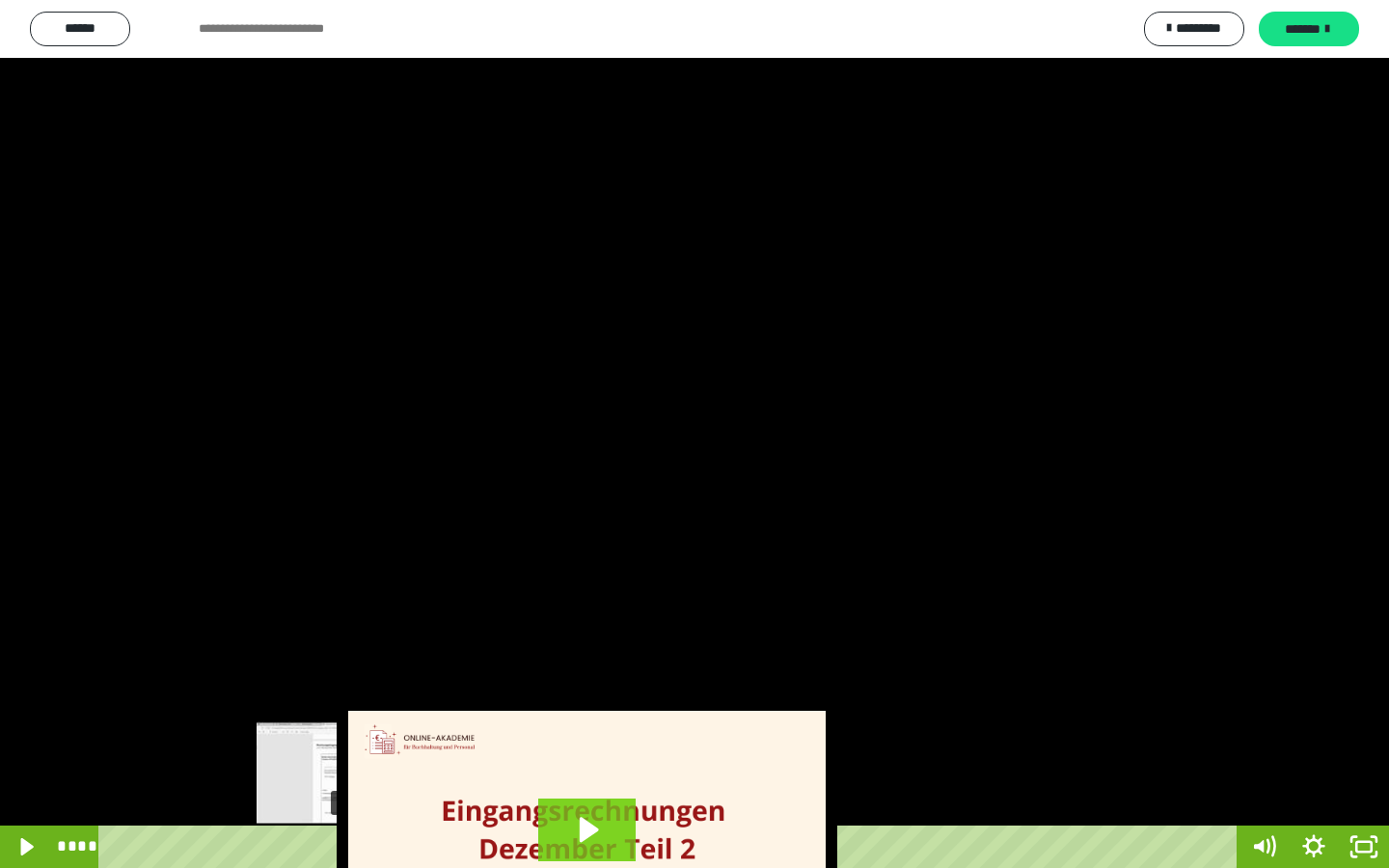 click on "****" at bounding box center (671, 847) 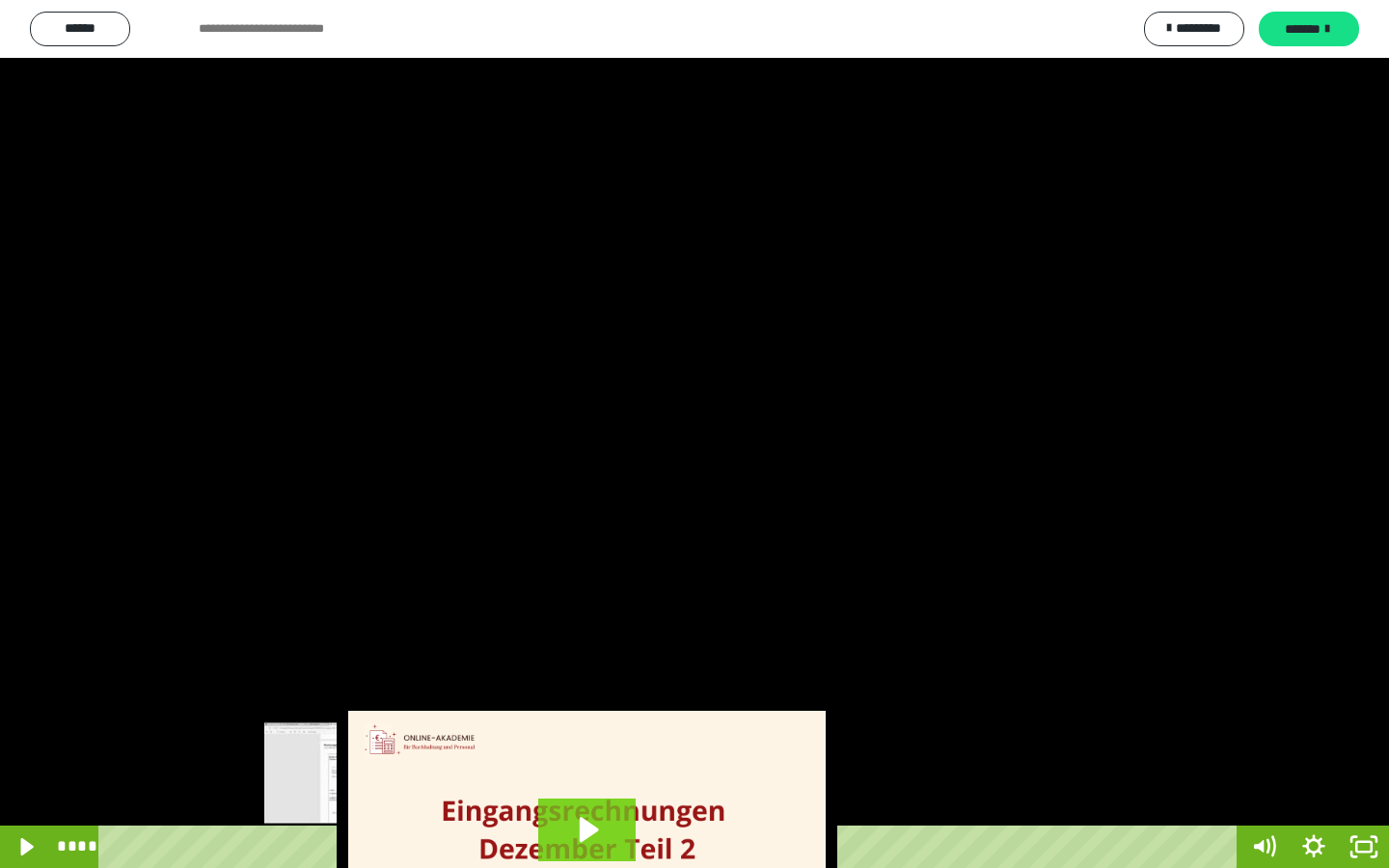 click on "****" at bounding box center (671, 847) 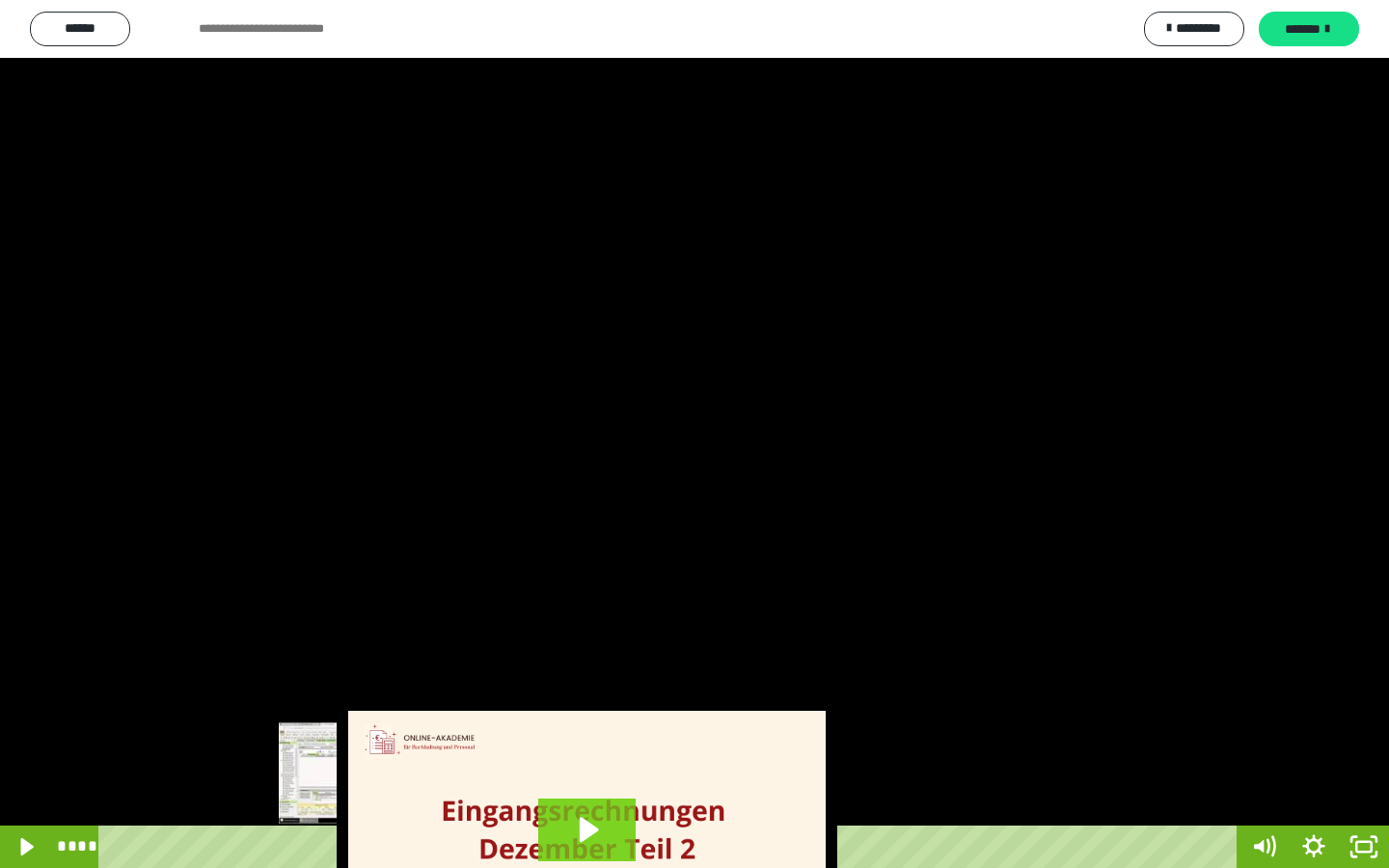 click on "****" at bounding box center (671, 847) 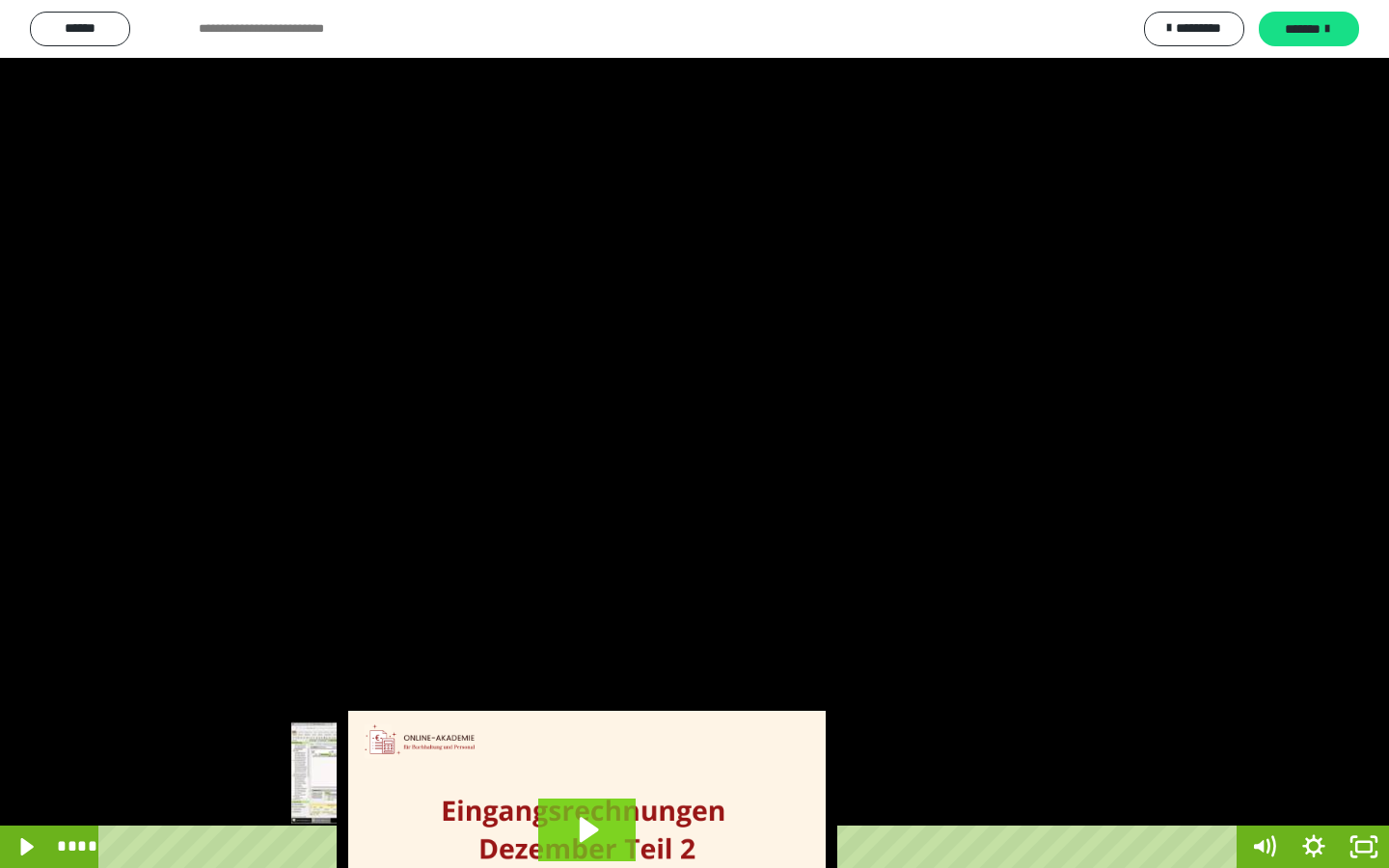 click on "****" at bounding box center [671, 847] 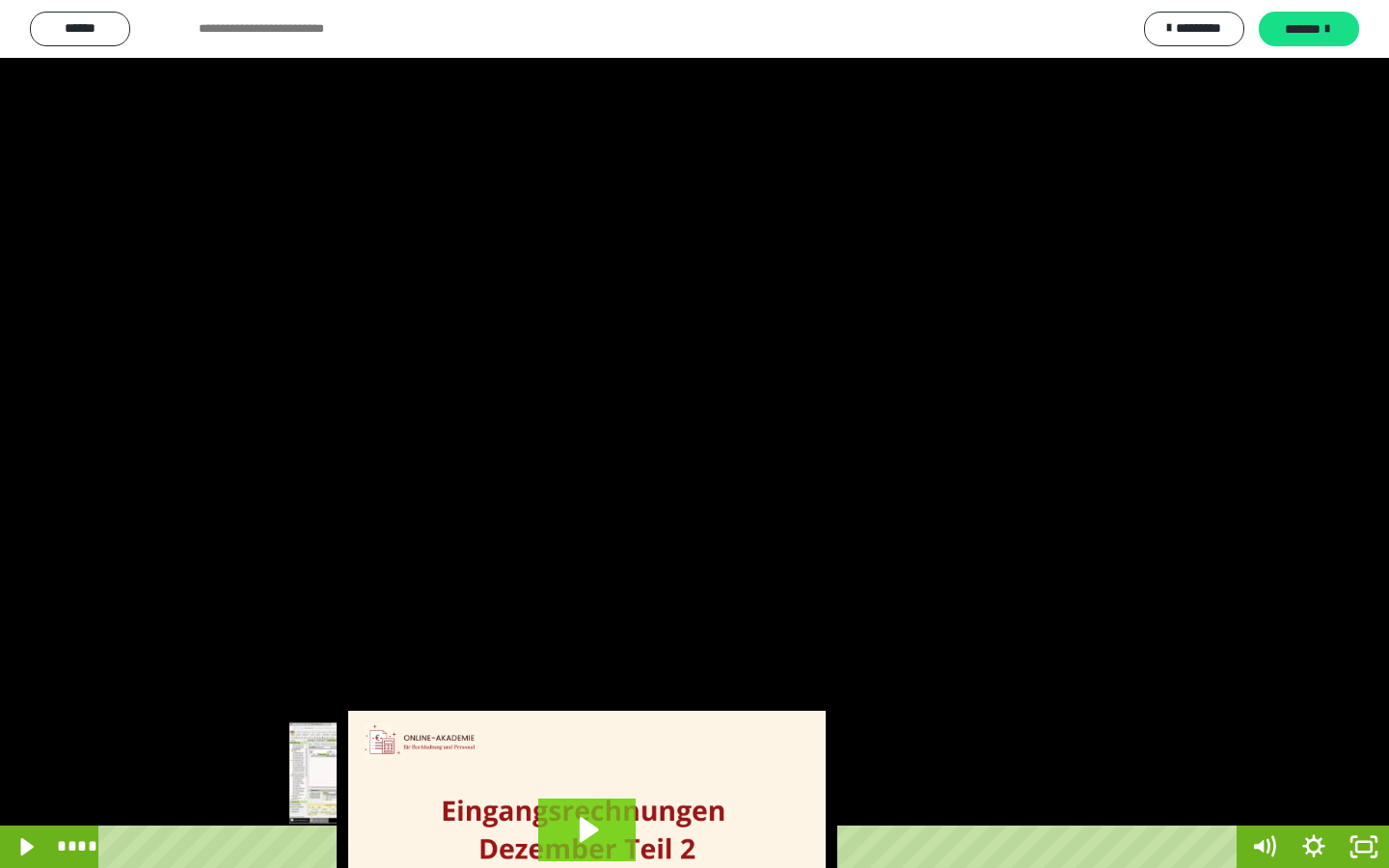 click at bounding box center (384, 847) 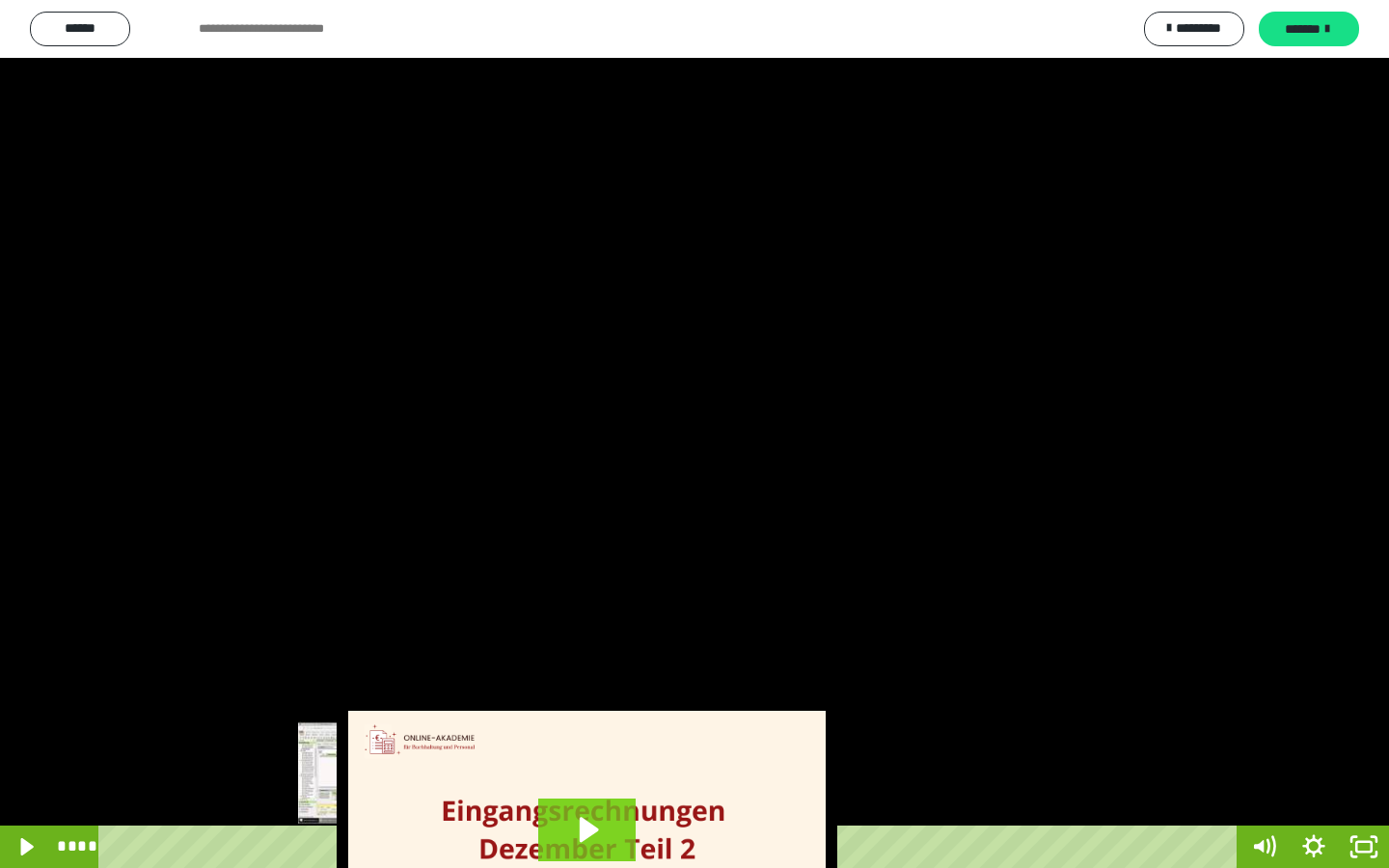 click on "****" at bounding box center (671, 847) 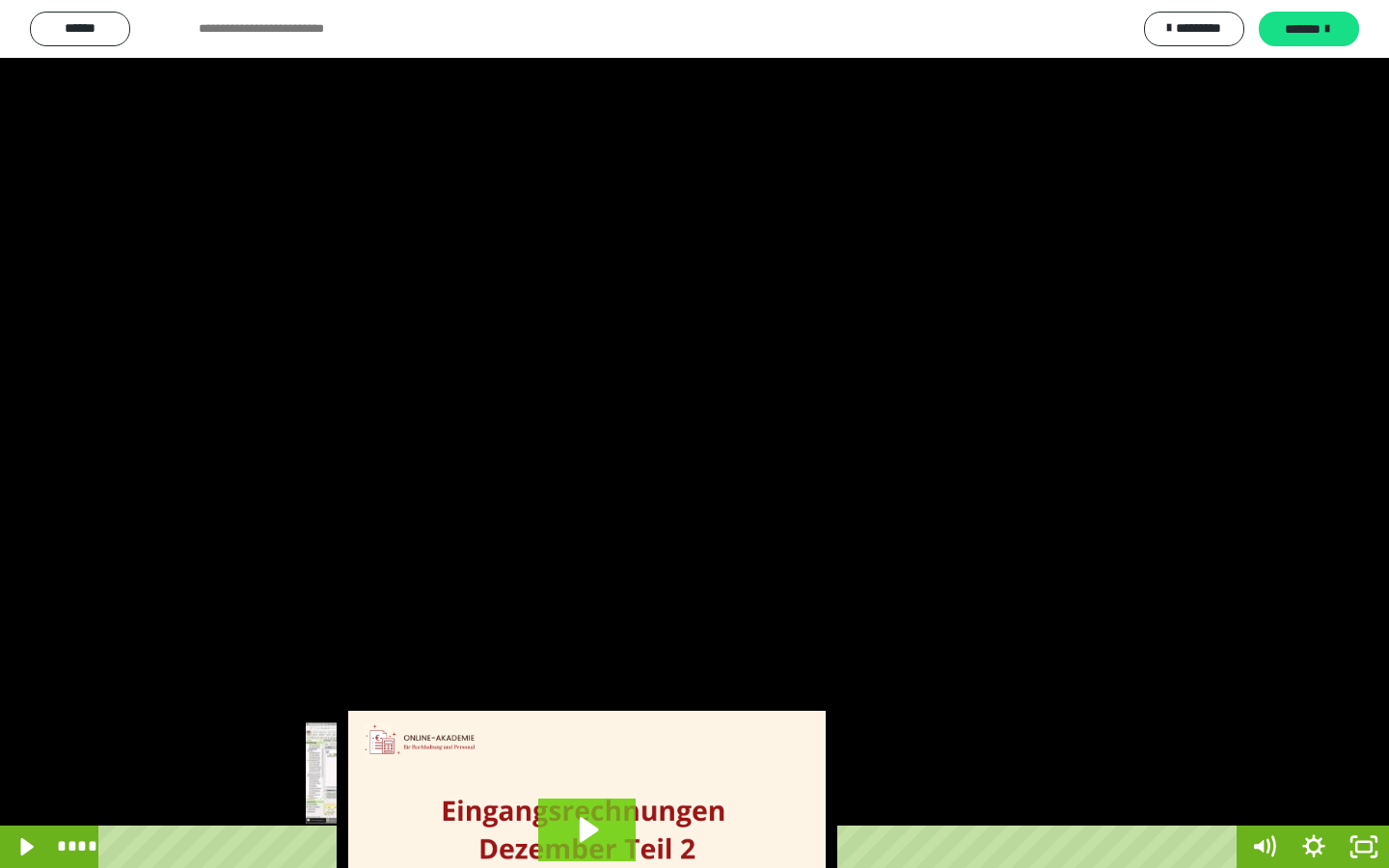 click on "****" at bounding box center [671, 847] 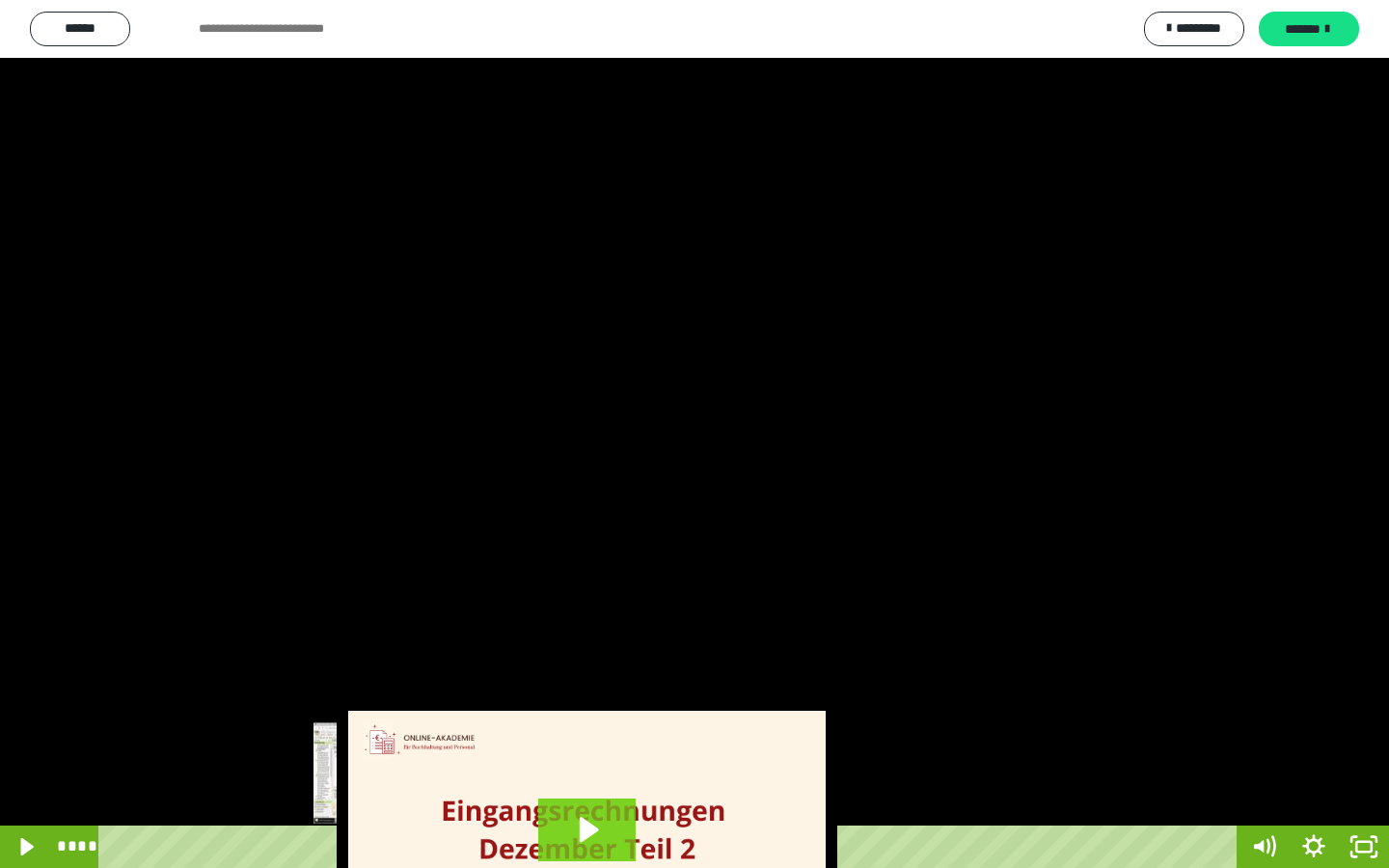 click on "****" at bounding box center (671, 847) 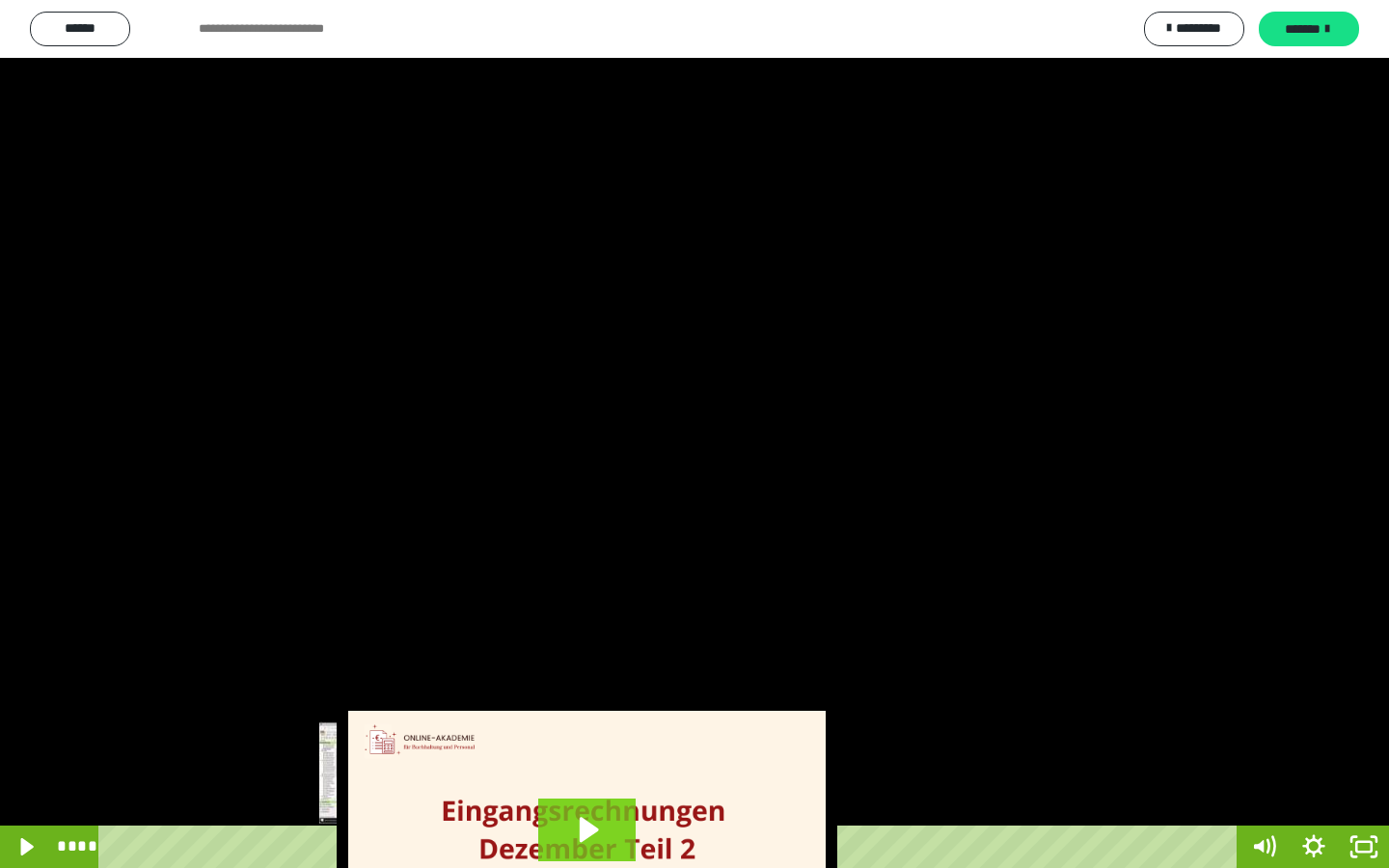 click at bounding box center (413, 847) 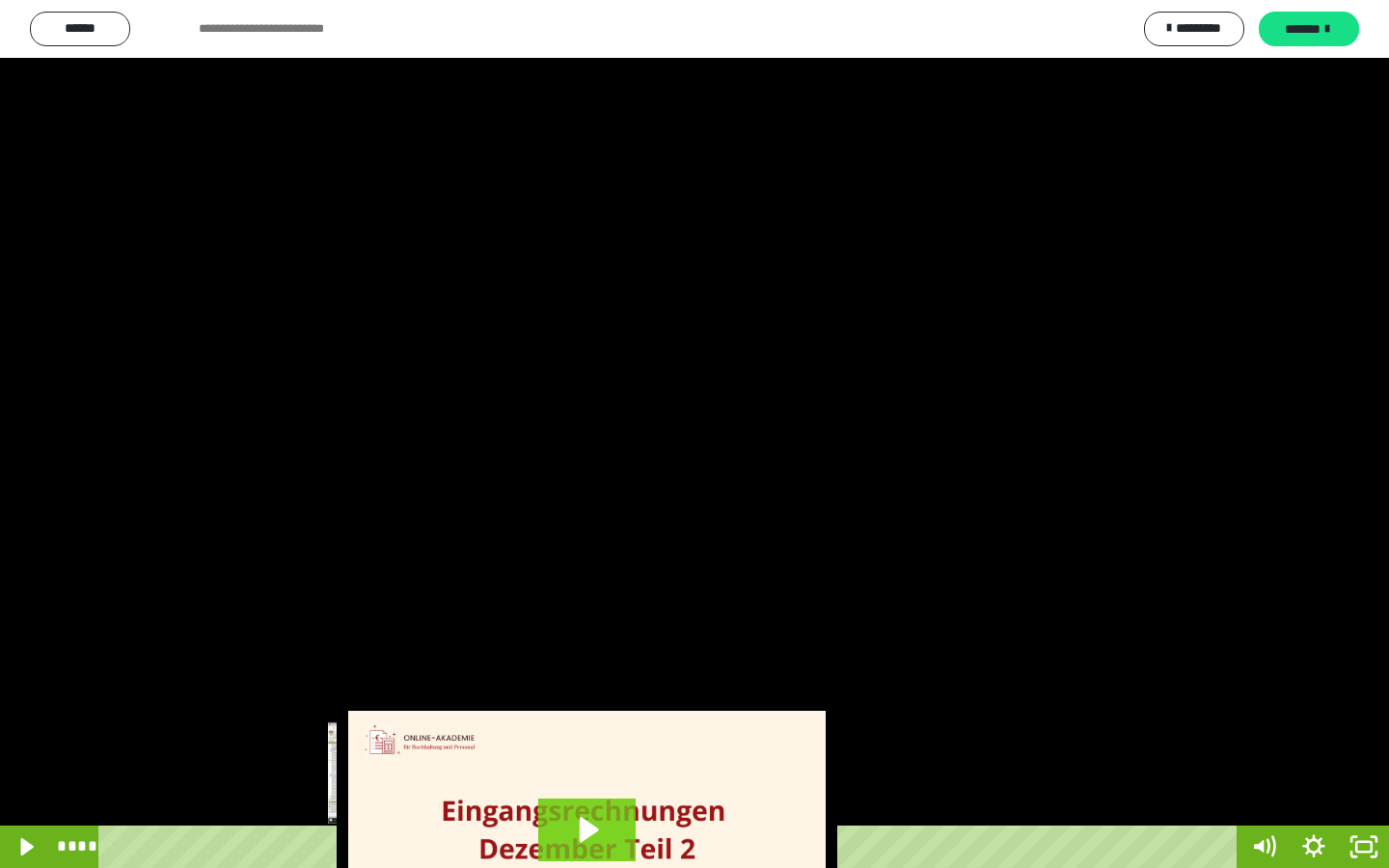 click on "****" at bounding box center (671, 847) 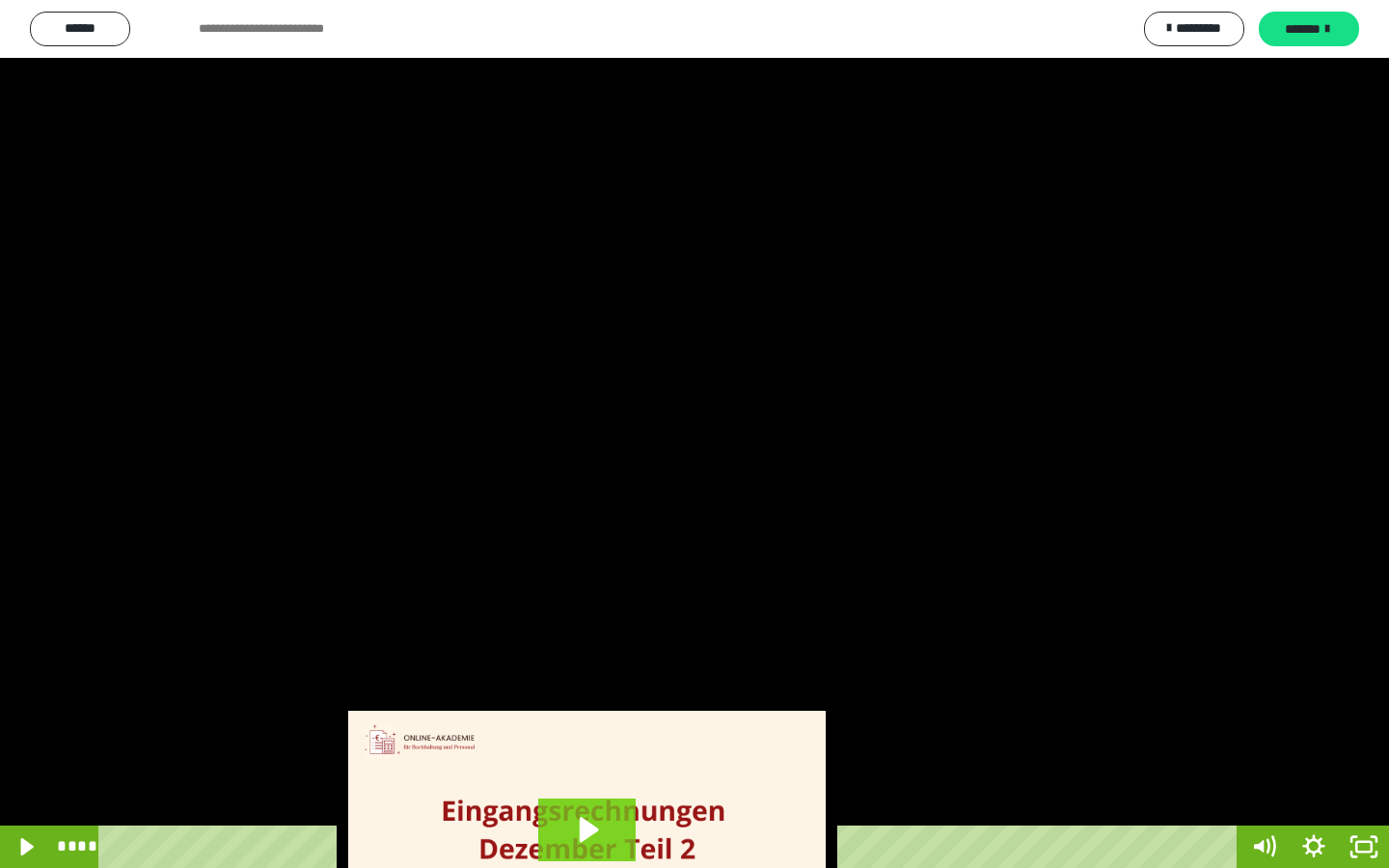 click on "****" at bounding box center (671, 847) 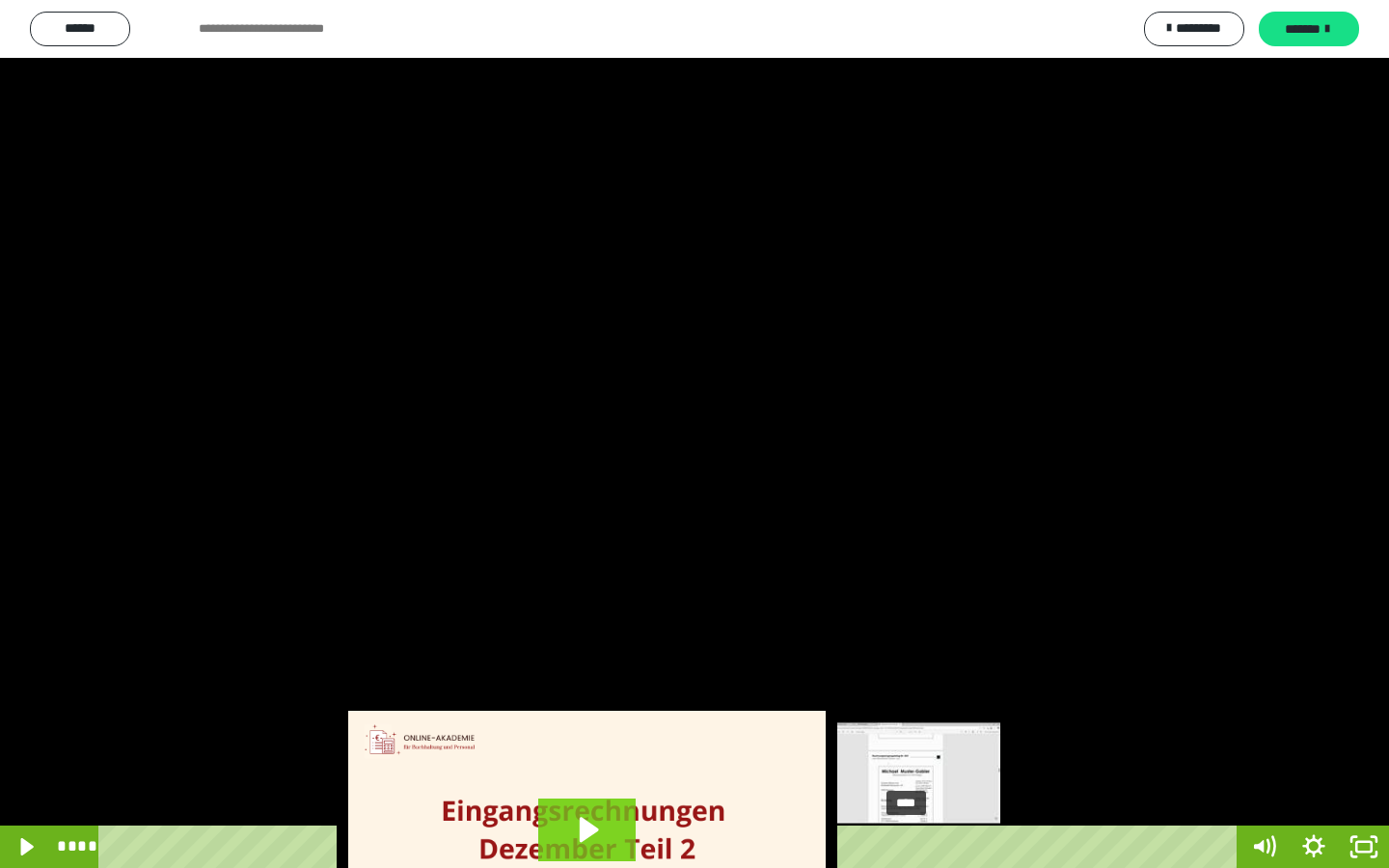 click on "****" at bounding box center [671, 847] 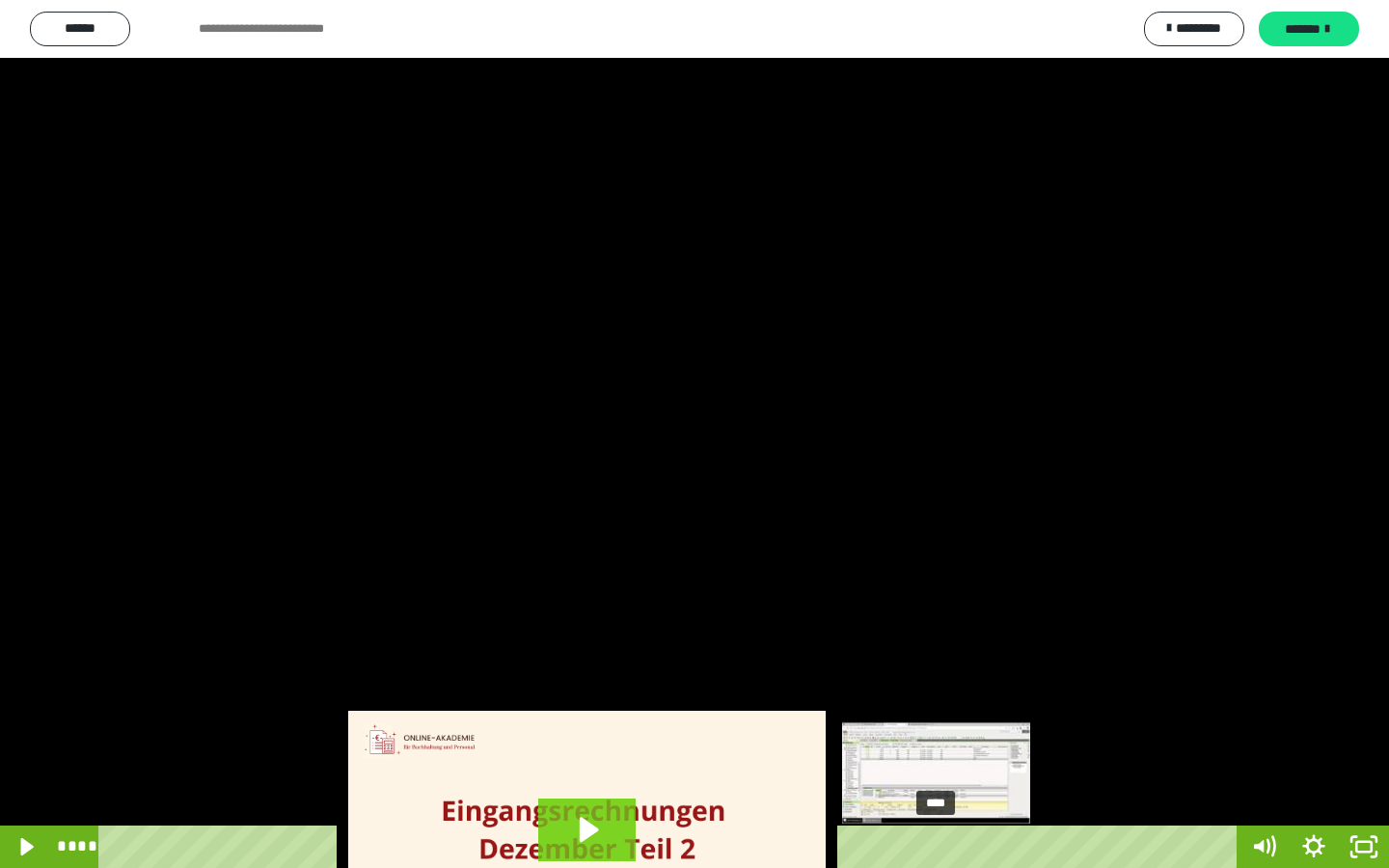 click on "****" at bounding box center [671, 847] 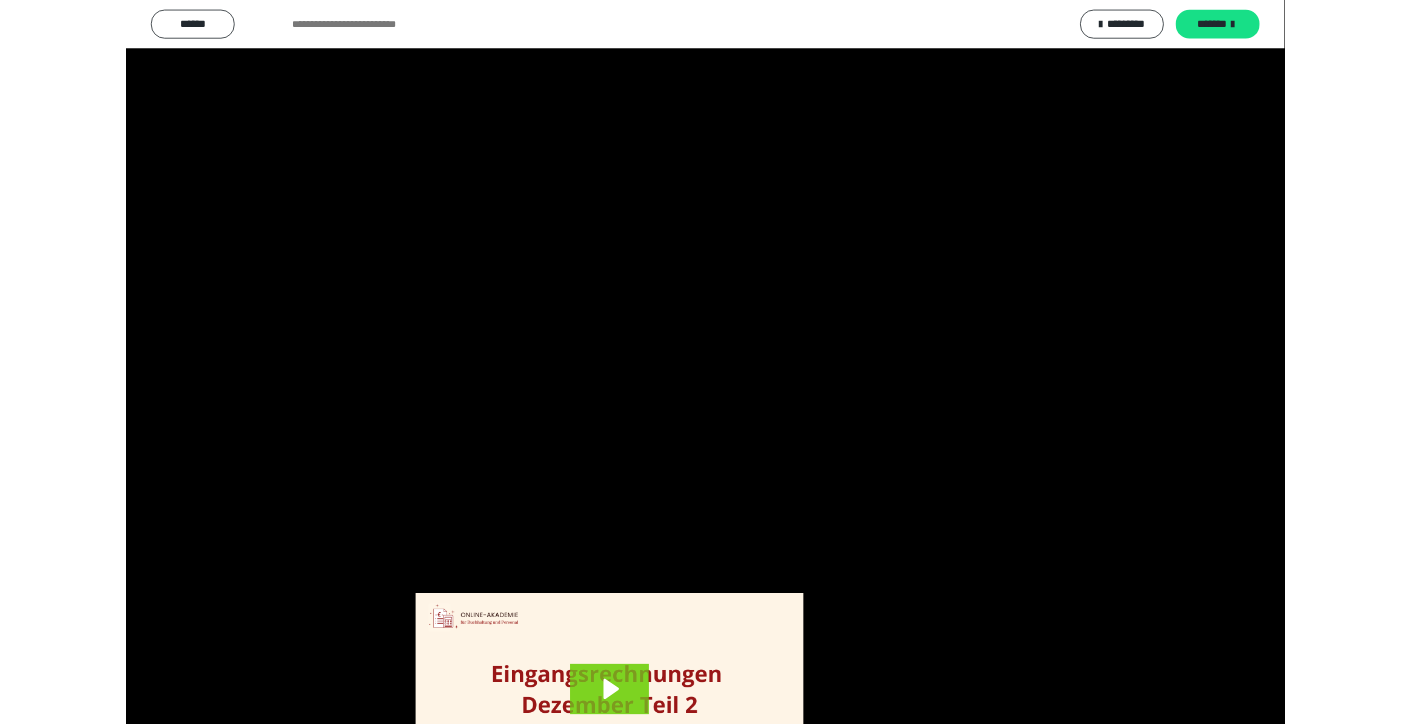 scroll, scrollTop: 3965, scrollLeft: 0, axis: vertical 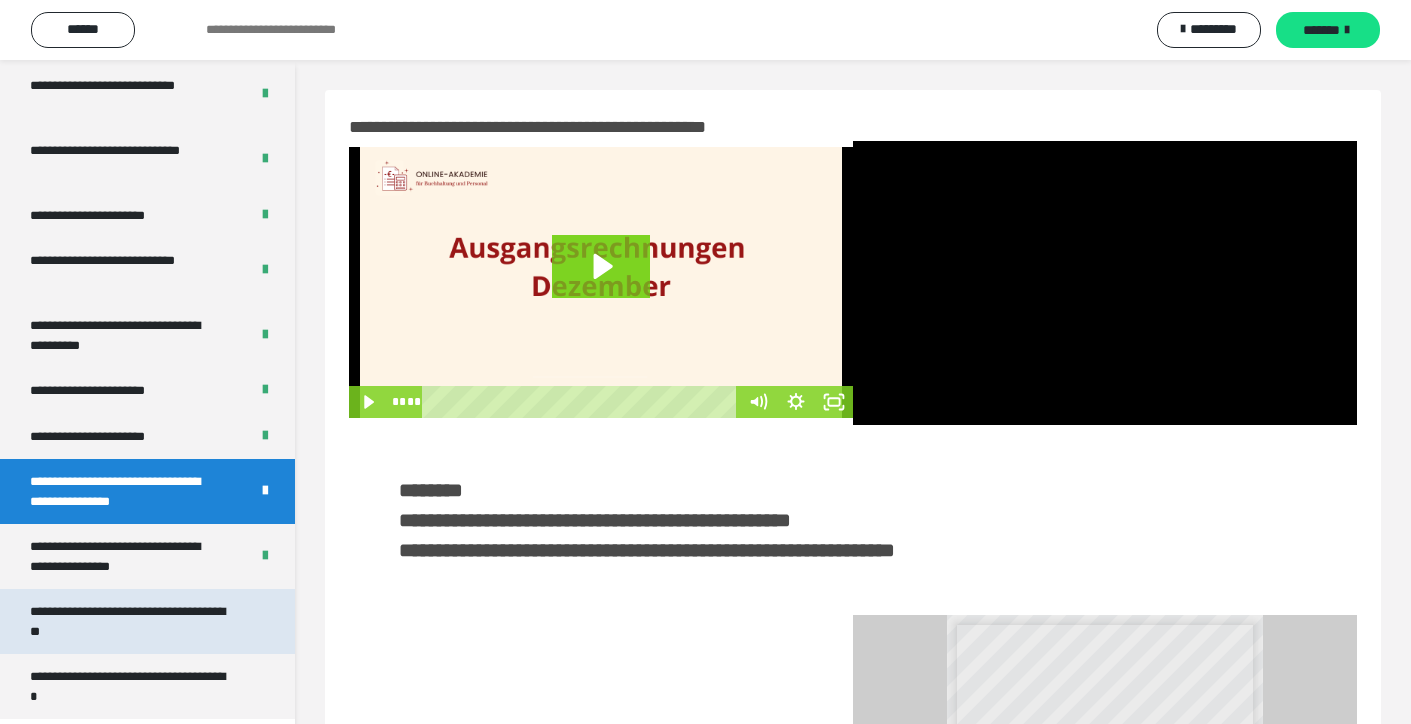 click on "**********" at bounding box center [132, 621] 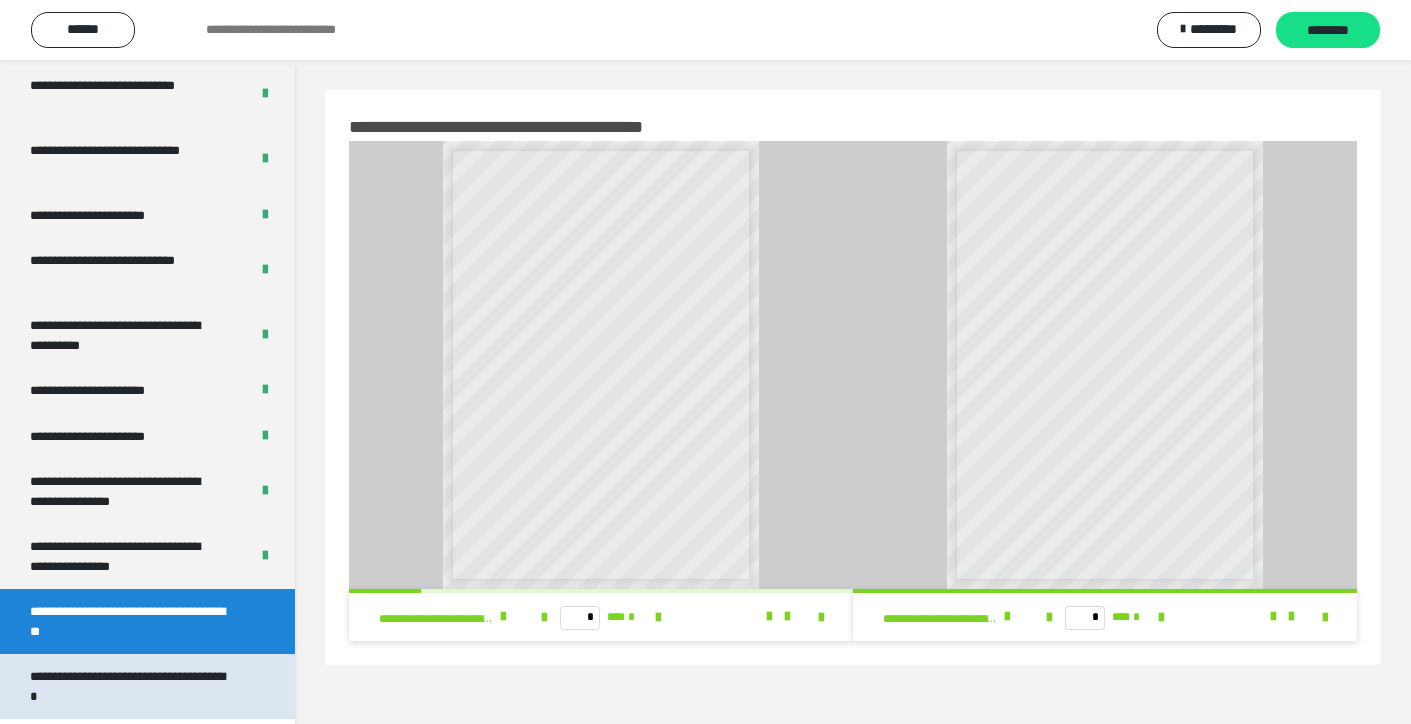 click on "**********" at bounding box center (132, 686) 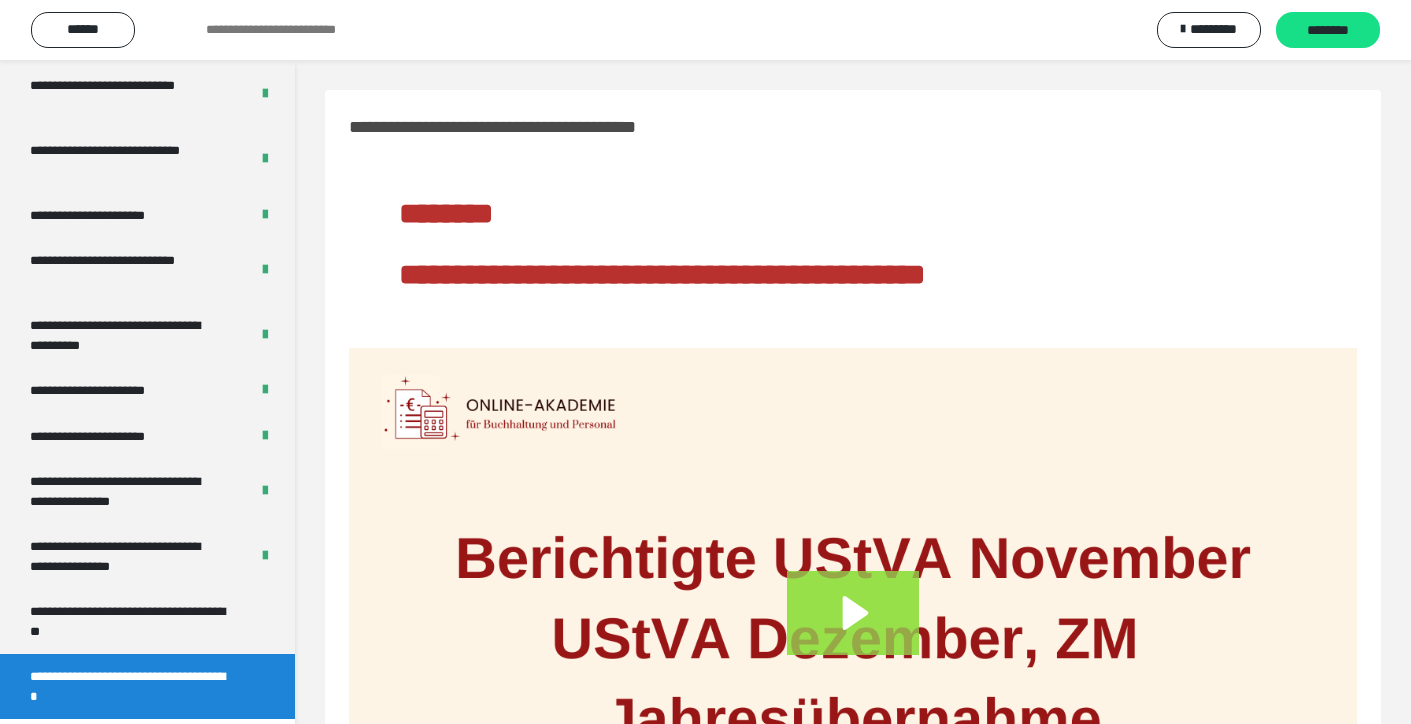 click 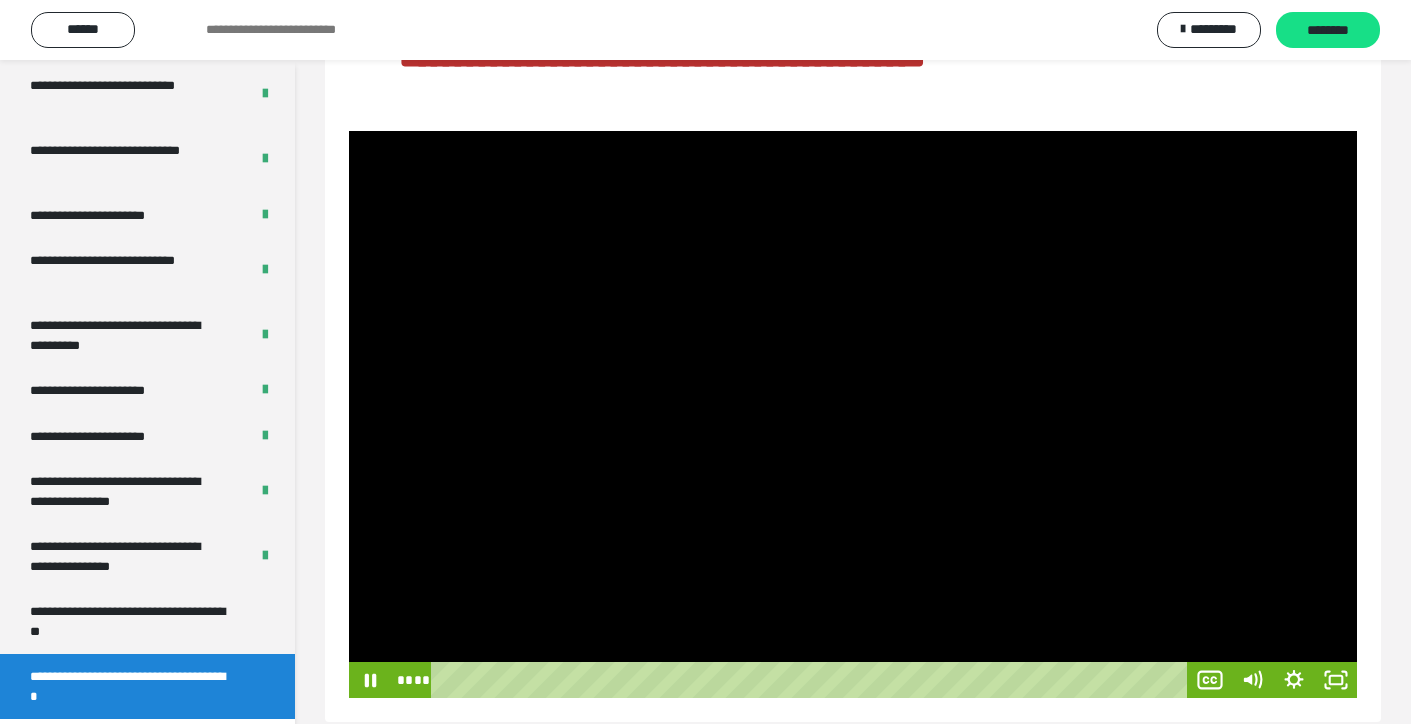 scroll, scrollTop: 245, scrollLeft: 0, axis: vertical 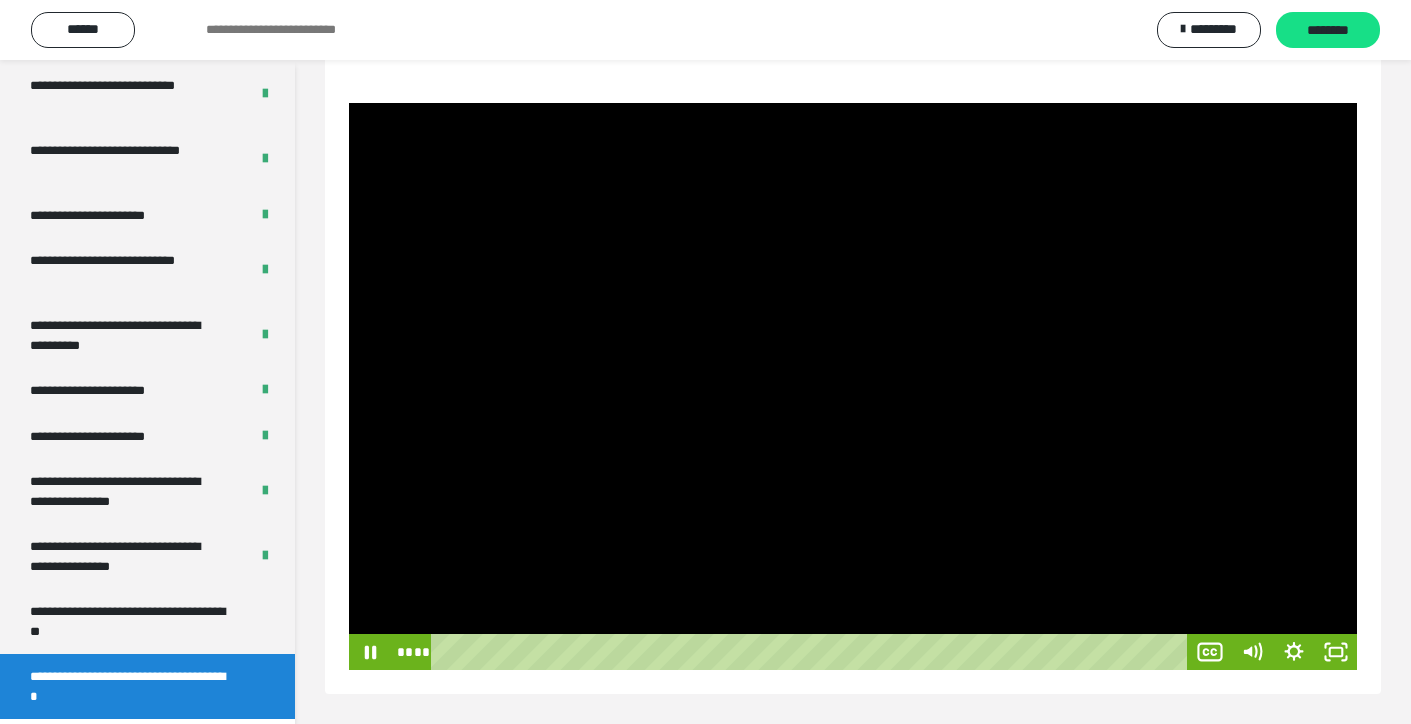 click at bounding box center [853, 386] 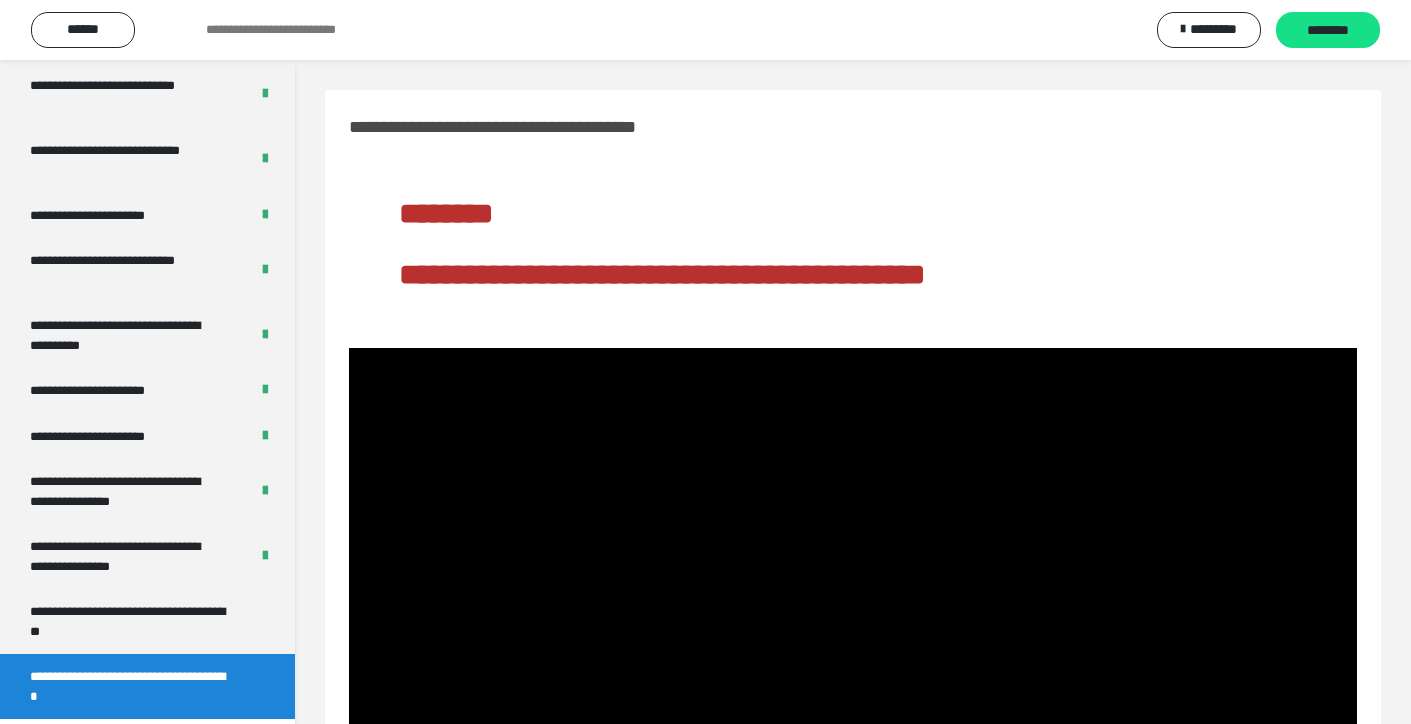 scroll, scrollTop: 245, scrollLeft: 0, axis: vertical 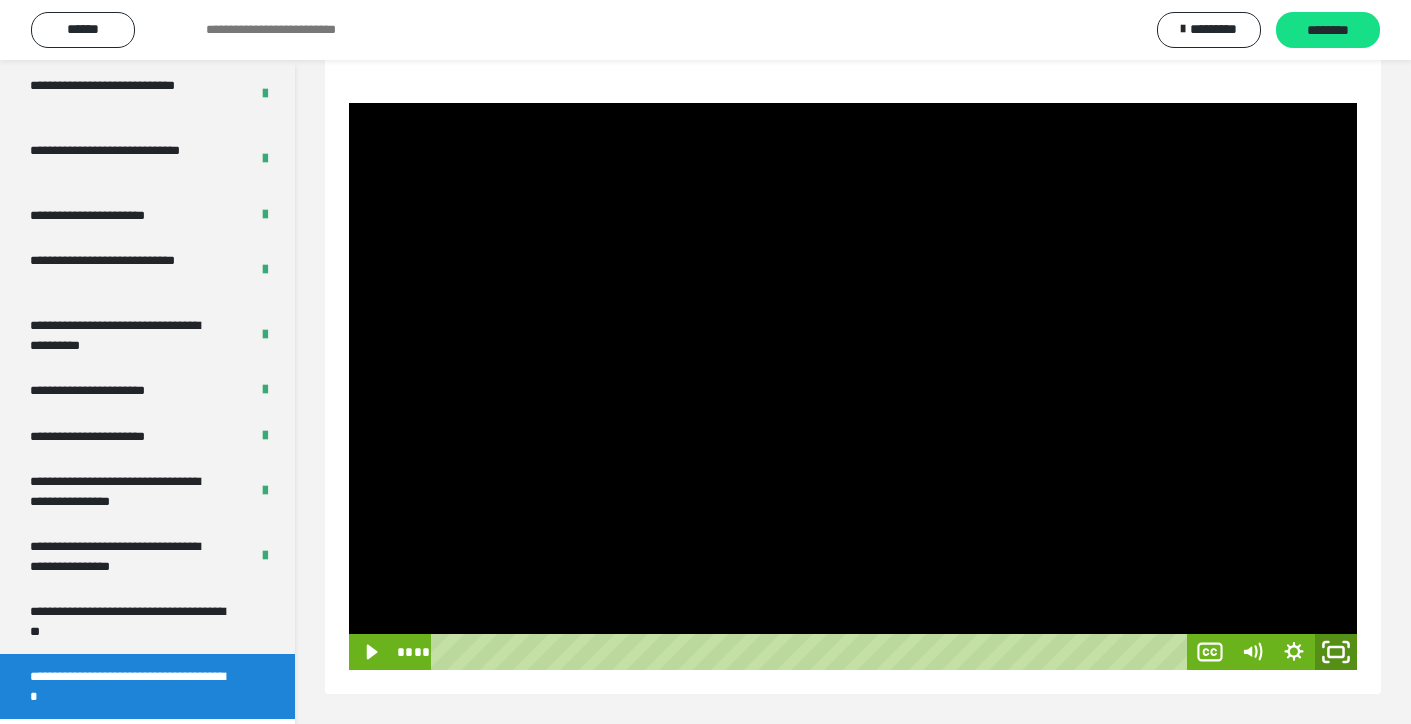 click 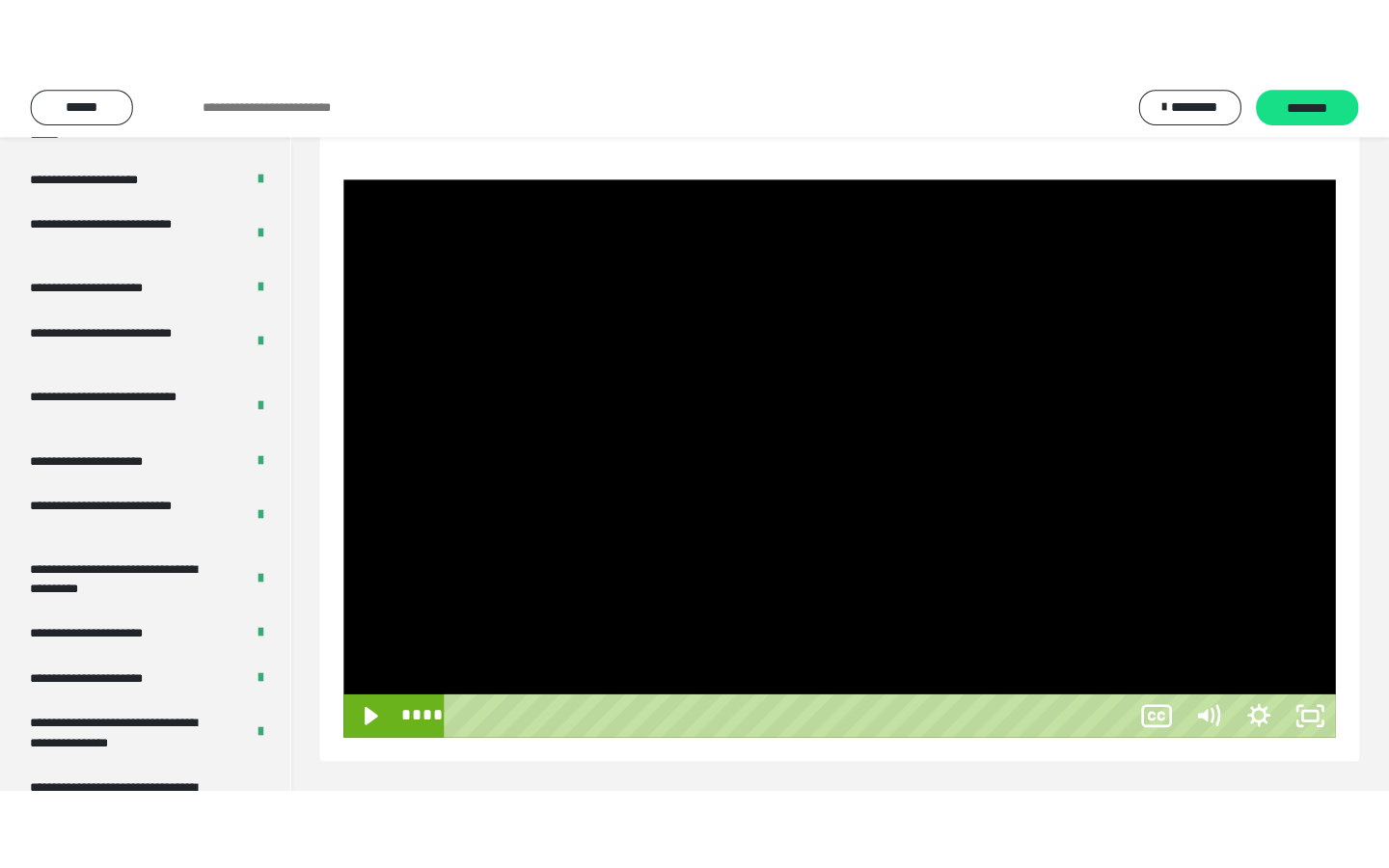scroll, scrollTop: 85, scrollLeft: 0, axis: vertical 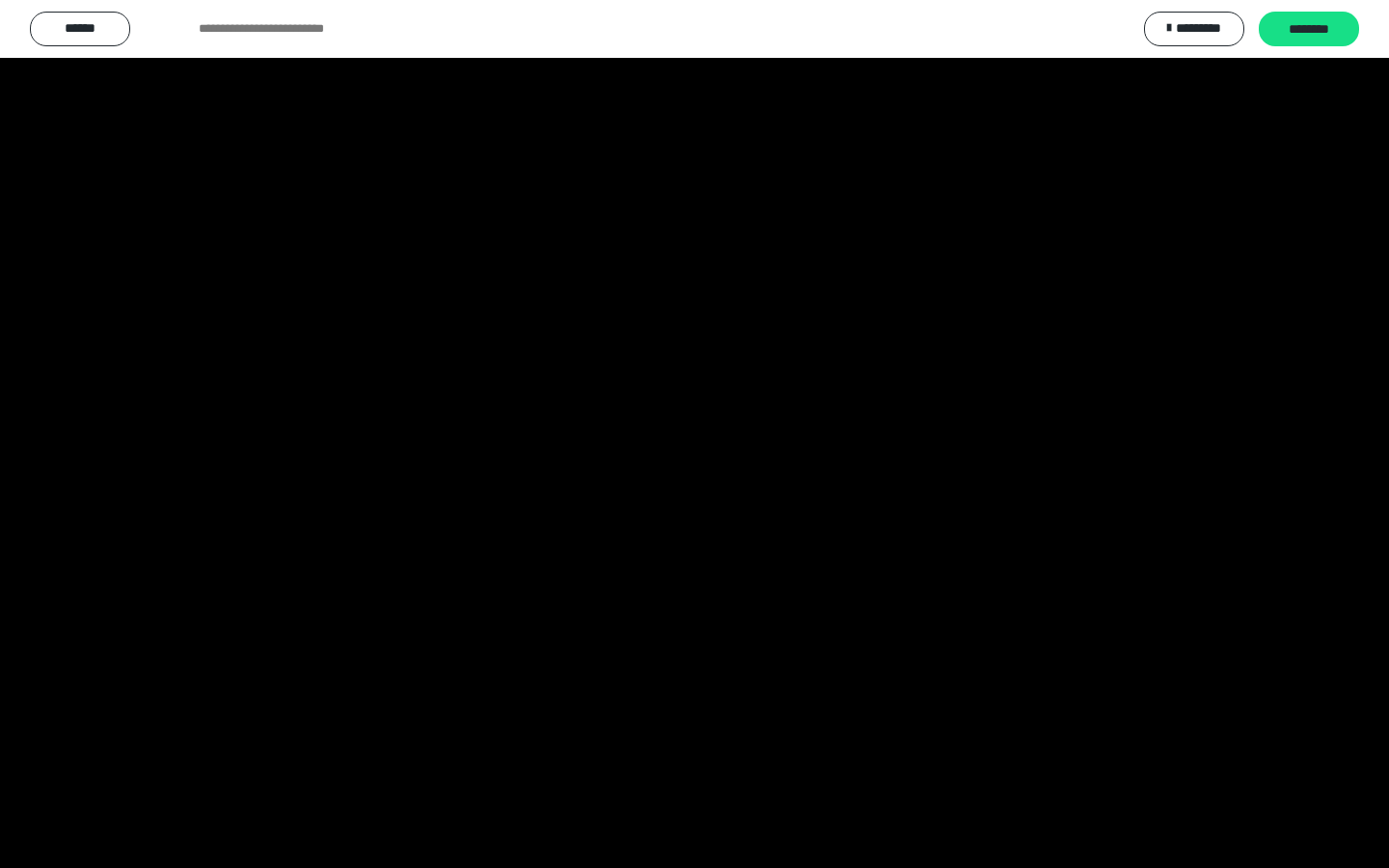 click at bounding box center (694, 434) 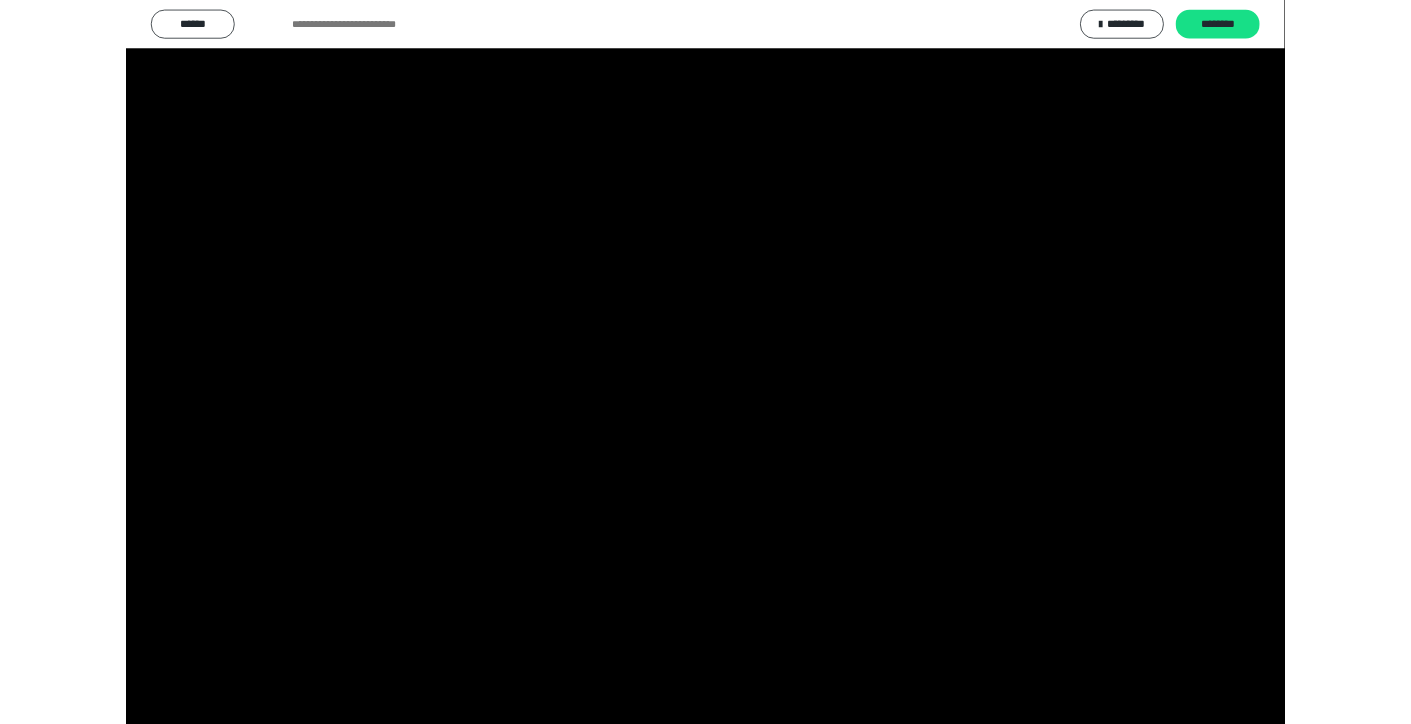 scroll, scrollTop: 3965, scrollLeft: 0, axis: vertical 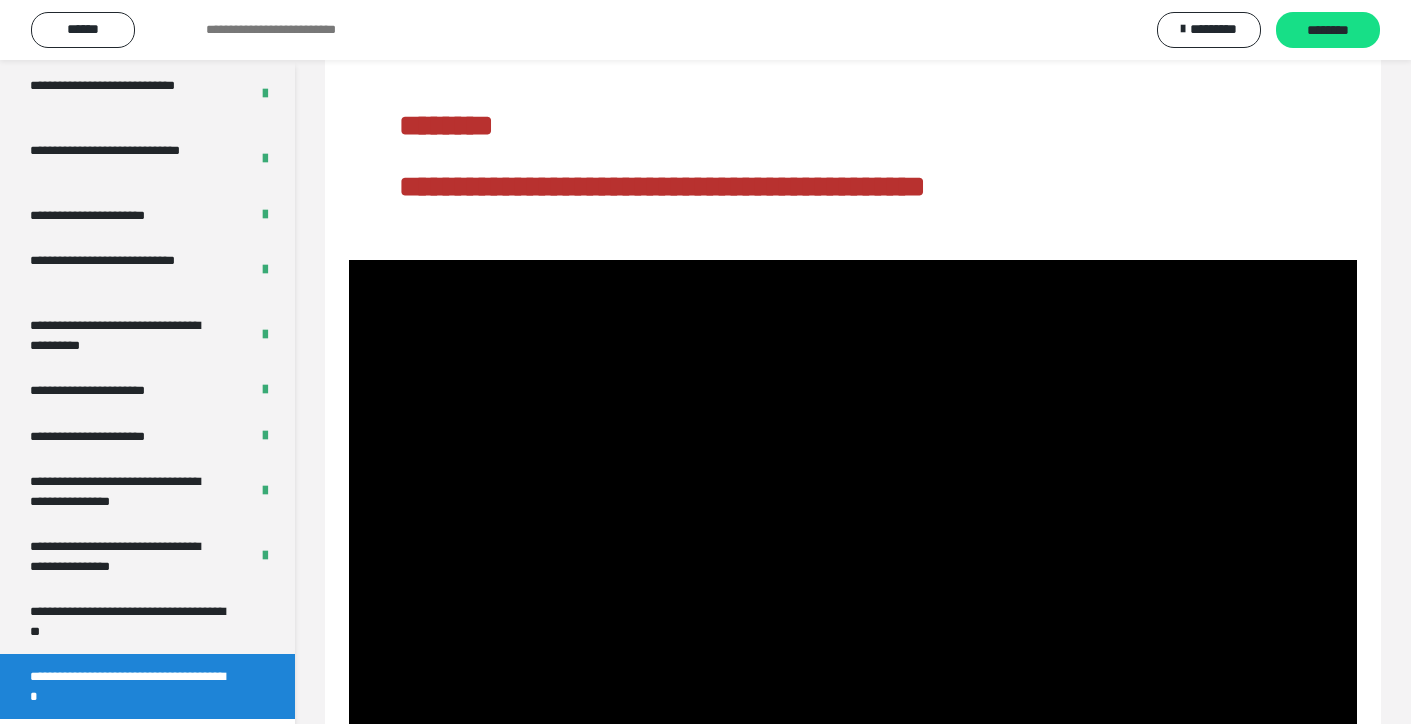 click at bounding box center [853, 543] 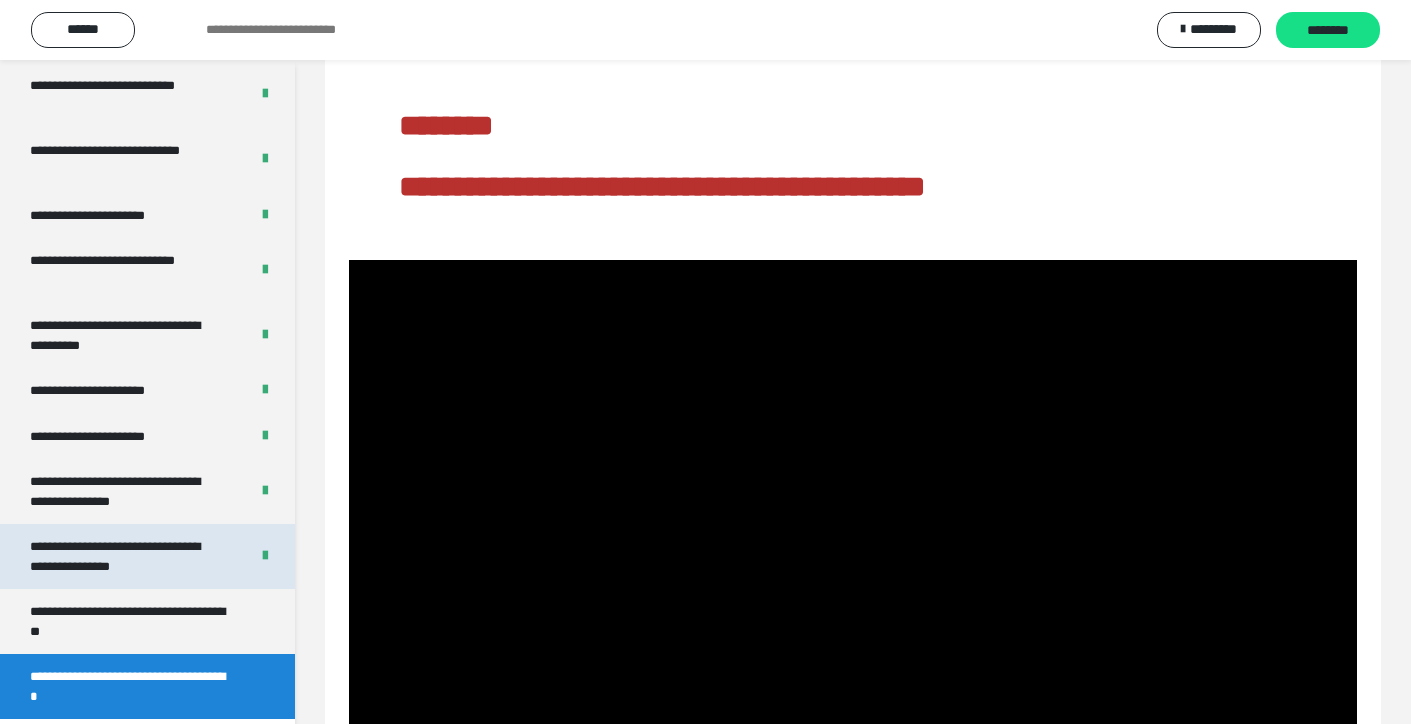 click on "**********" at bounding box center [124, 556] 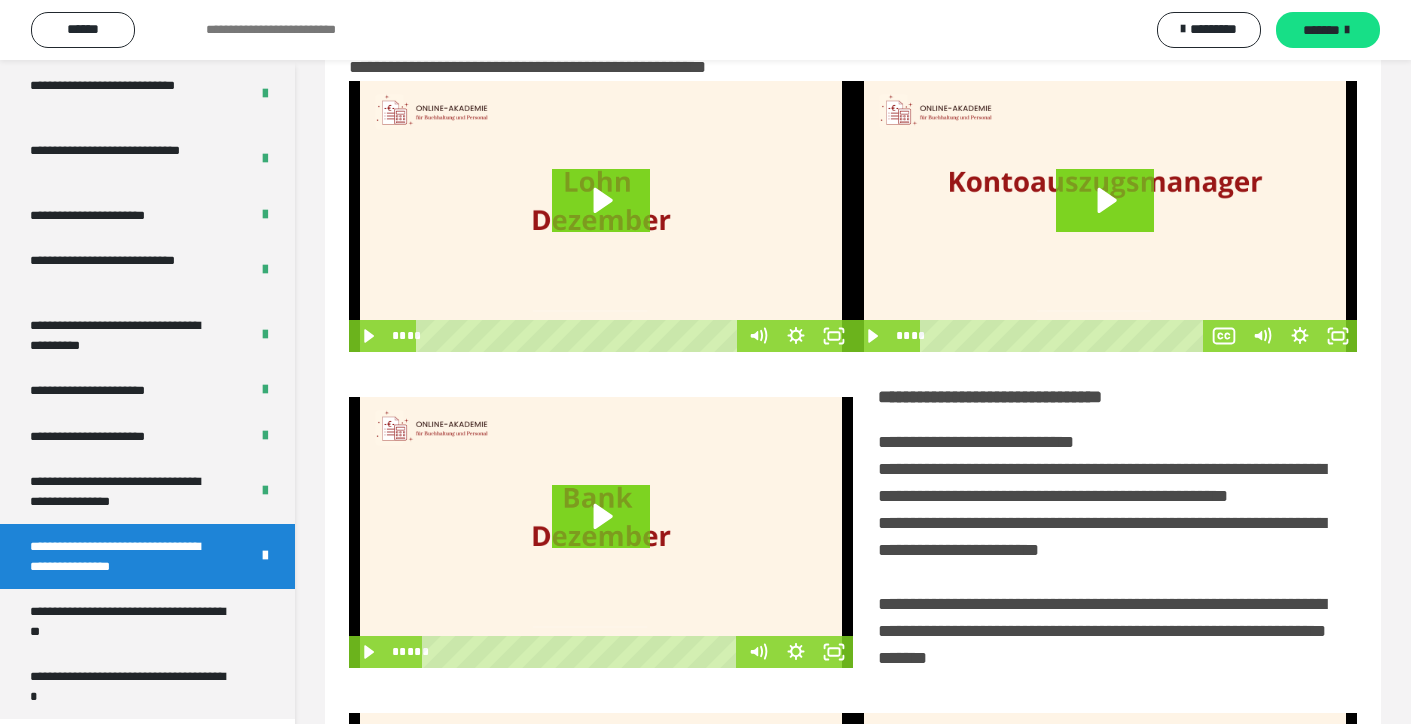 scroll, scrollTop: 401, scrollLeft: 0, axis: vertical 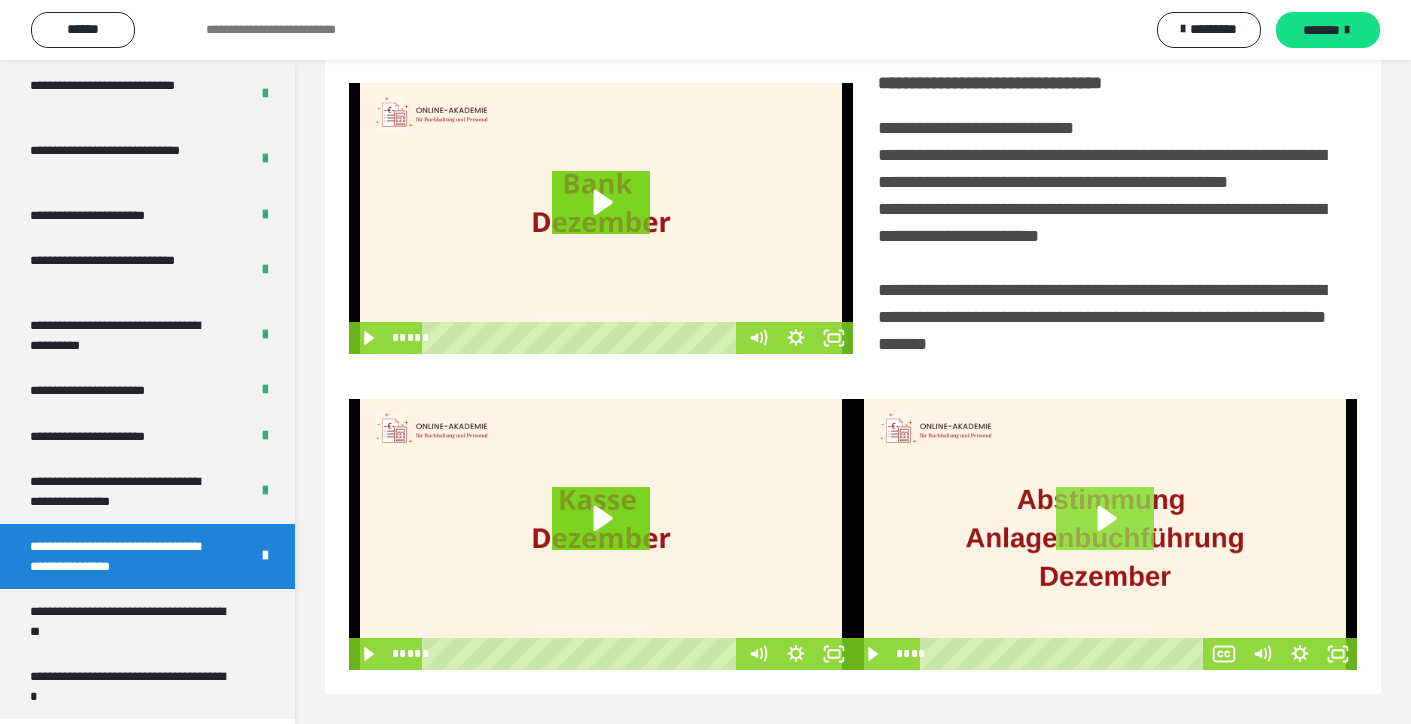 click 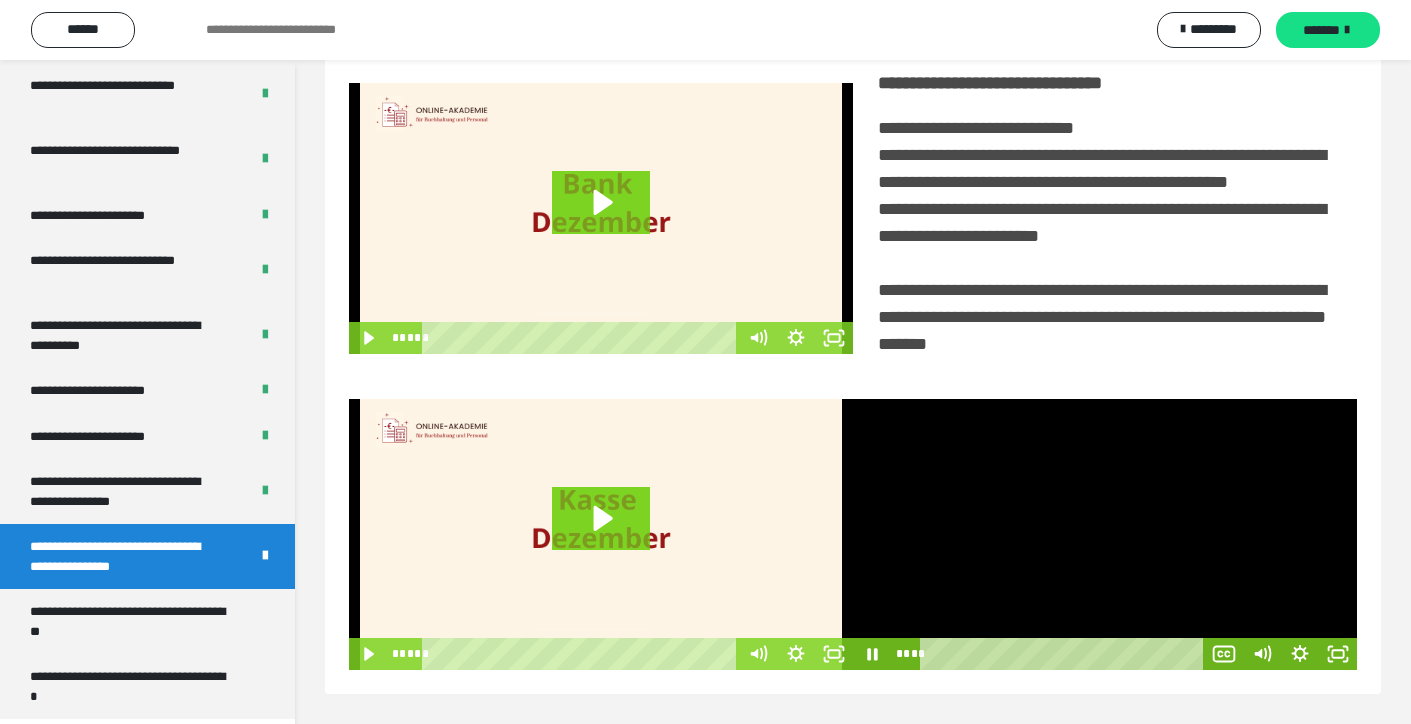 click at bounding box center (1105, 534) 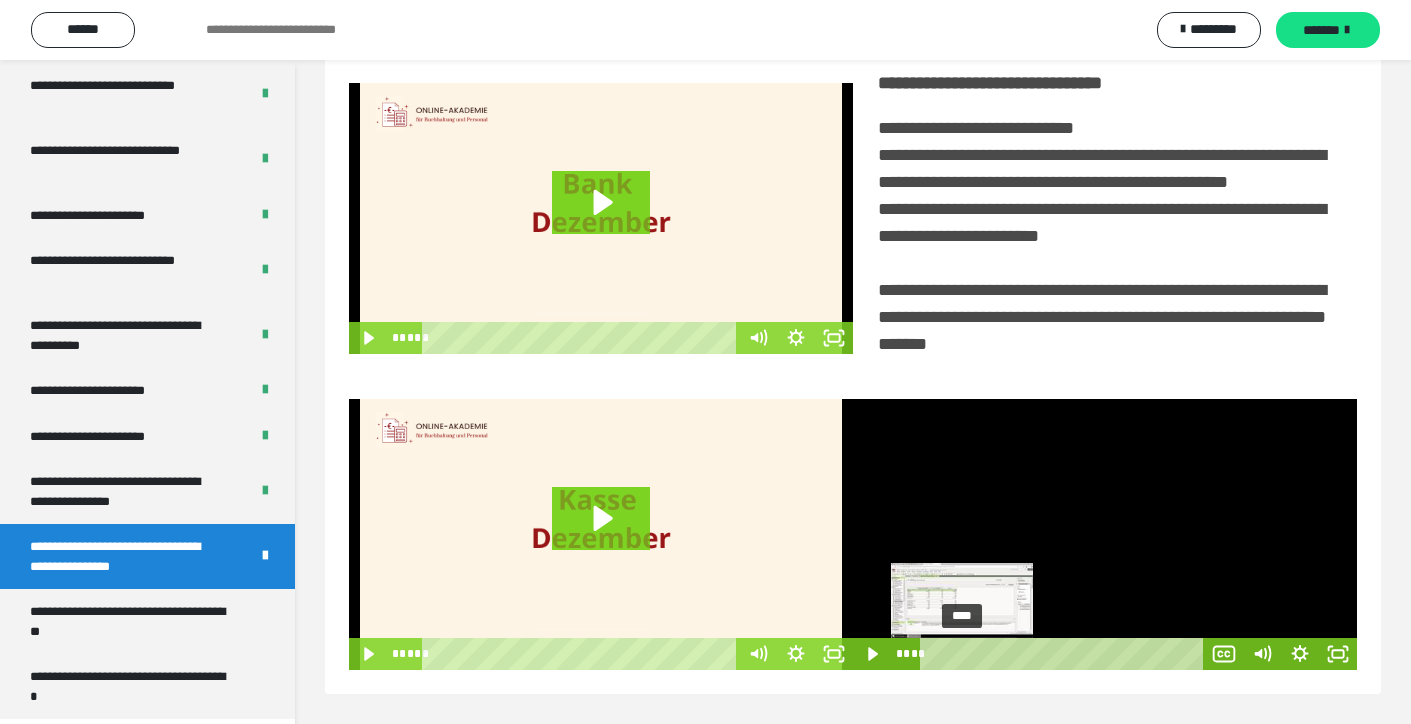 click on "****" at bounding box center (1064, 654) 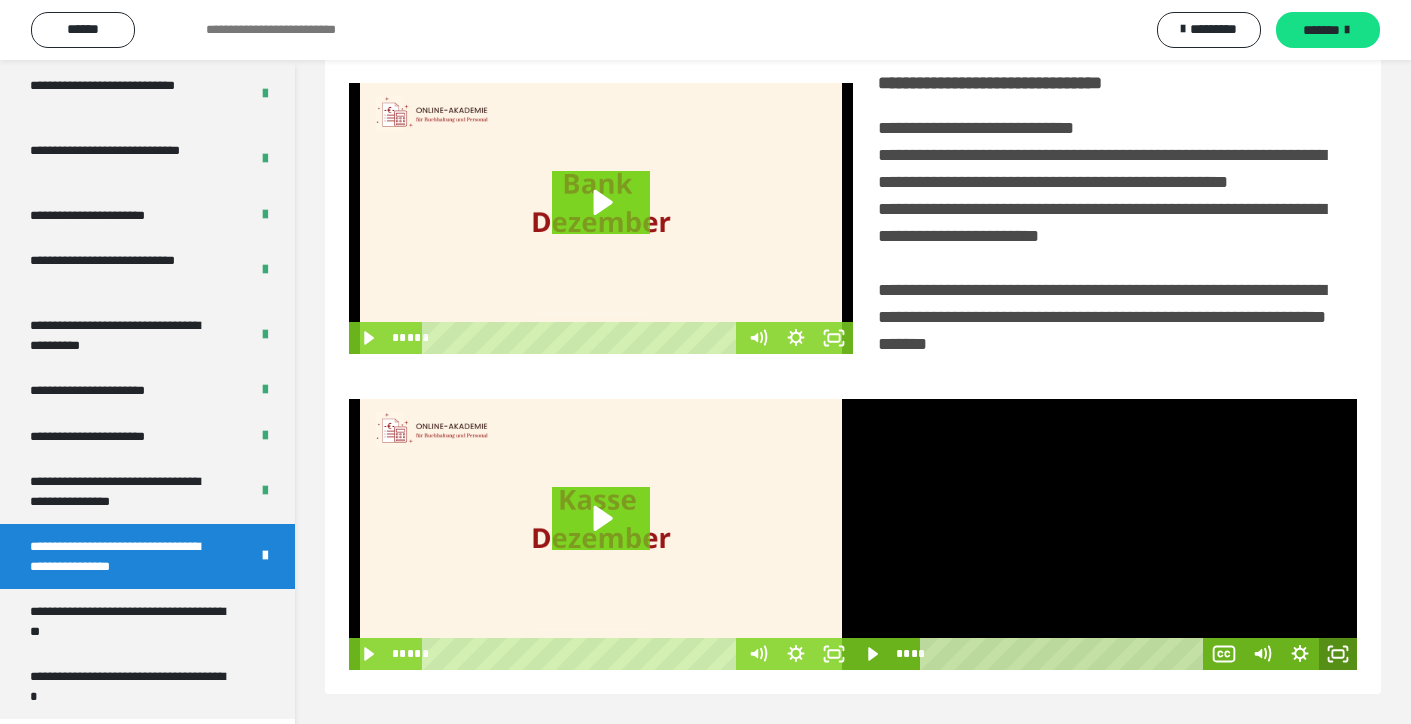 click 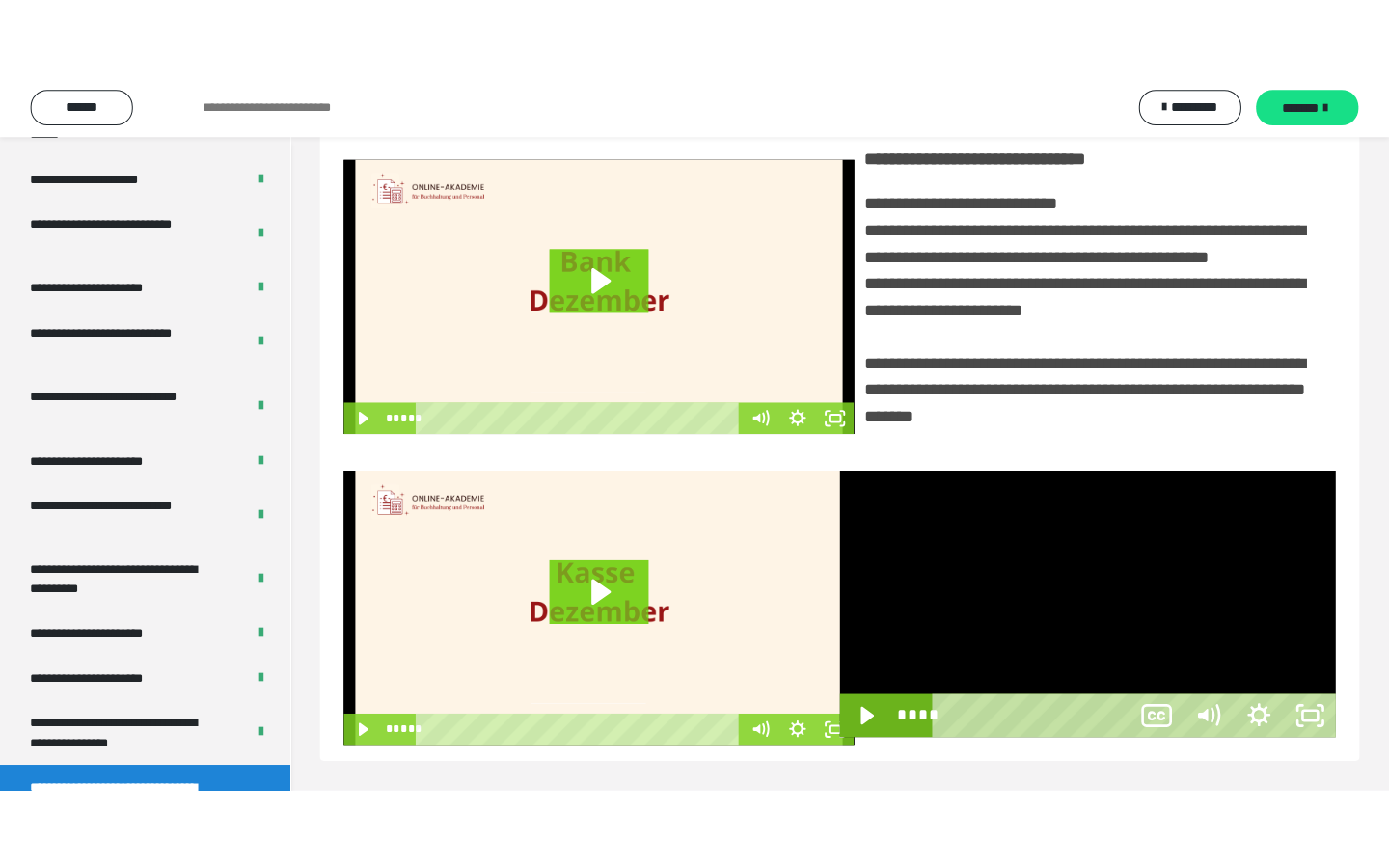 scroll, scrollTop: 233, scrollLeft: 0, axis: vertical 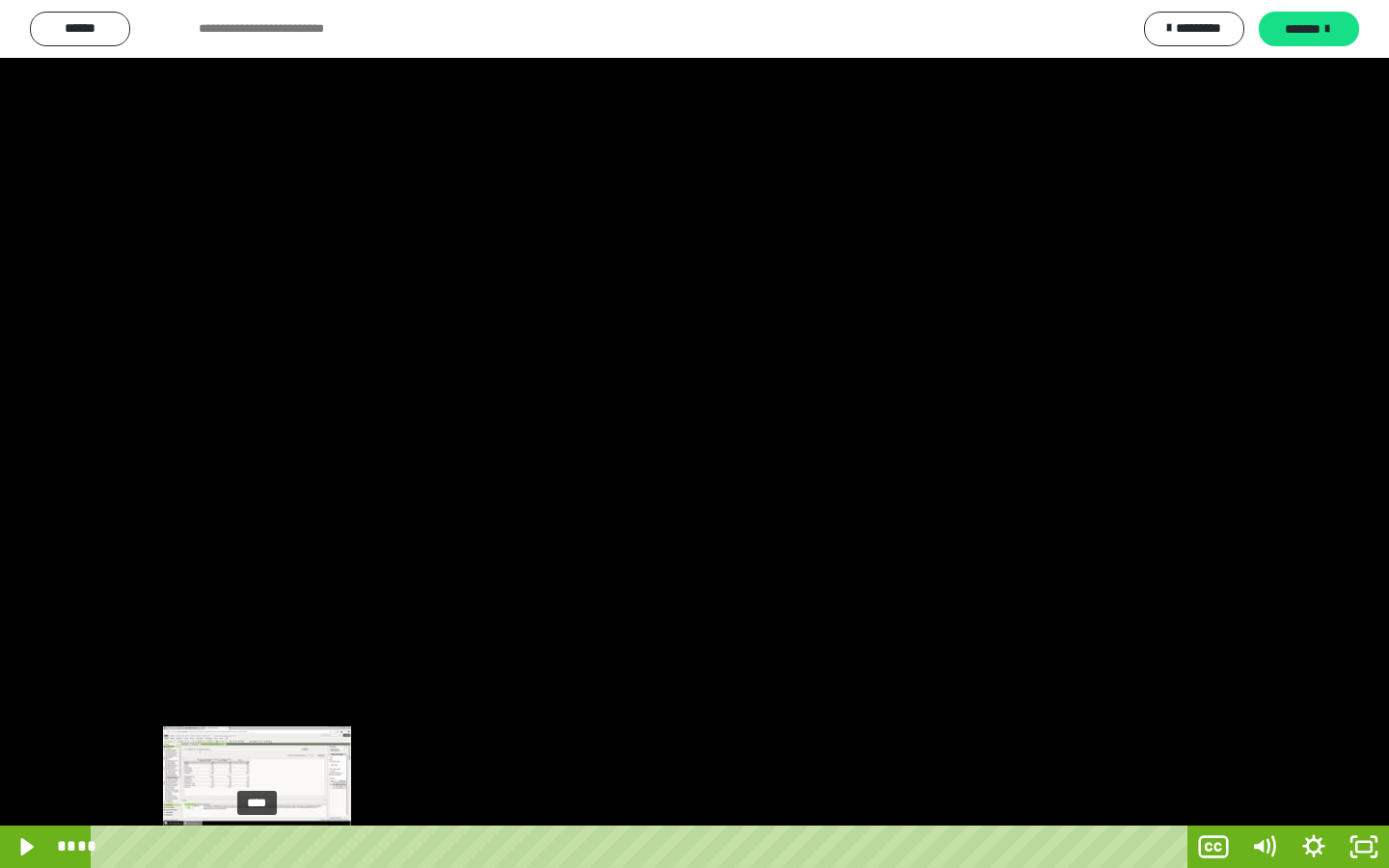 click on "****" at bounding box center [642, 847] 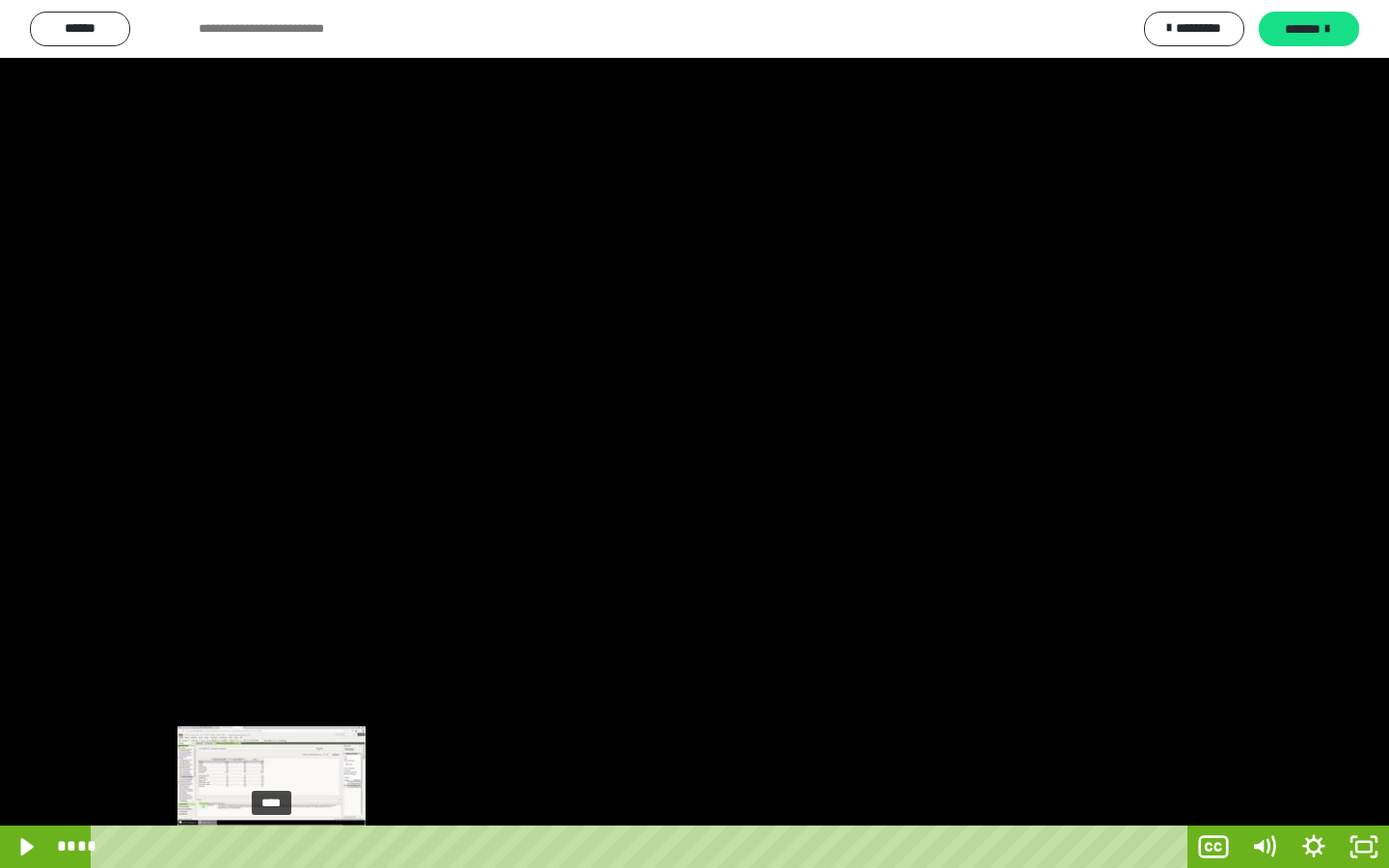click on "****" at bounding box center (642, 847) 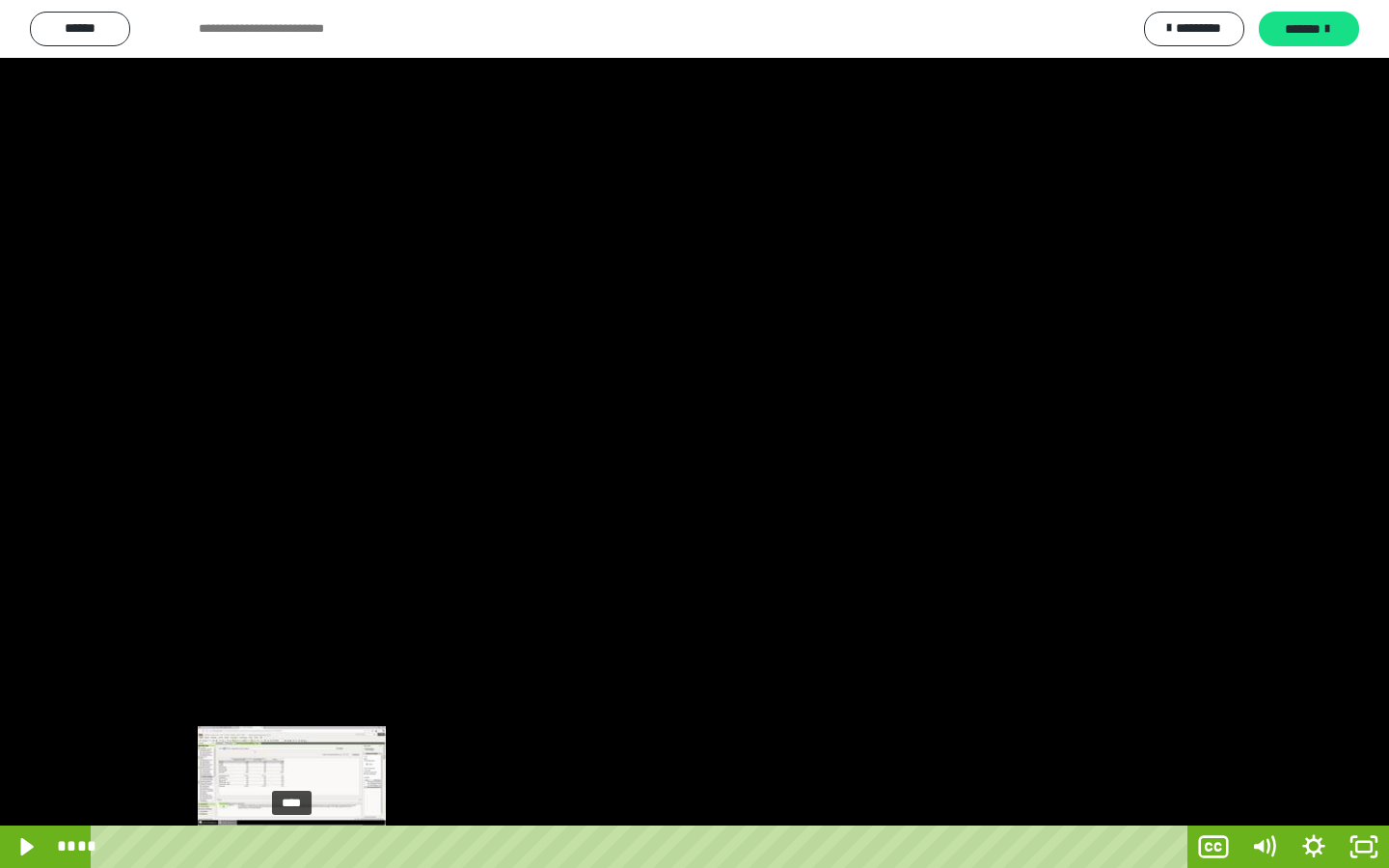 click on "****" at bounding box center (642, 847) 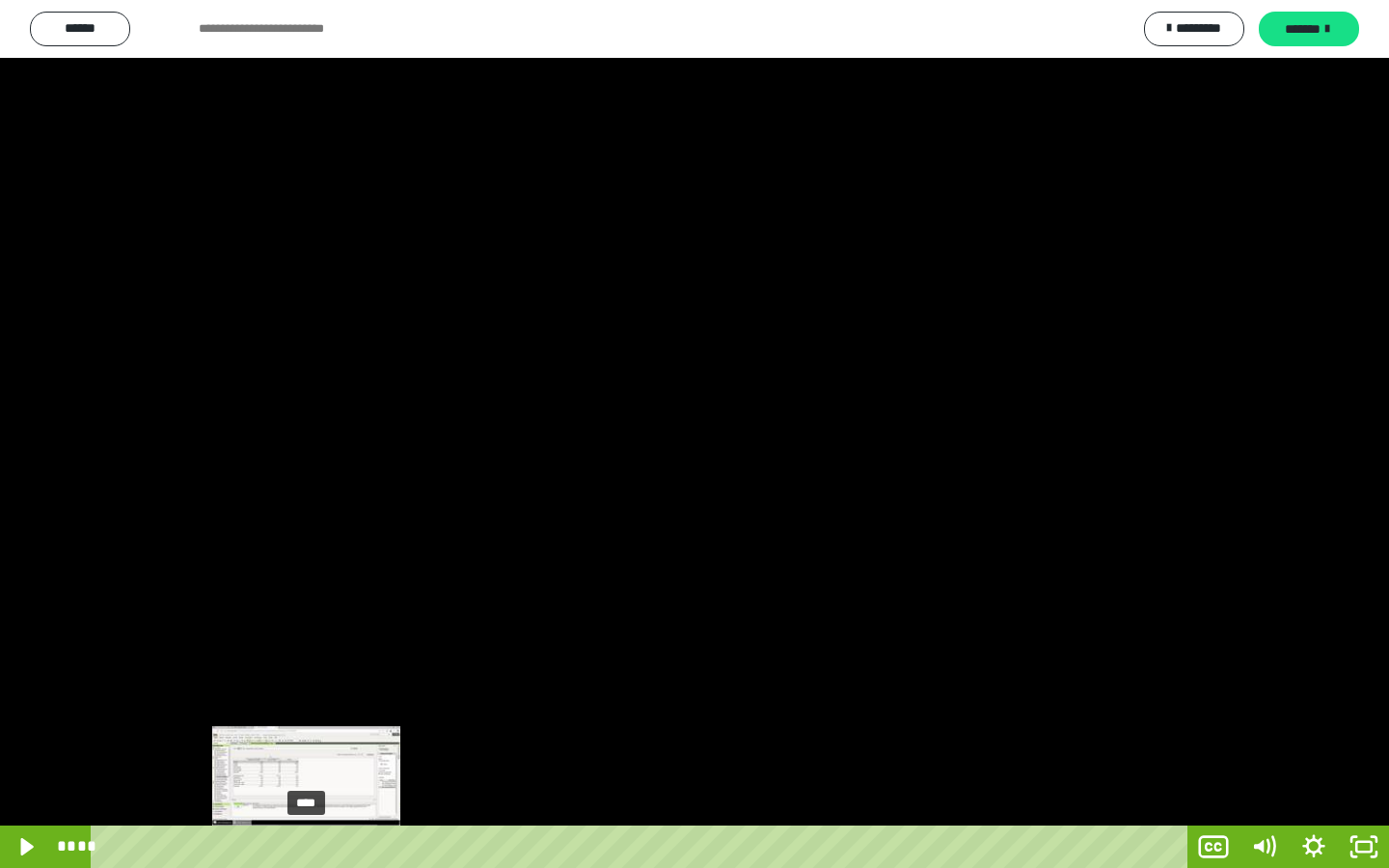 click on "****" at bounding box center [642, 847] 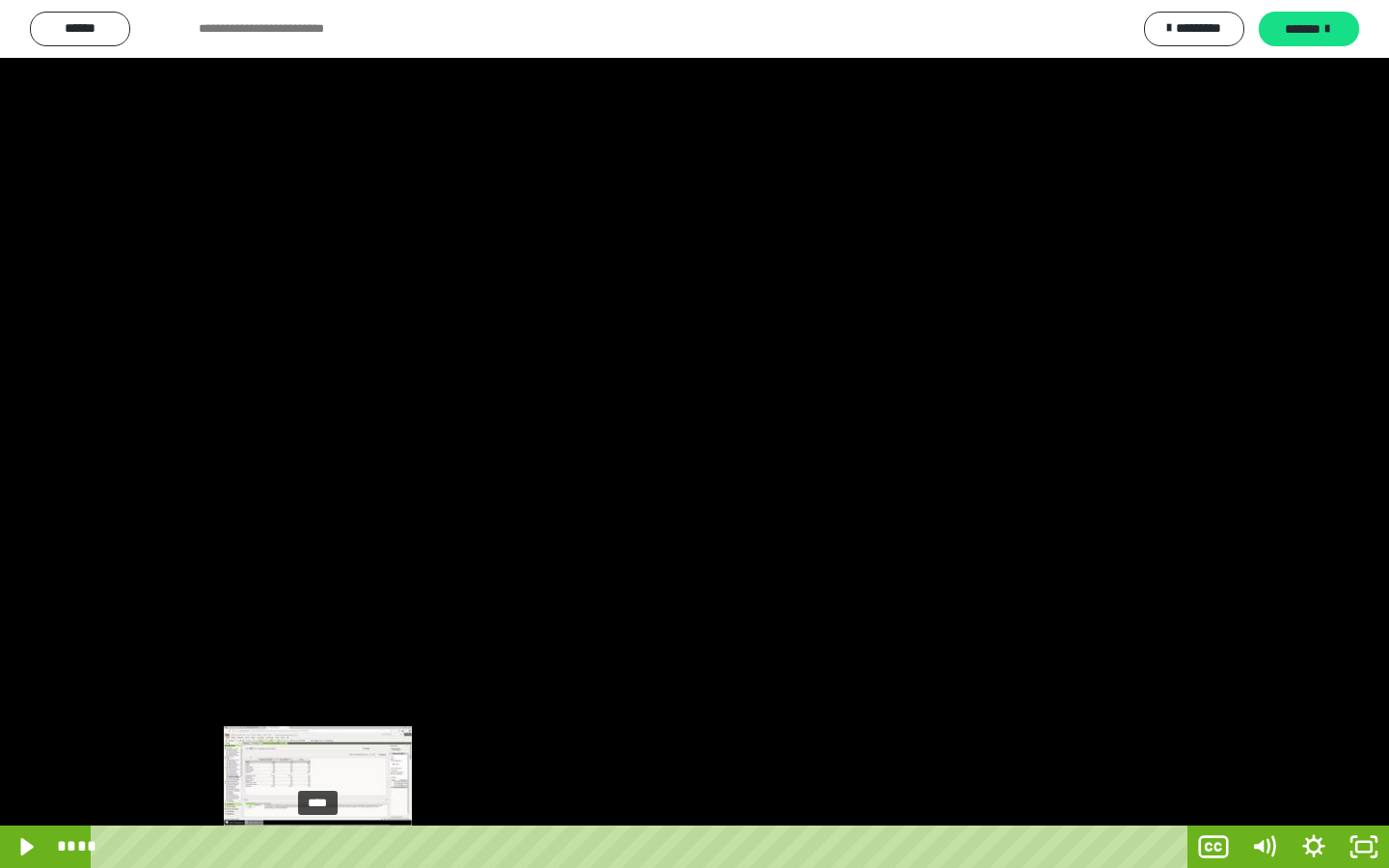 click on "****" at bounding box center [642, 847] 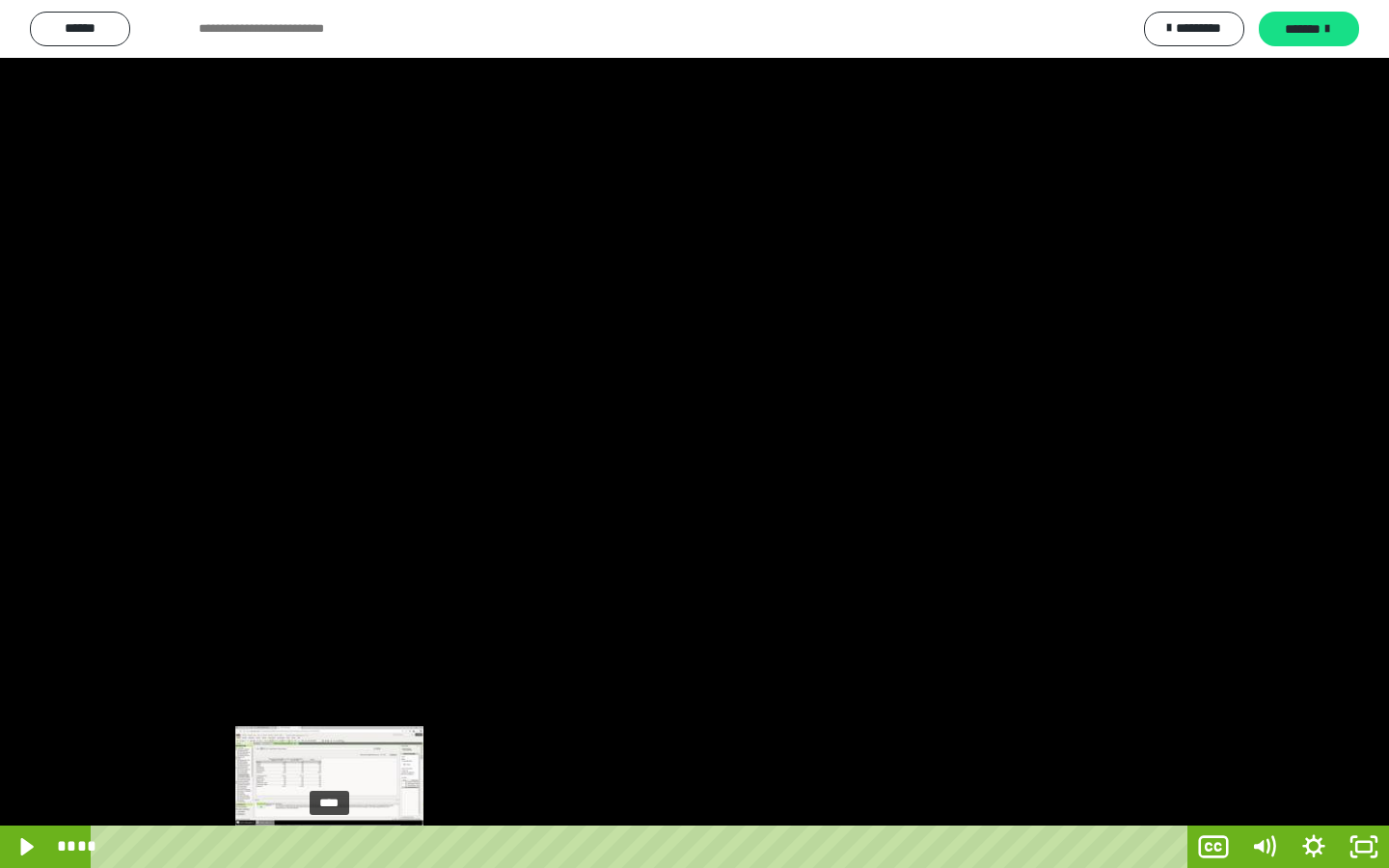 click on "****" at bounding box center [642, 847] 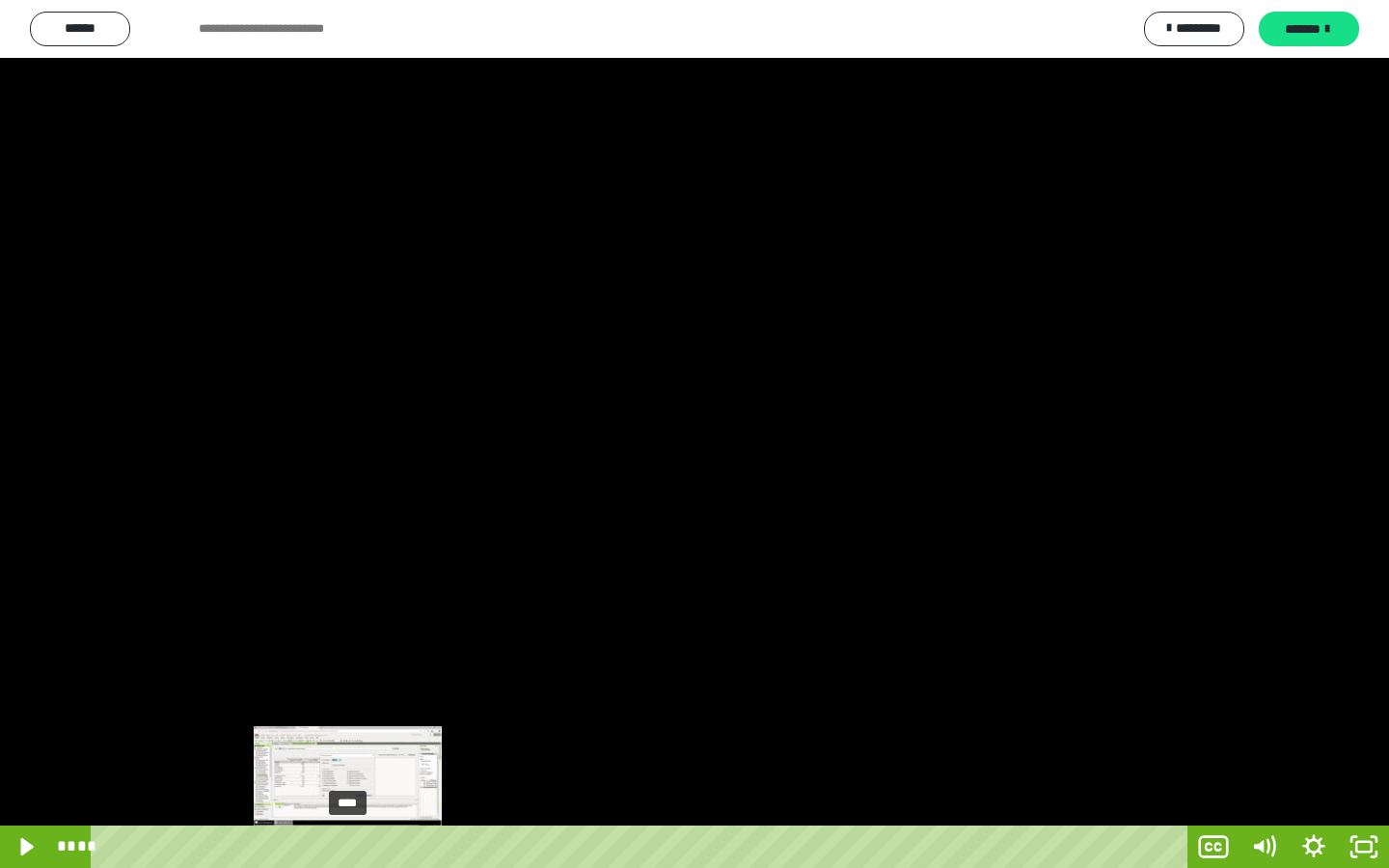 click on "****" at bounding box center [642, 847] 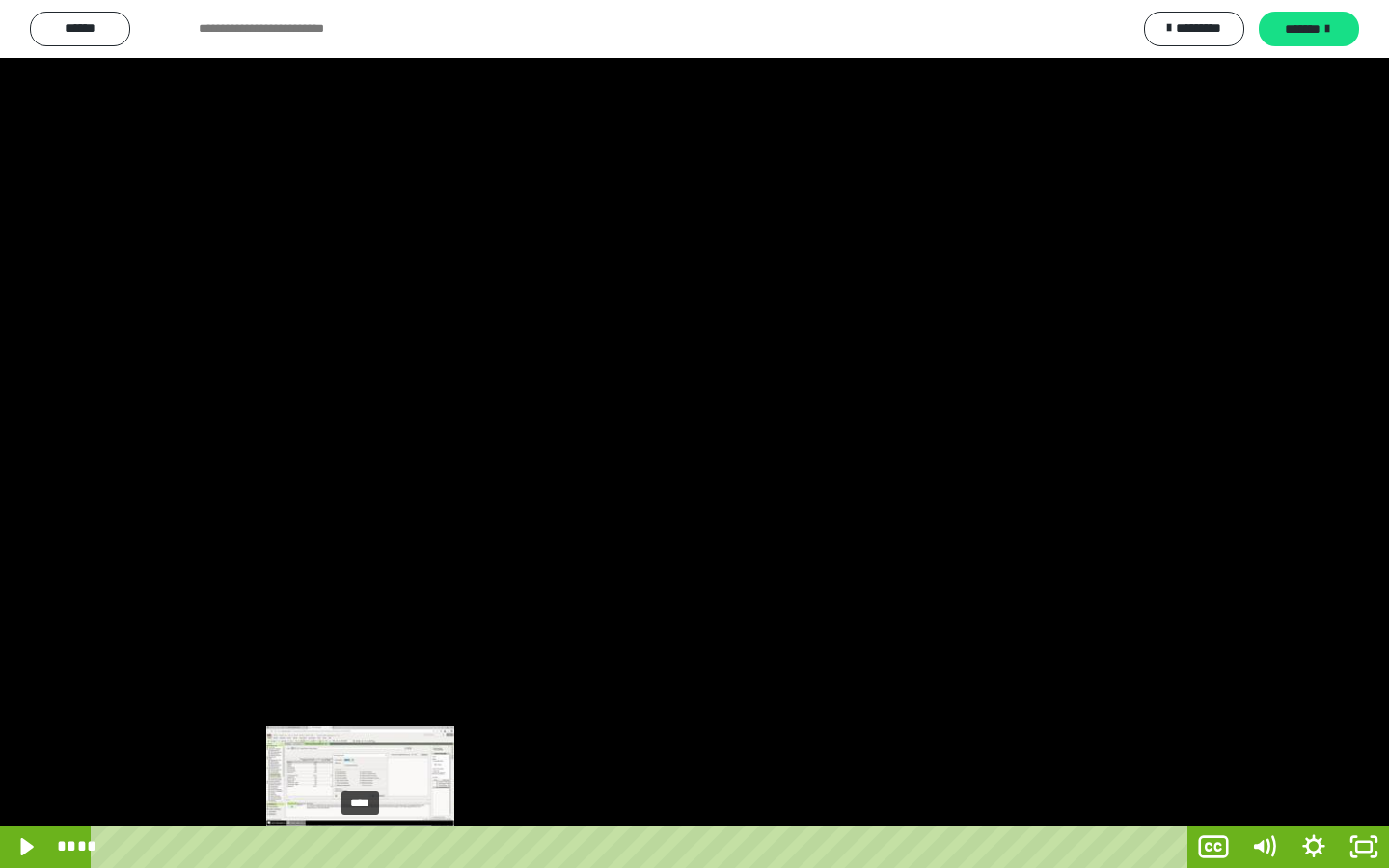 click on "****" at bounding box center (642, 847) 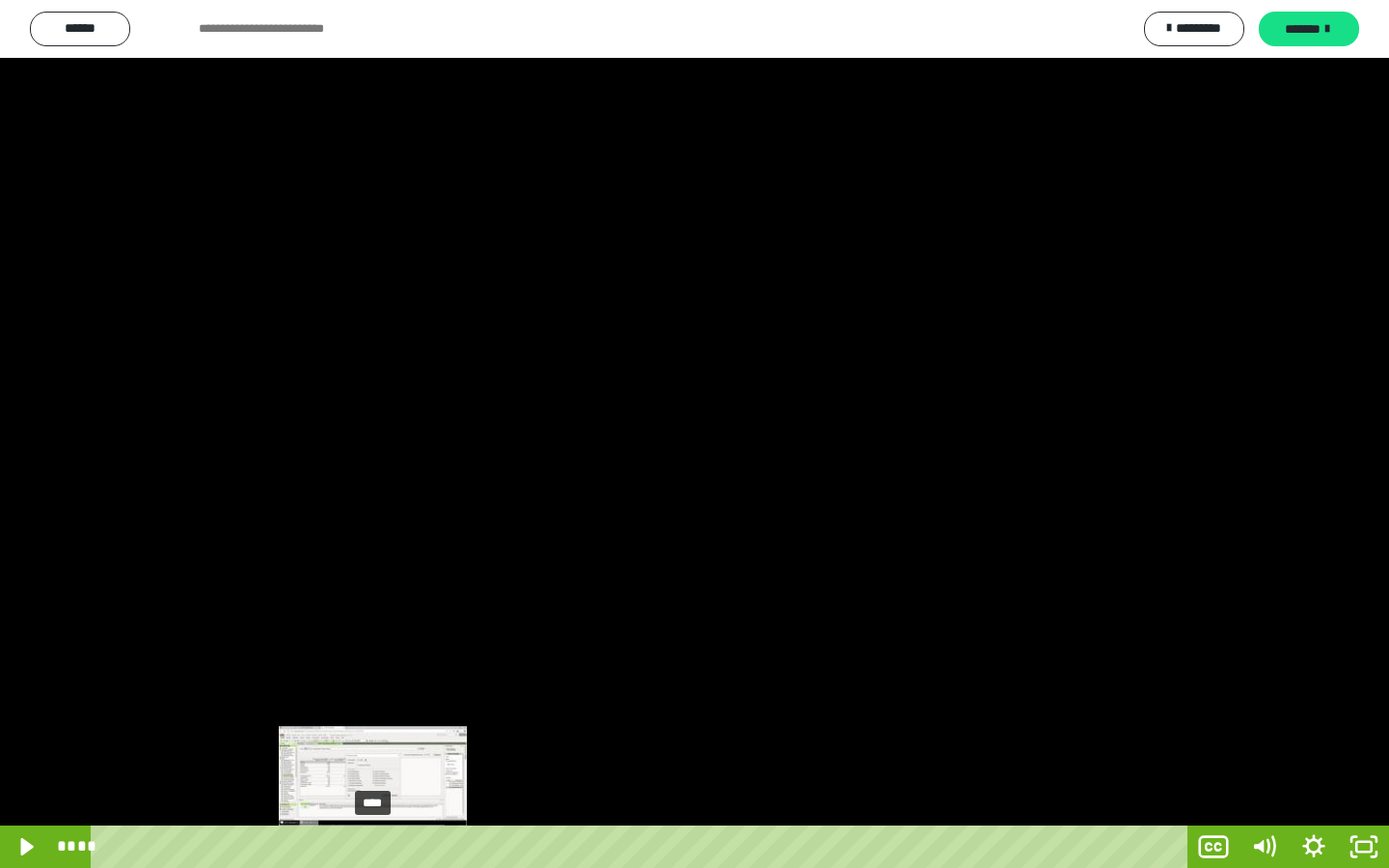click on "****" at bounding box center (642, 847) 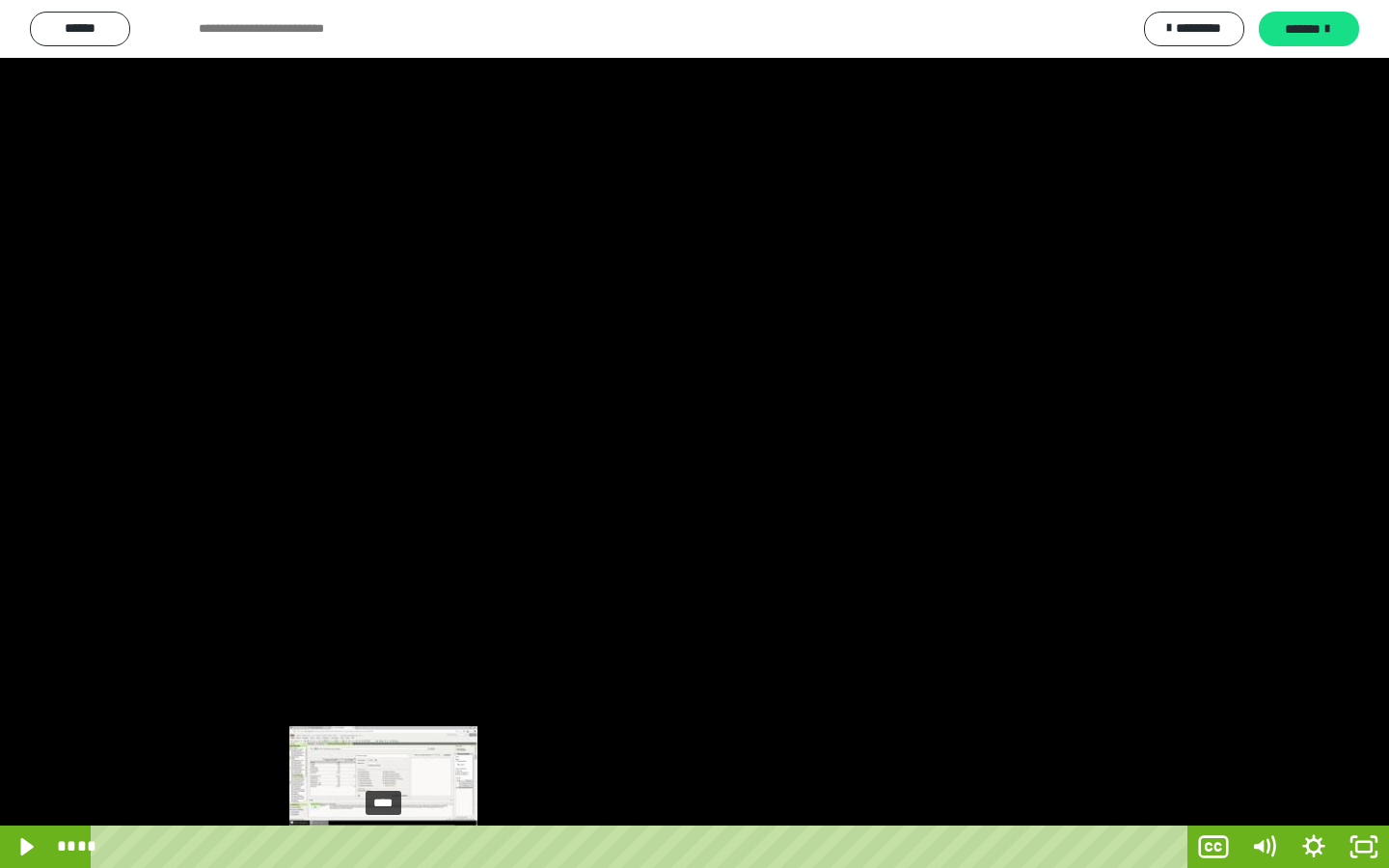 click on "****" at bounding box center (642, 847) 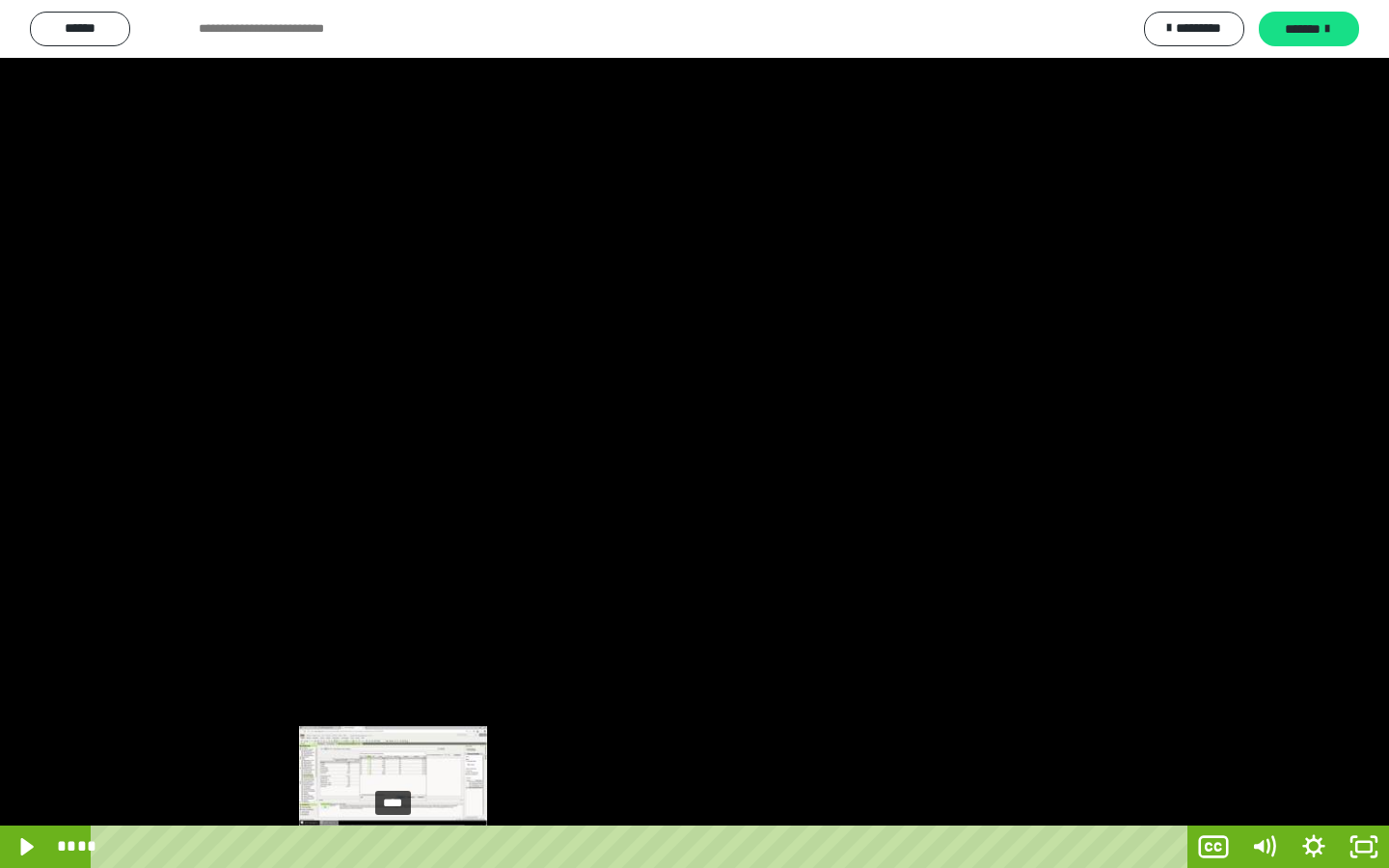 click on "****" at bounding box center [642, 847] 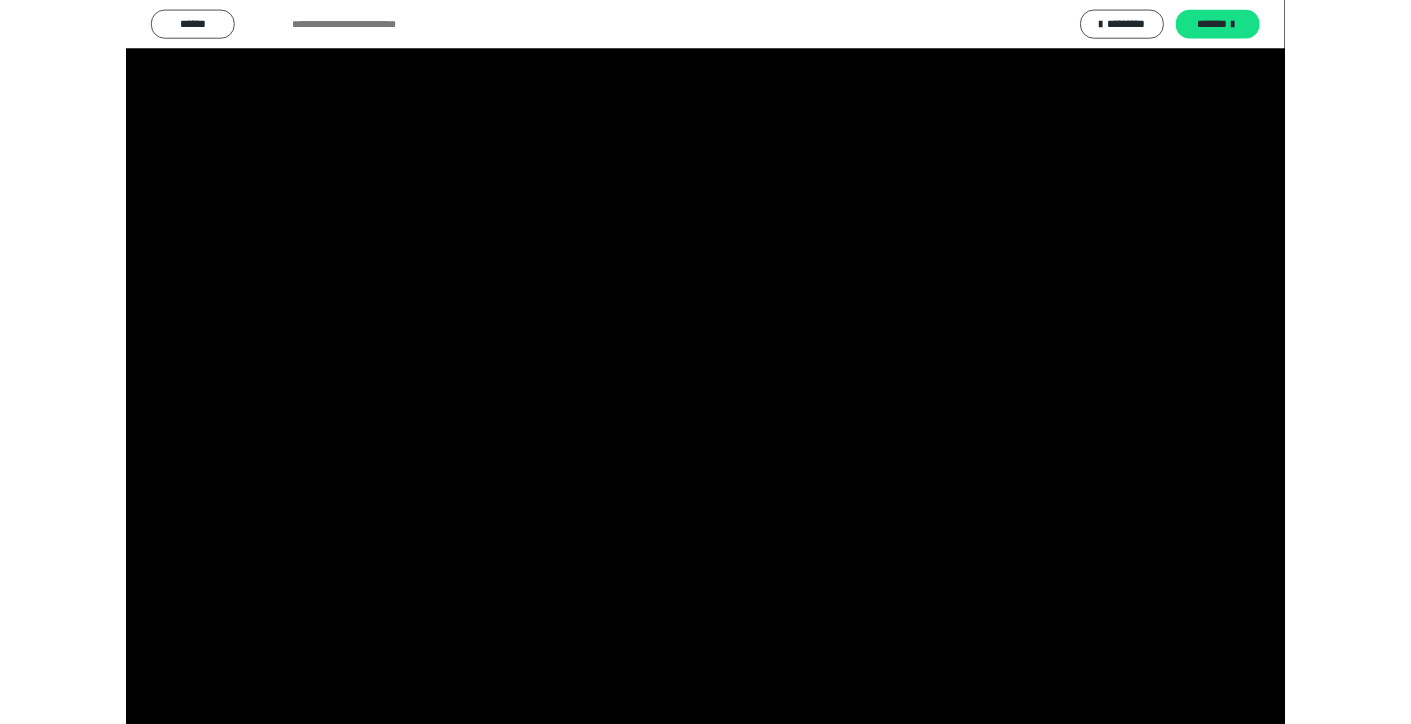 scroll, scrollTop: 3965, scrollLeft: 0, axis: vertical 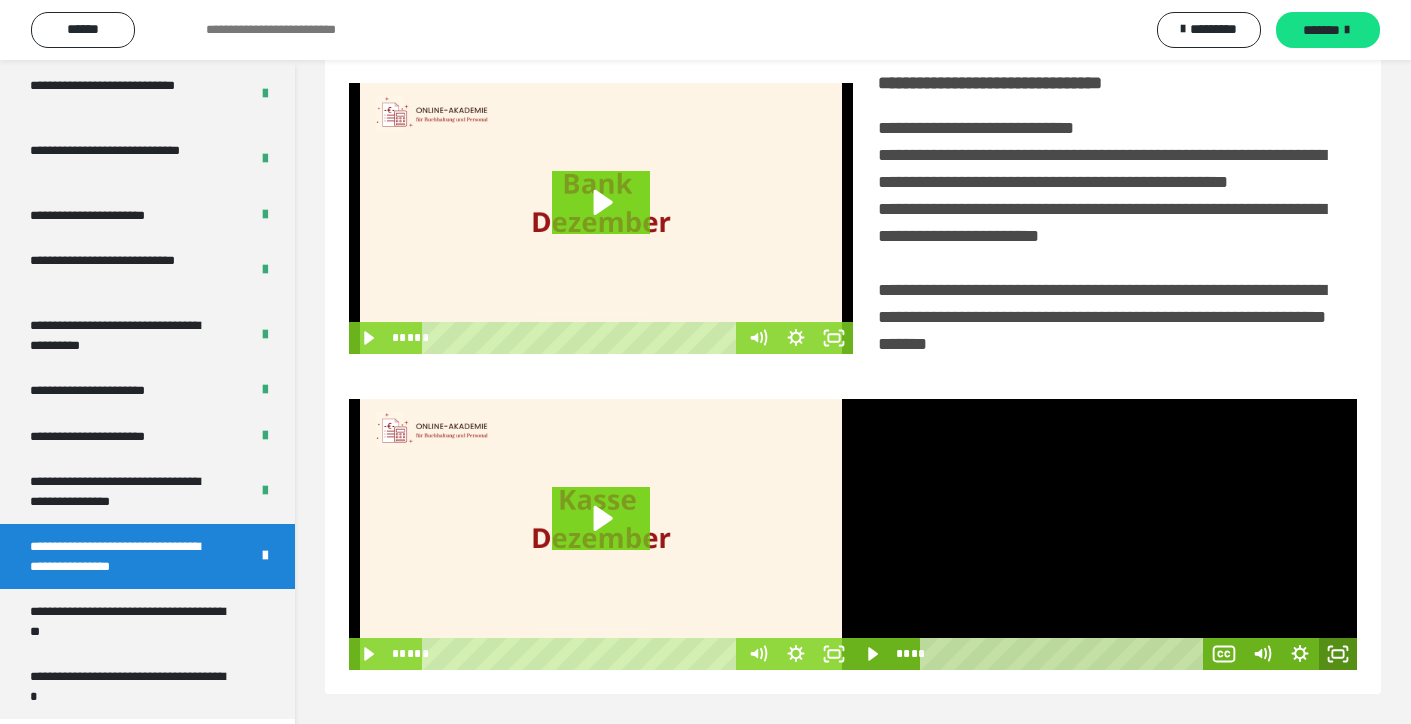click 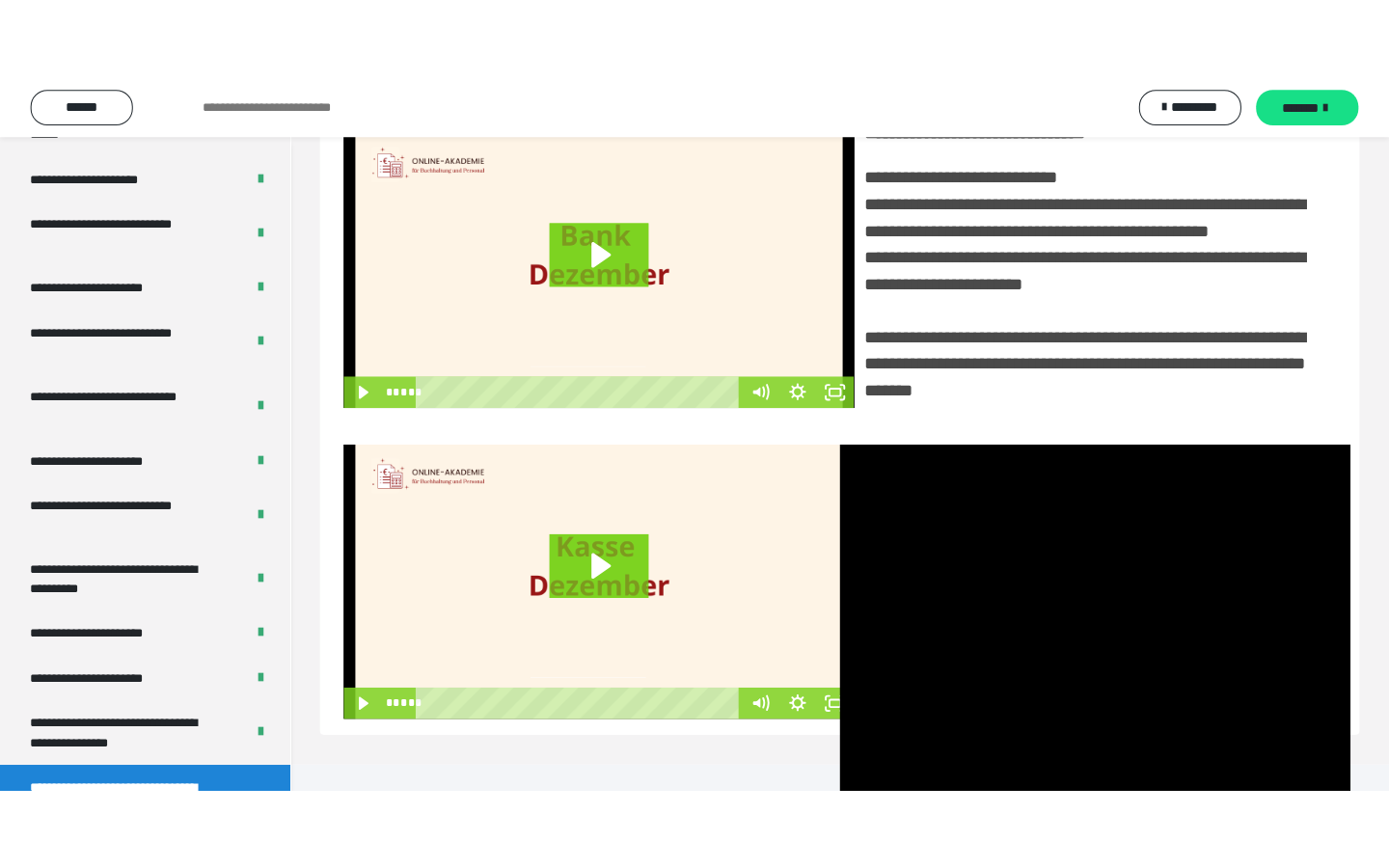 scroll, scrollTop: 233, scrollLeft: 0, axis: vertical 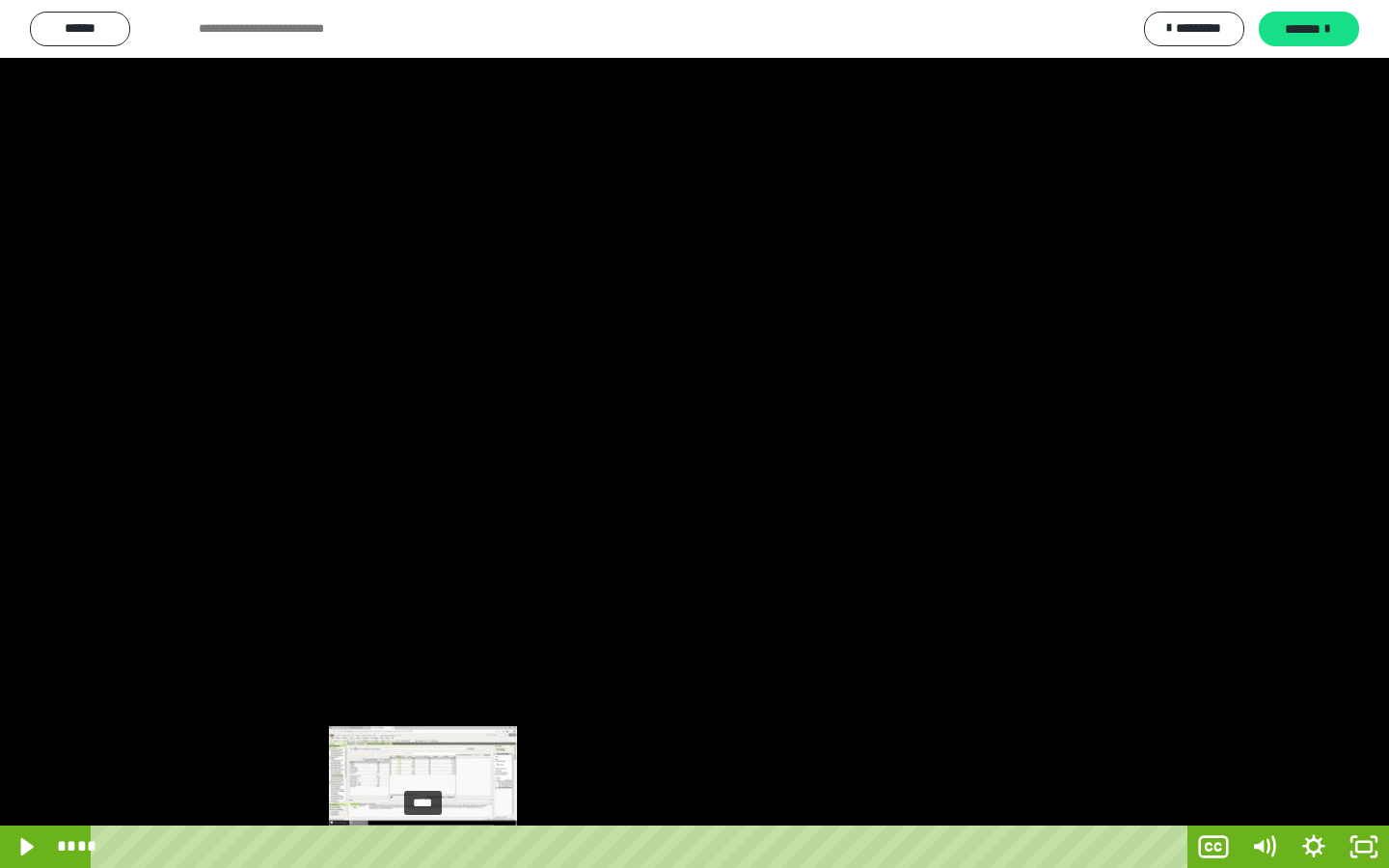 click on "****" at bounding box center (642, 847) 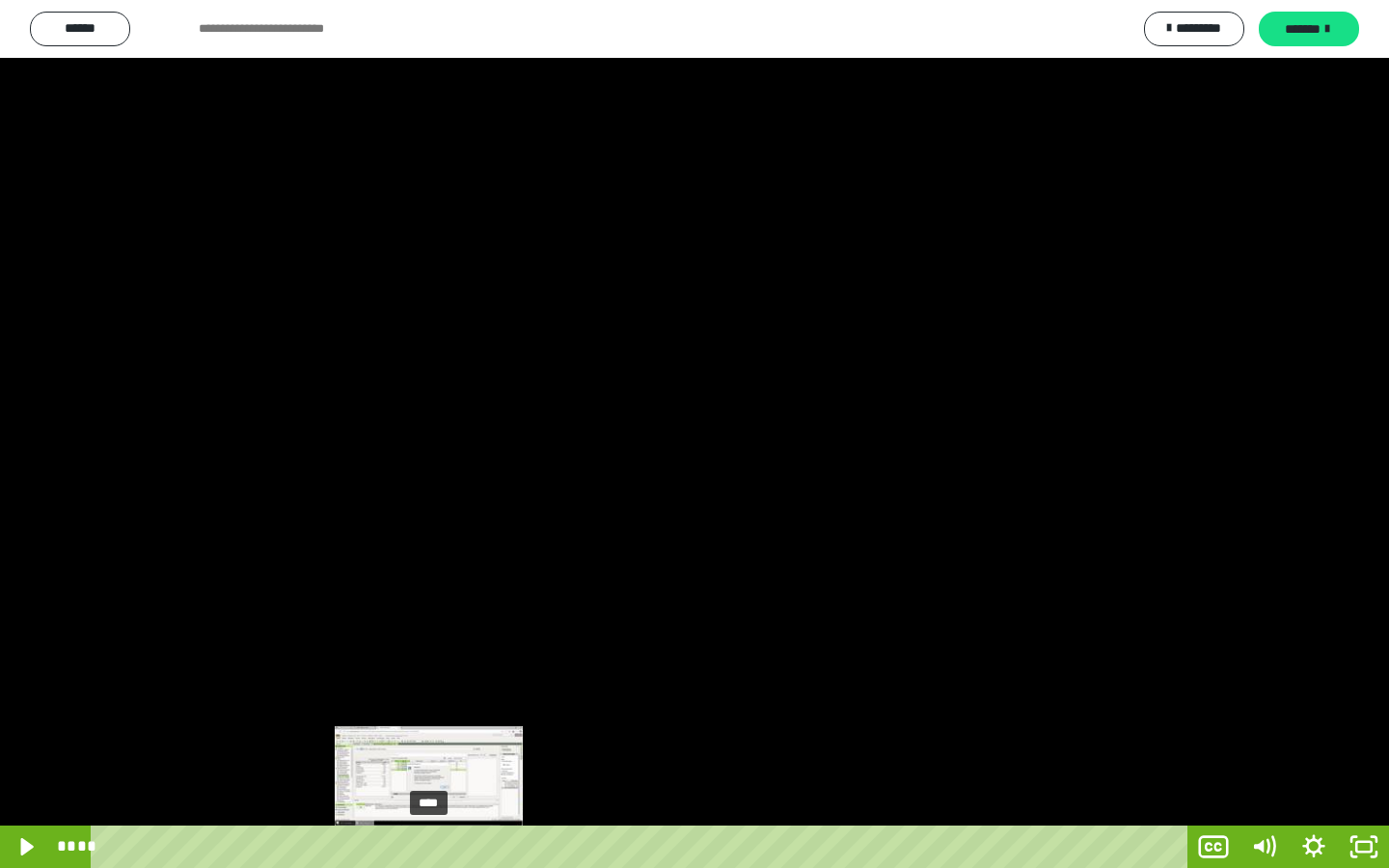 click on "****" at bounding box center (642, 847) 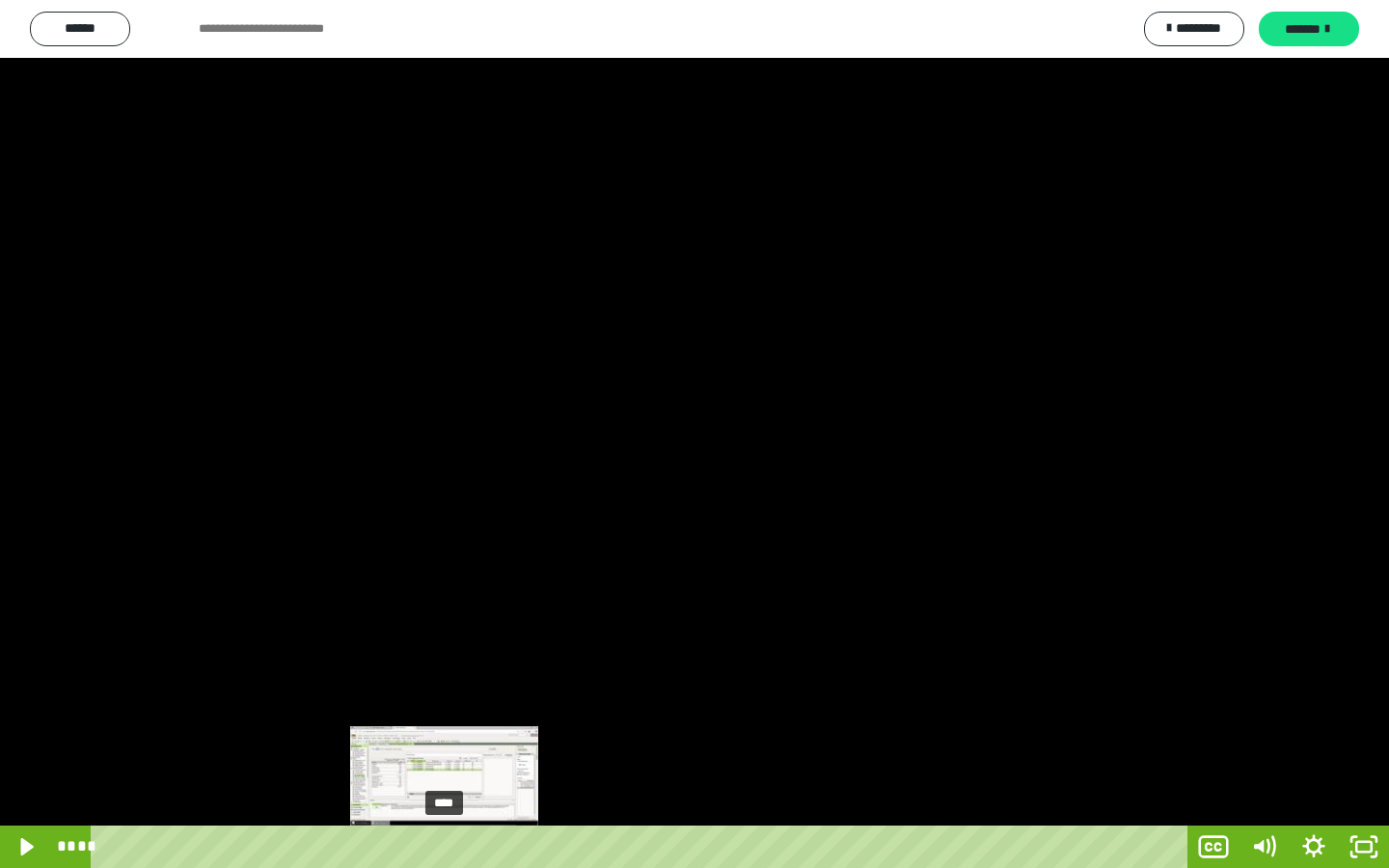 click on "****" at bounding box center [642, 847] 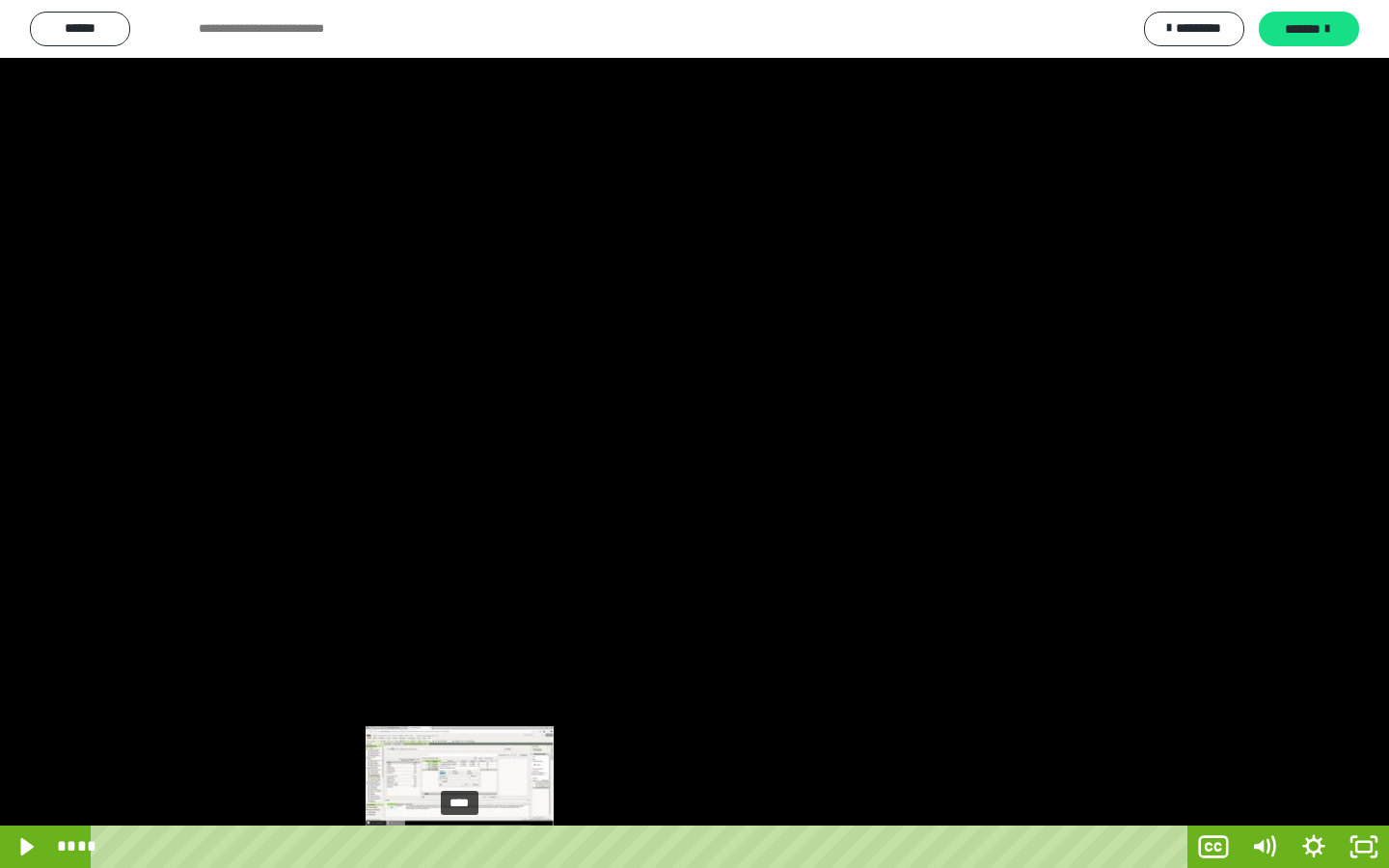 click on "****" at bounding box center [642, 847] 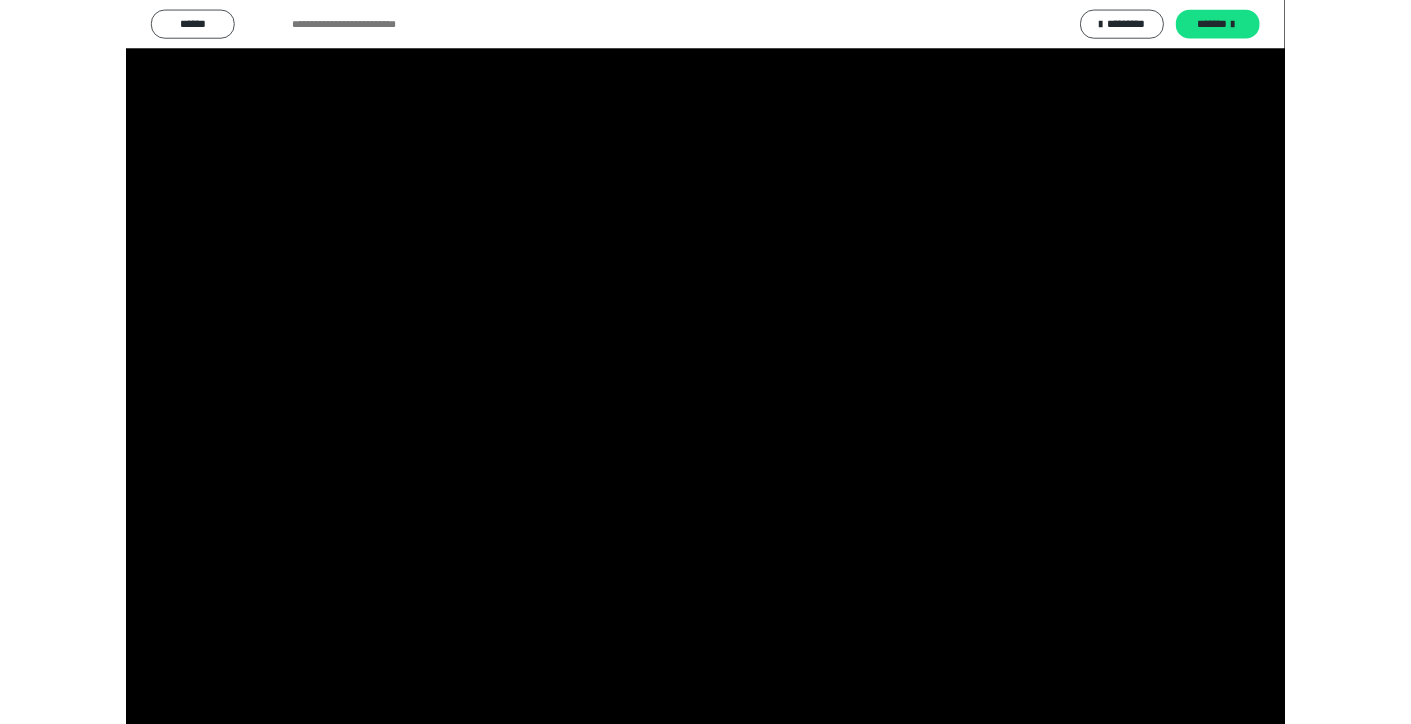 scroll, scrollTop: 3965, scrollLeft: 0, axis: vertical 